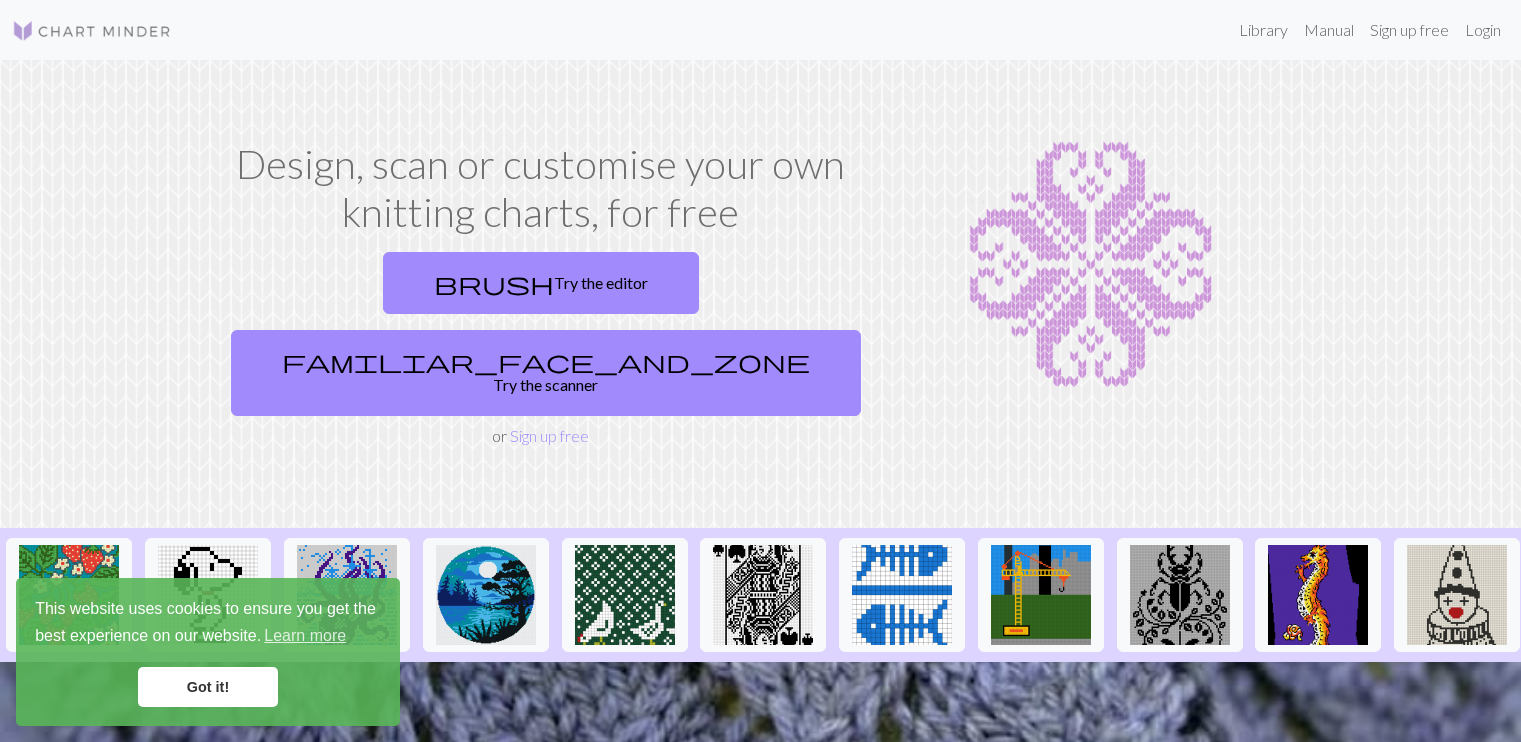 scroll, scrollTop: 0, scrollLeft: 0, axis: both 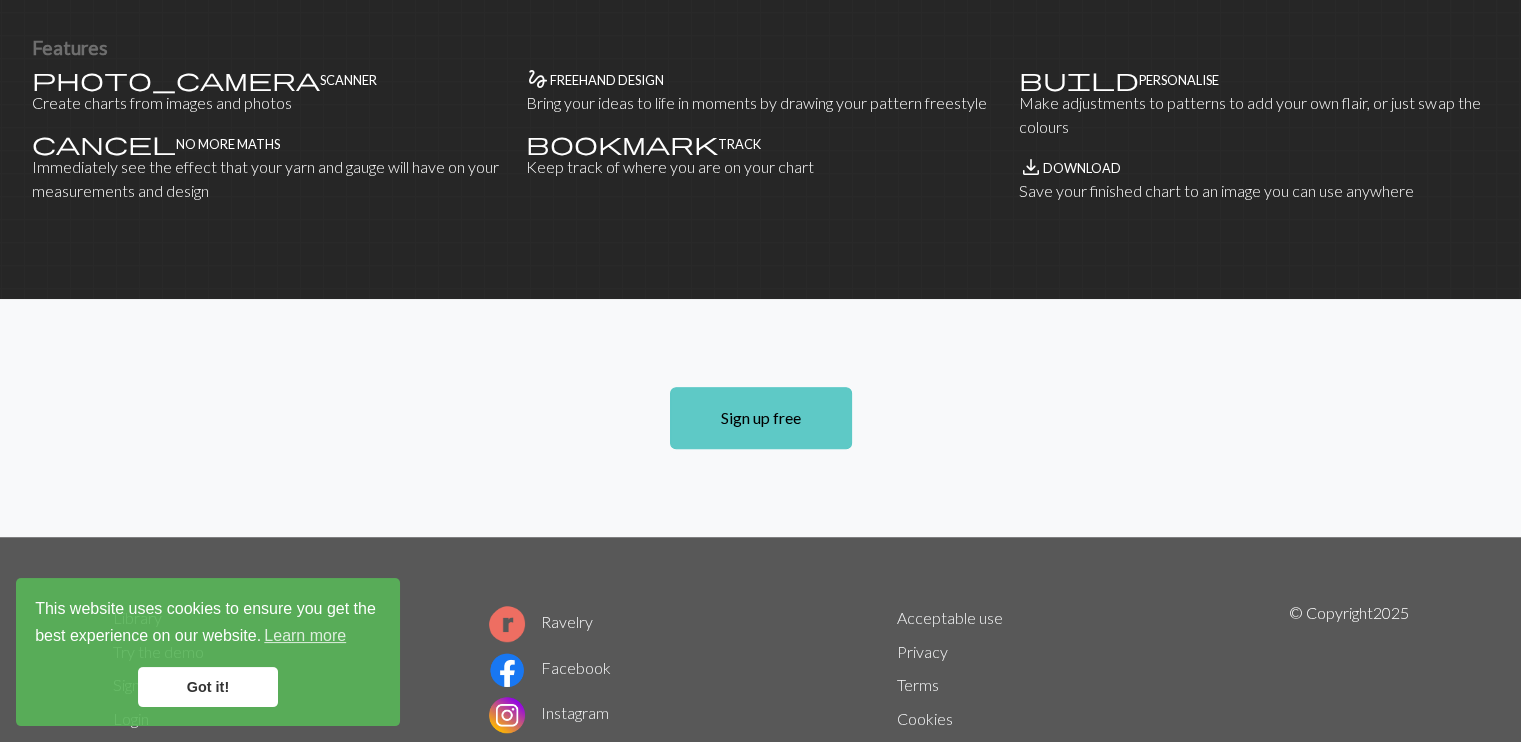 click on "Sign up free" at bounding box center [761, 418] 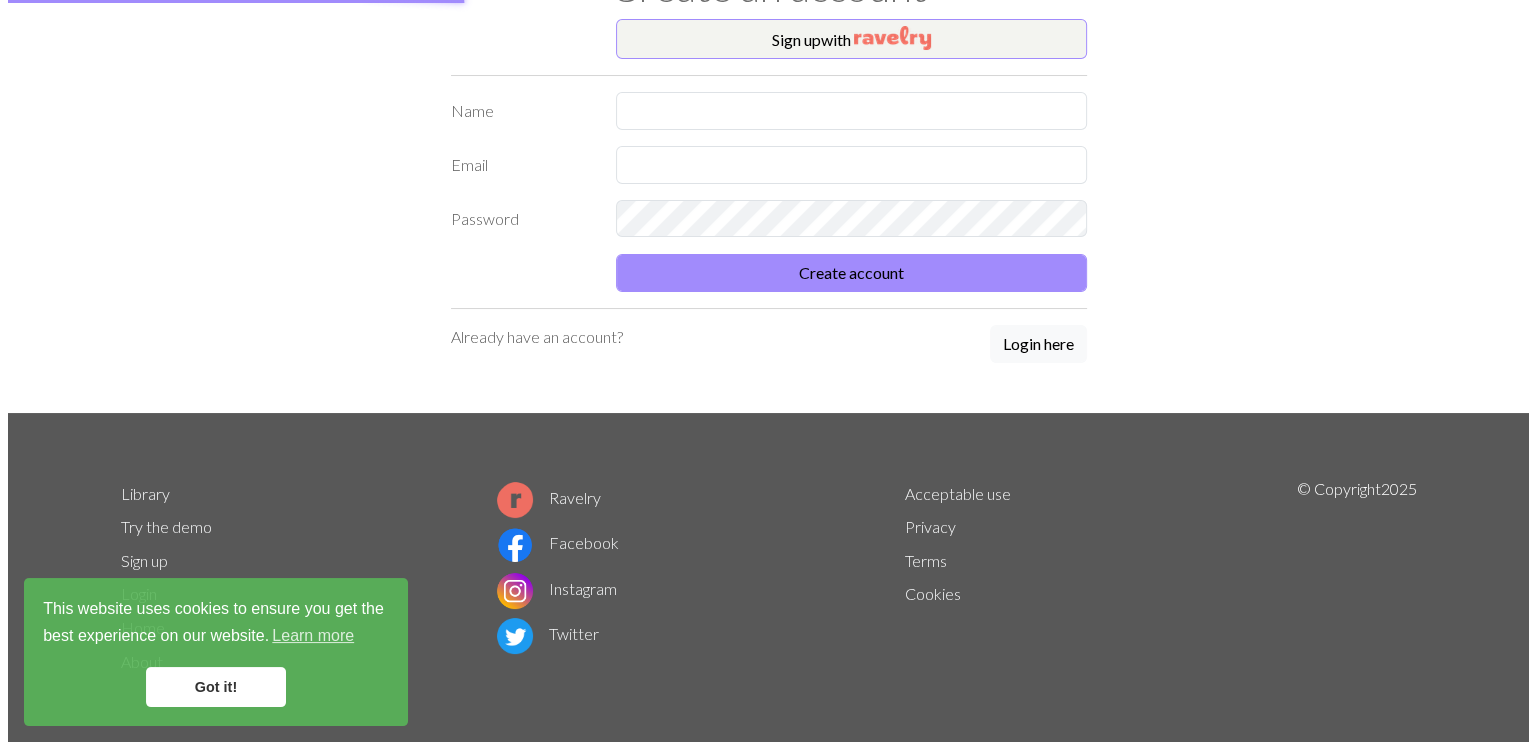 scroll, scrollTop: 0, scrollLeft: 0, axis: both 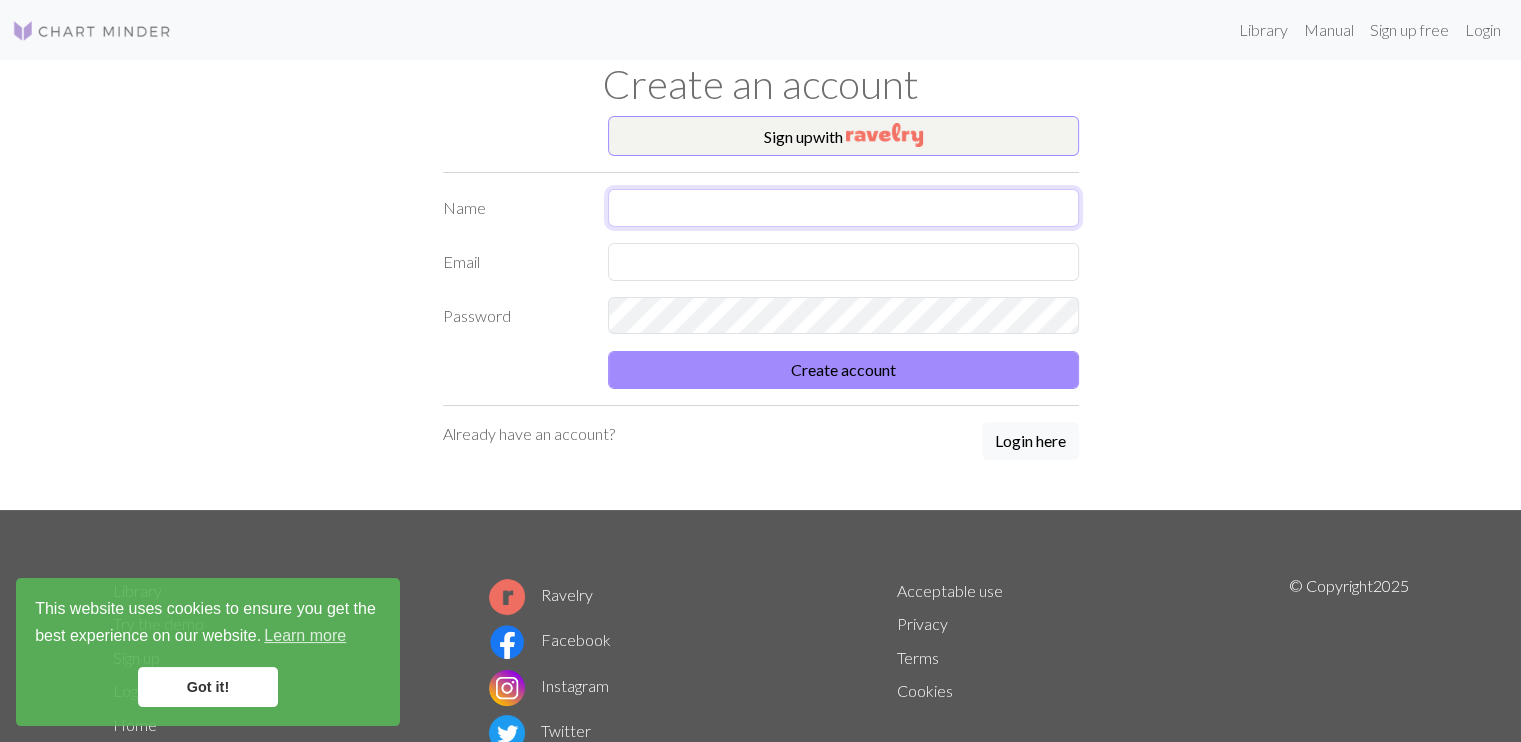 click at bounding box center [843, 208] 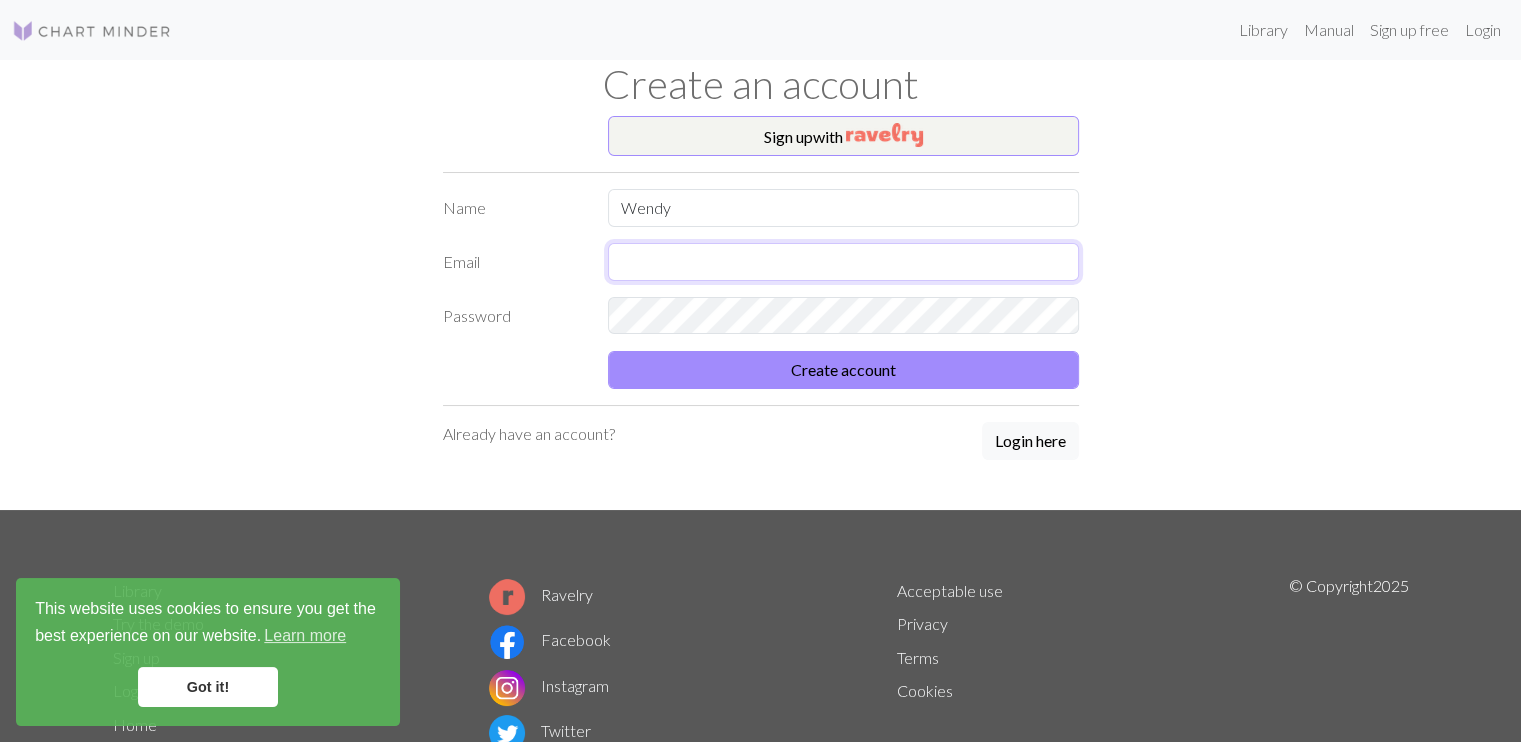 click at bounding box center (843, 262) 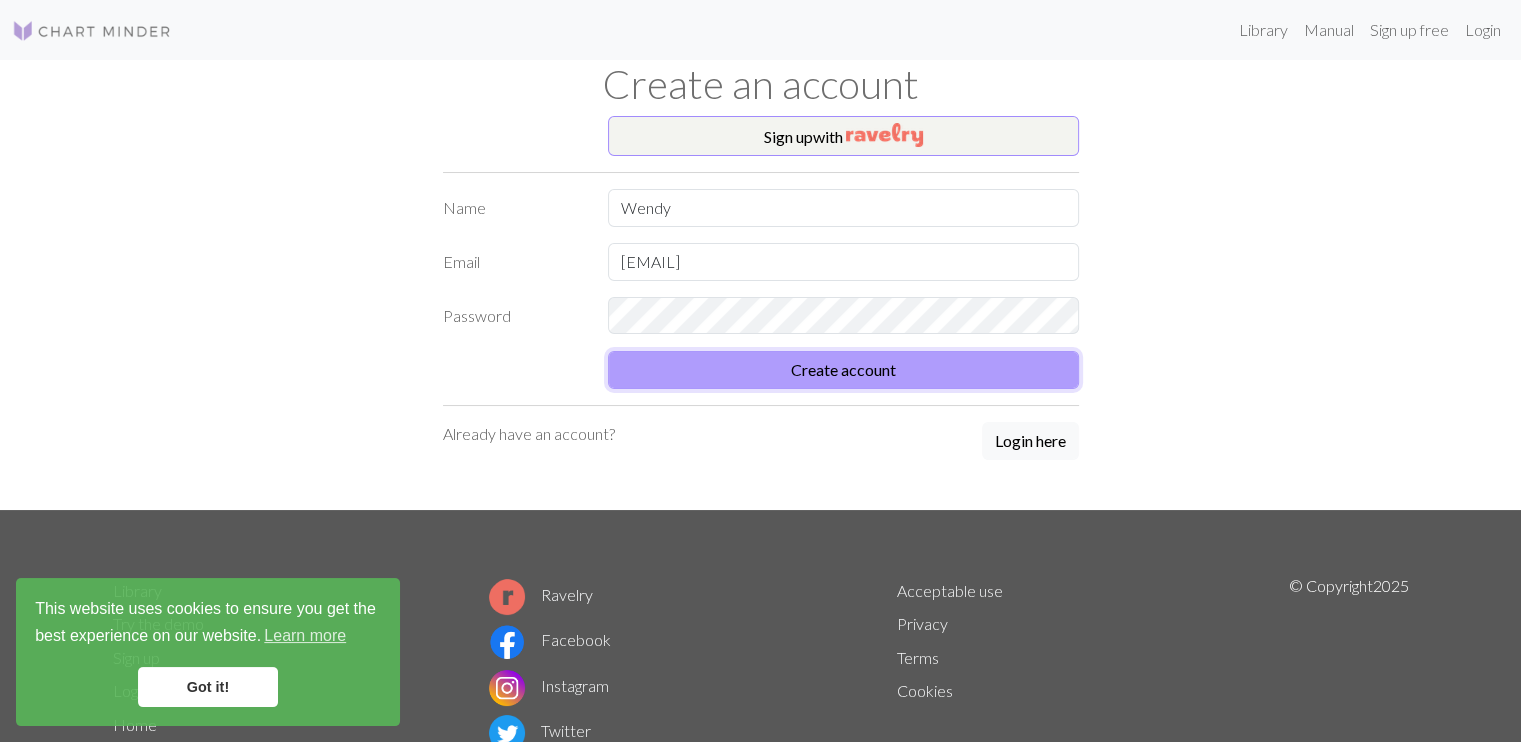 click on "Create account" at bounding box center [843, 370] 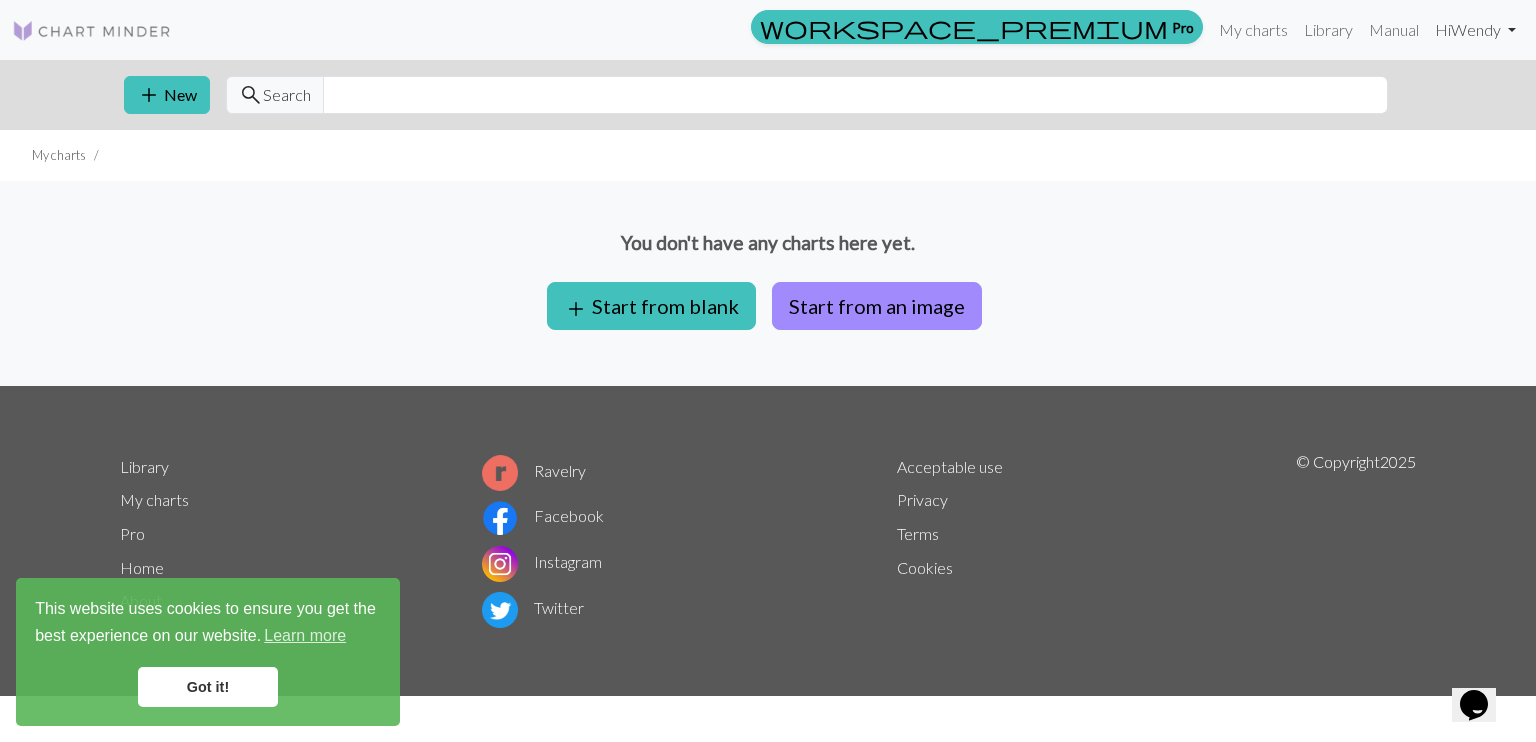 click on "Hi  [FIRST]" at bounding box center [1475, 30] 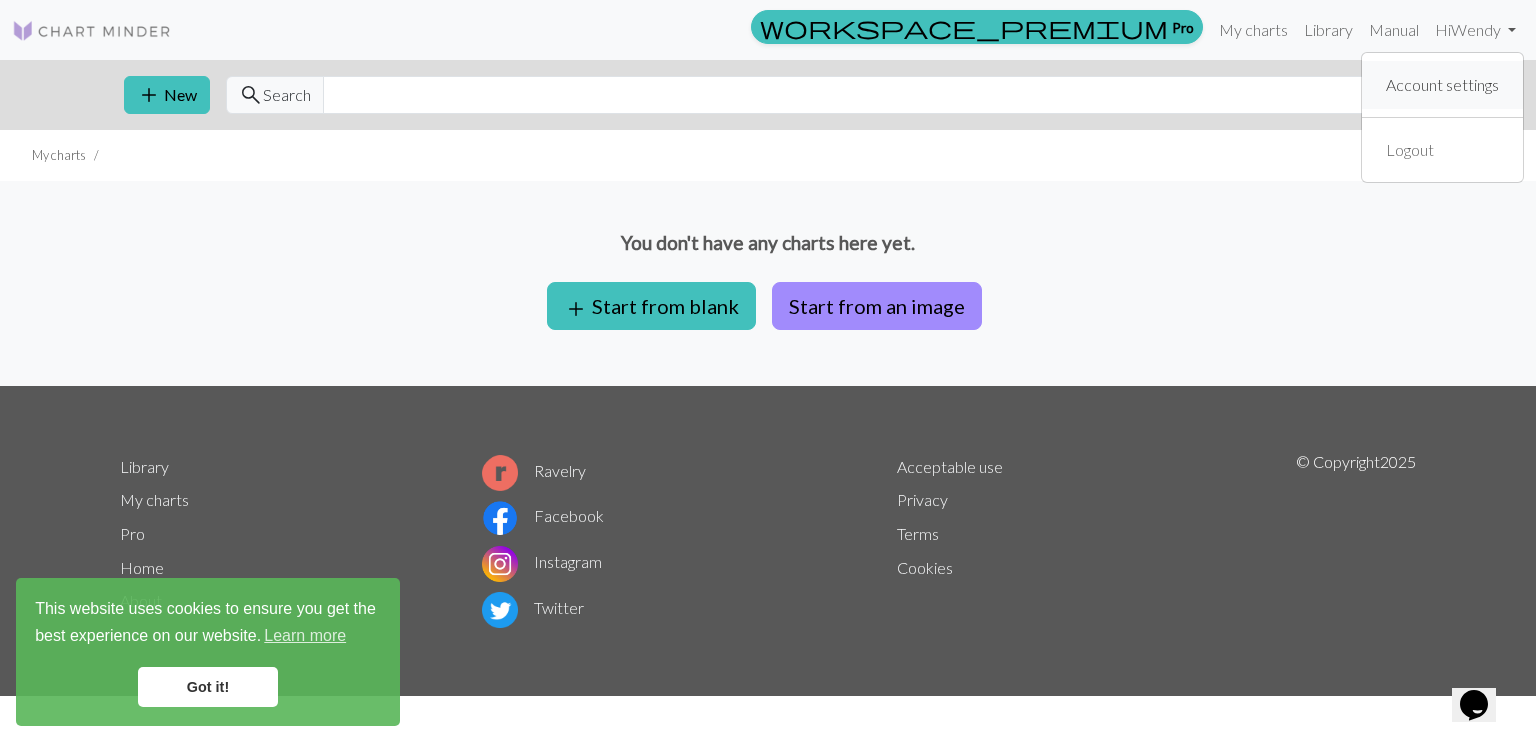 click on "Account settings" at bounding box center (1442, 85) 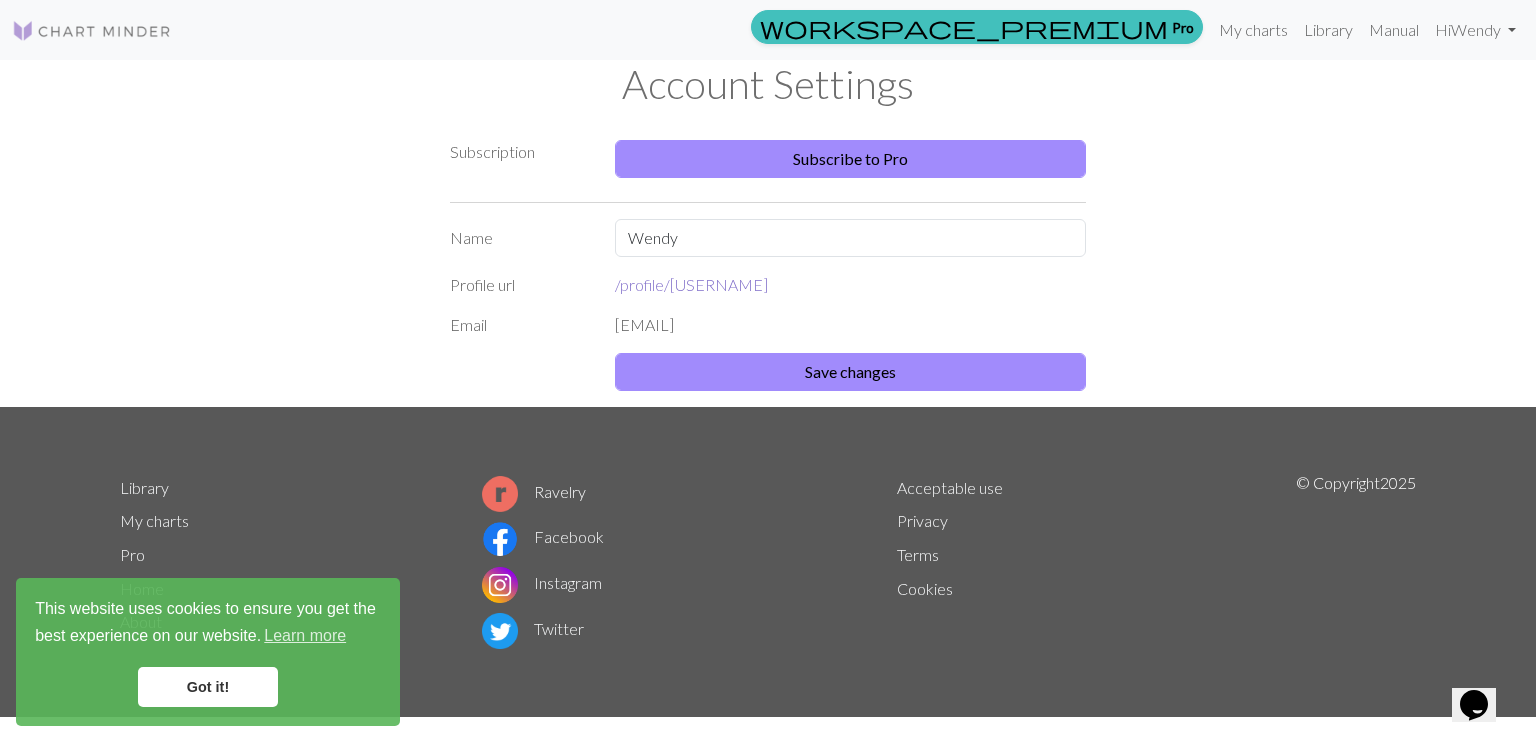 click on "/profile/ [USERNAME]" at bounding box center [691, 284] 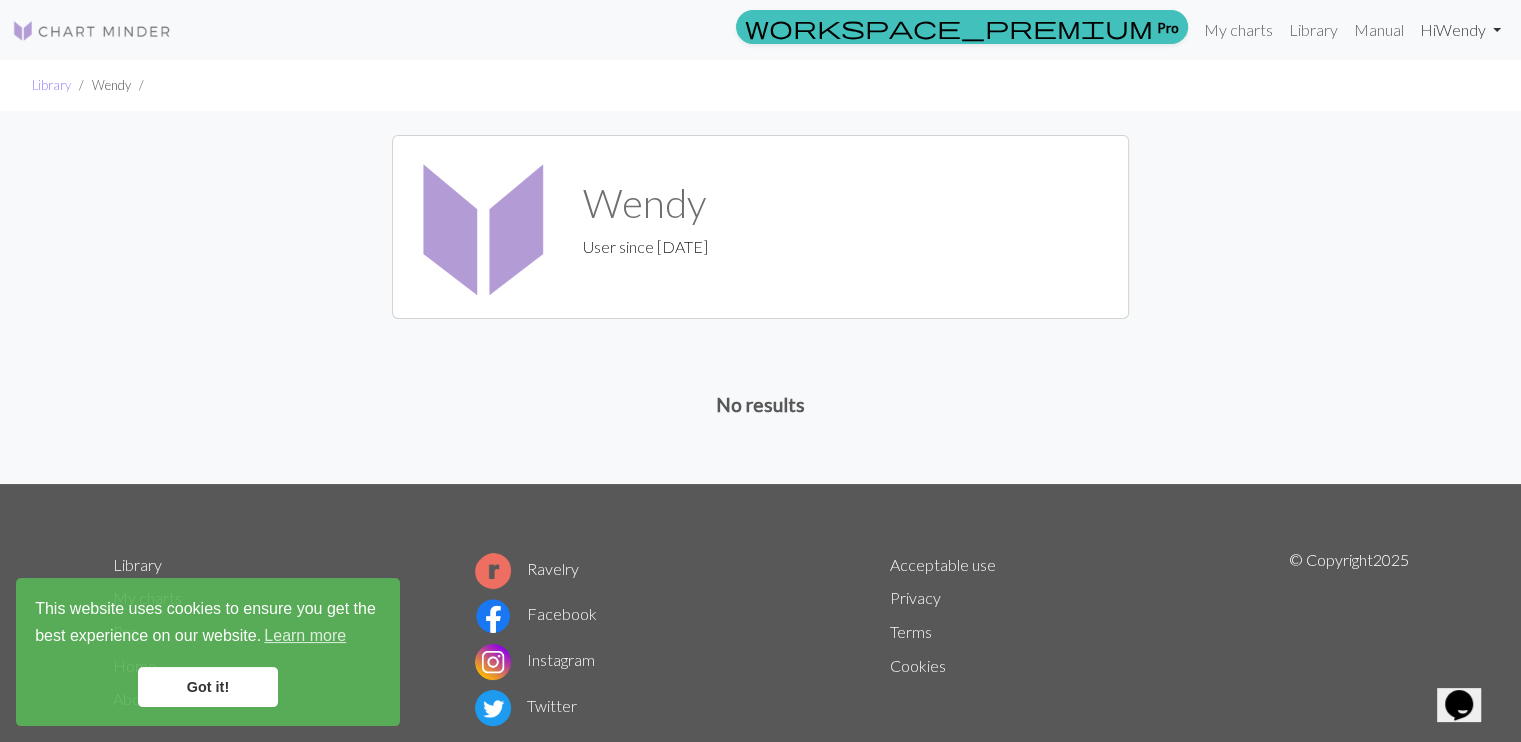 click on "Hi  [FIRST]" at bounding box center [1460, 30] 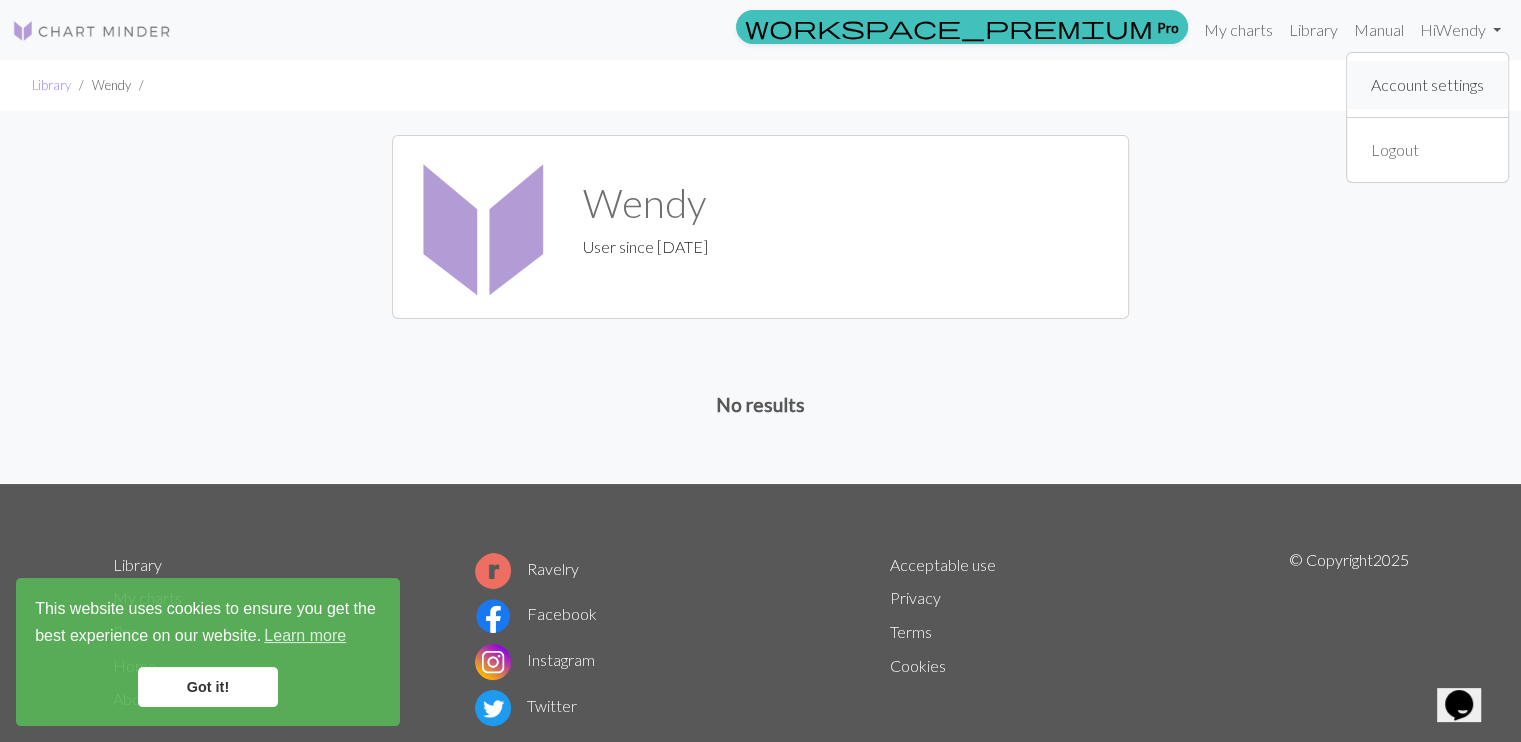 click on "Account settings" at bounding box center (1427, 85) 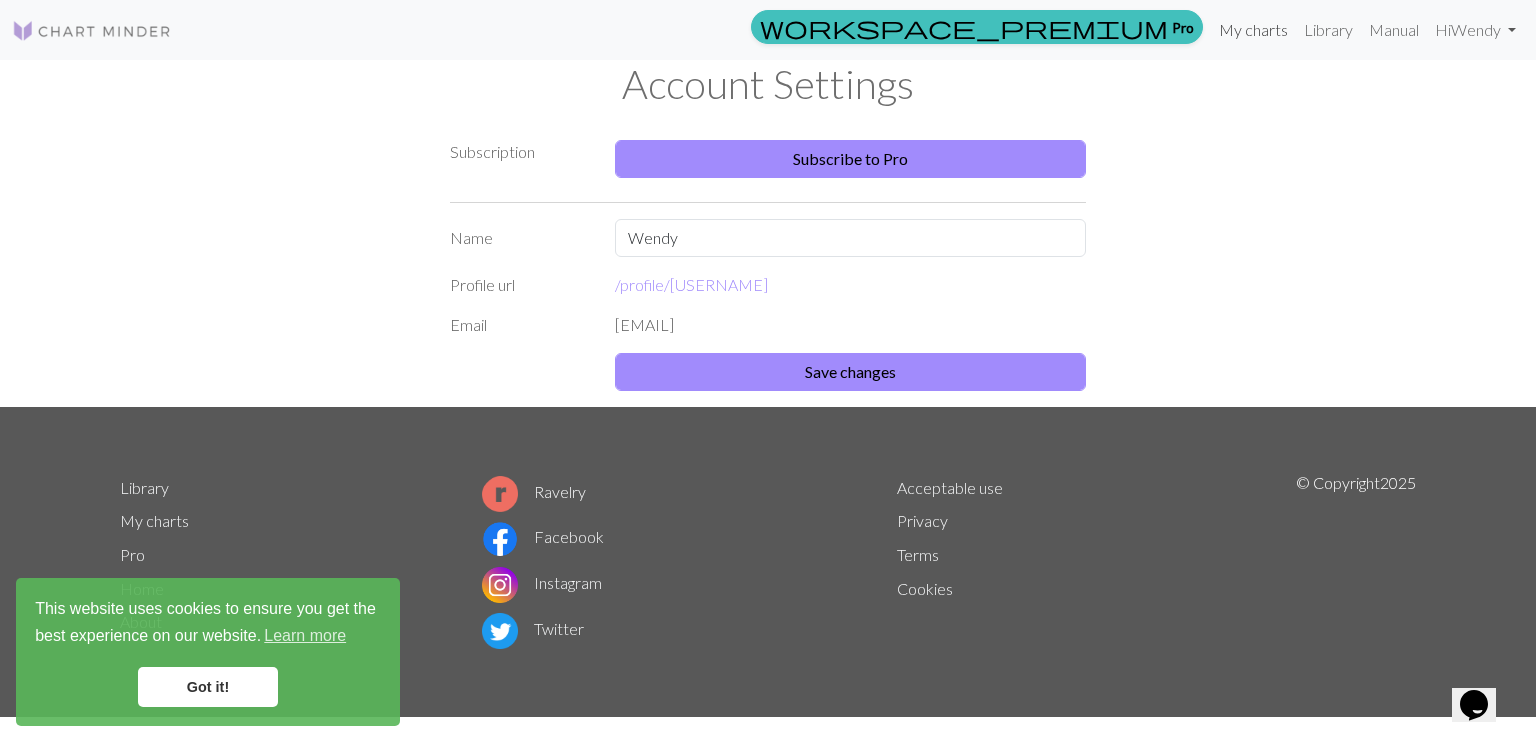 click on "My charts" at bounding box center [1253, 30] 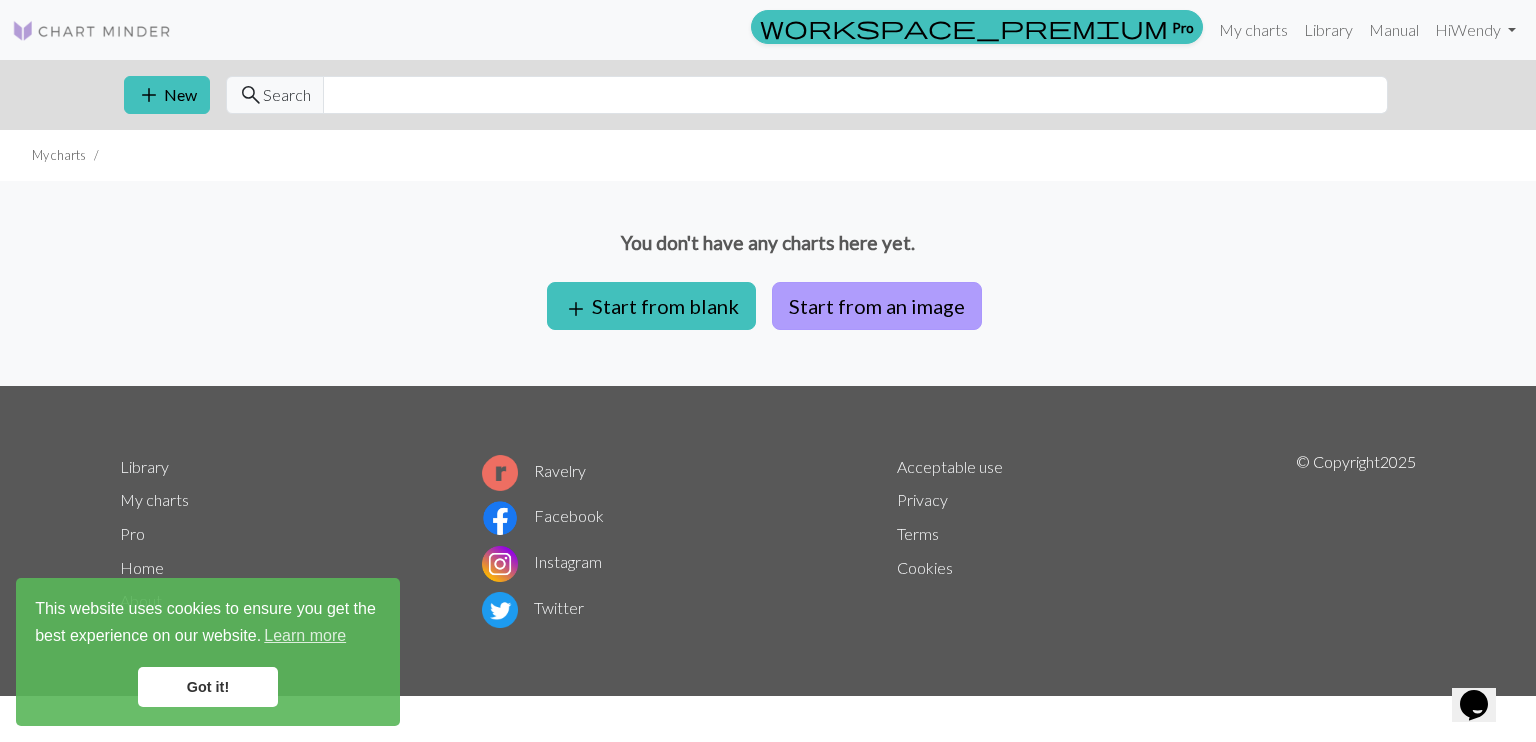 click on "Start from an image" at bounding box center [877, 306] 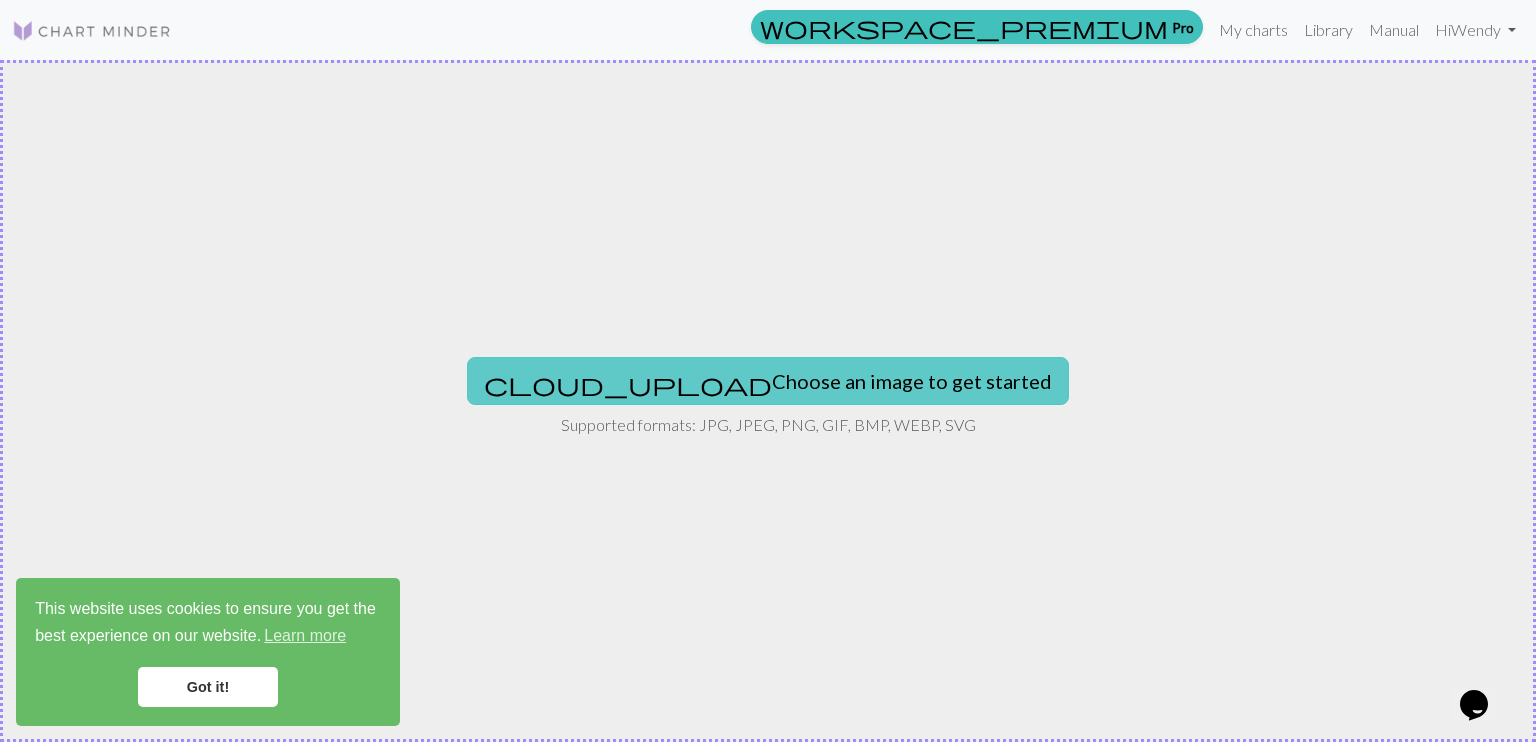 click on "cloud_upload  Choose an image to get started" at bounding box center (768, 381) 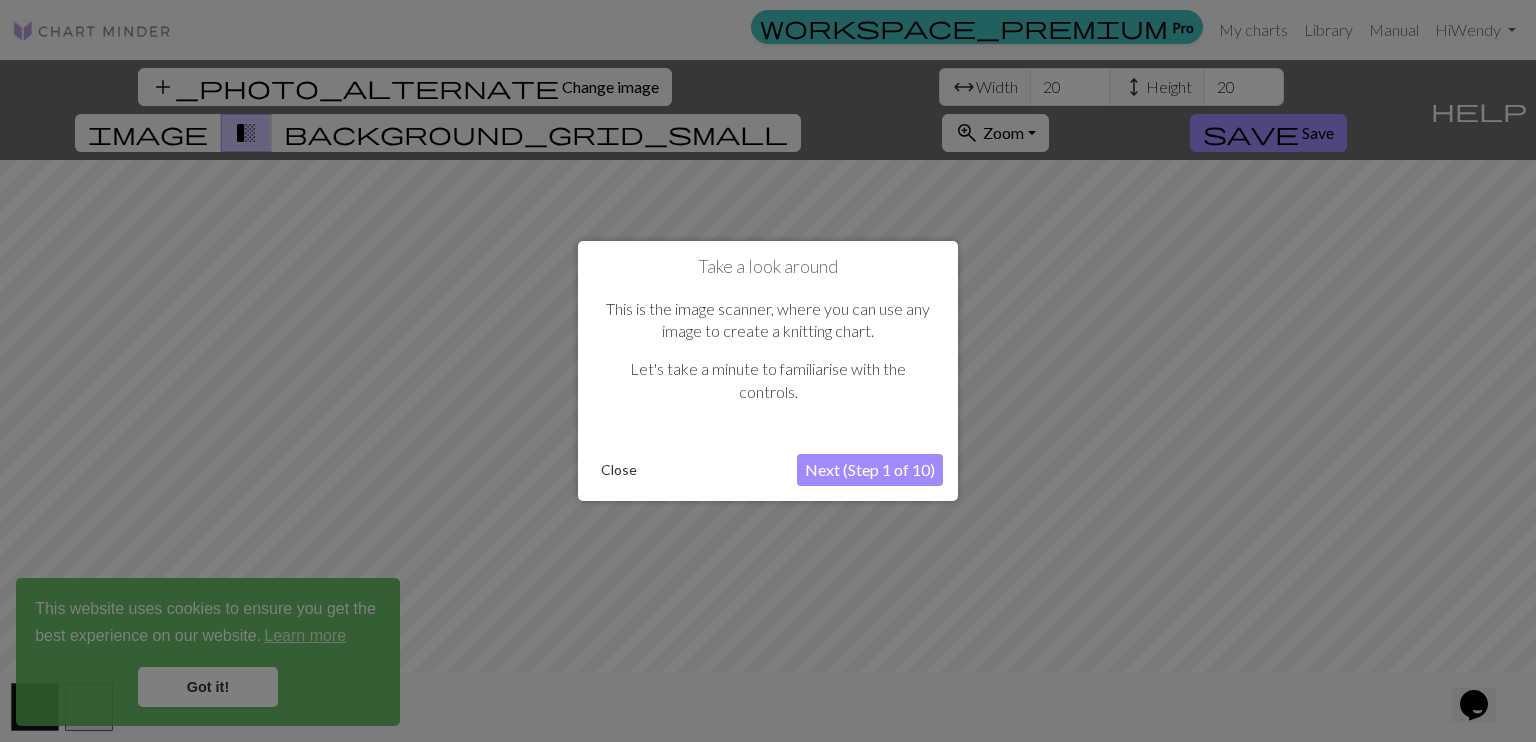 click on "Next (Step 1 of 10)" at bounding box center [870, 470] 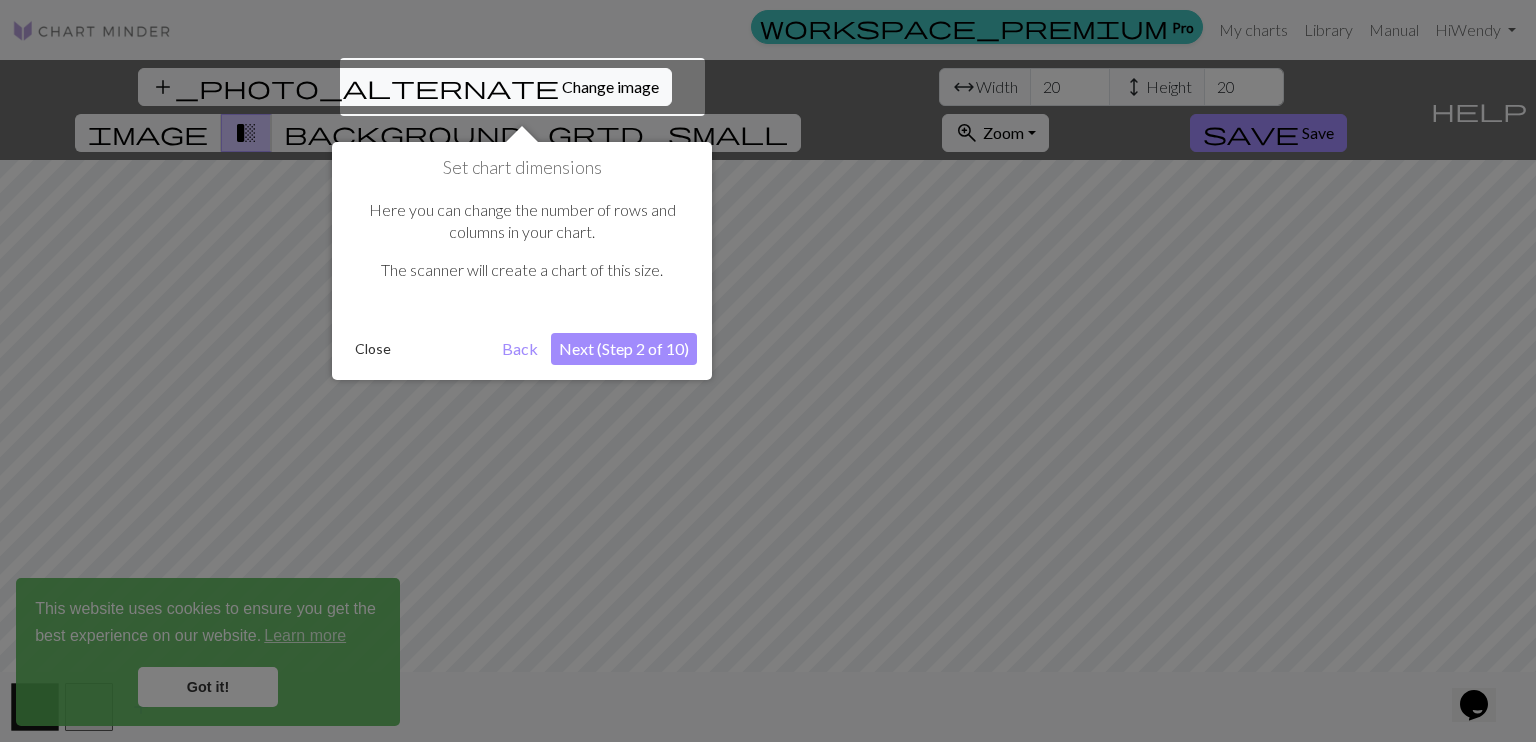 click on "Next (Step 2 of 10)" at bounding box center [624, 349] 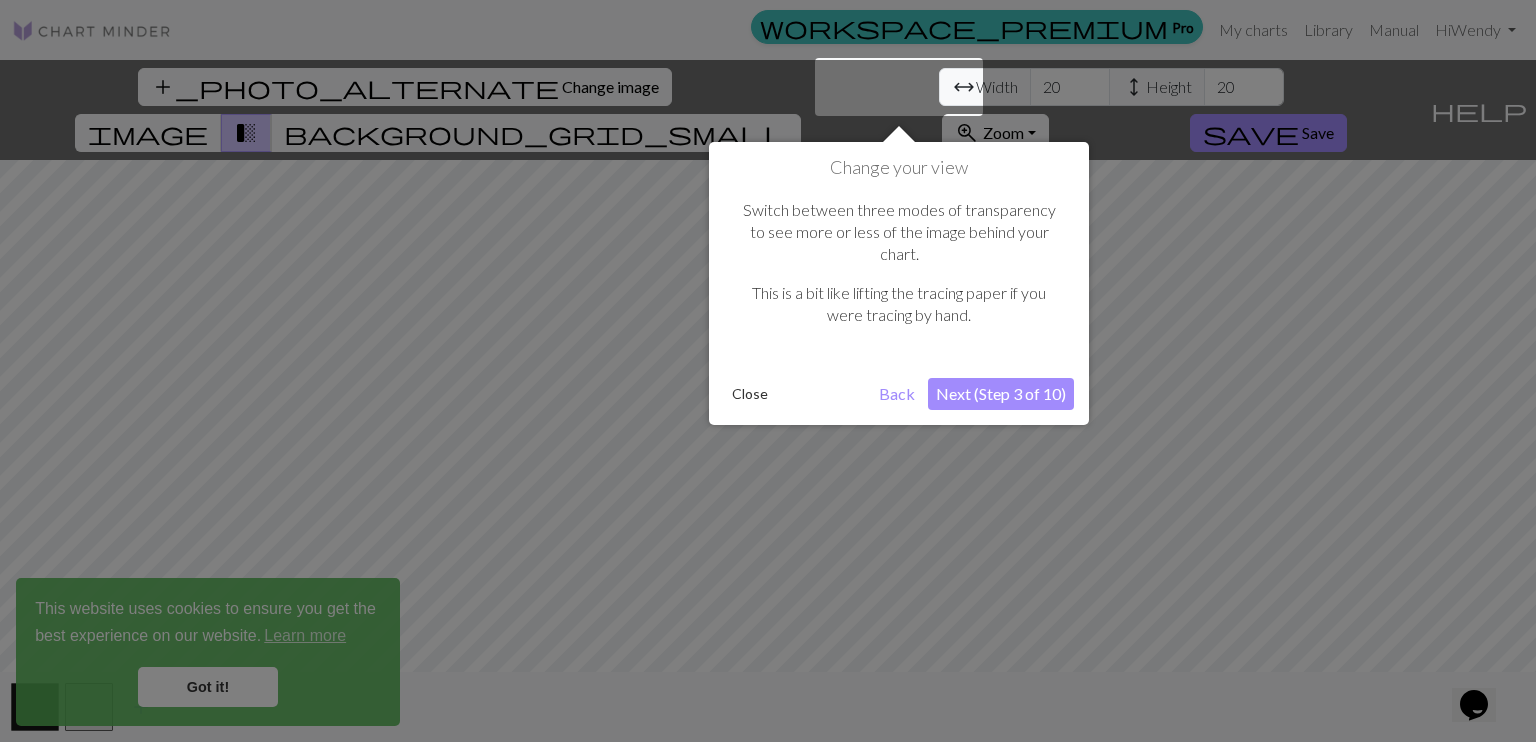 click on "Next (Step 3 of 10)" at bounding box center [1001, 394] 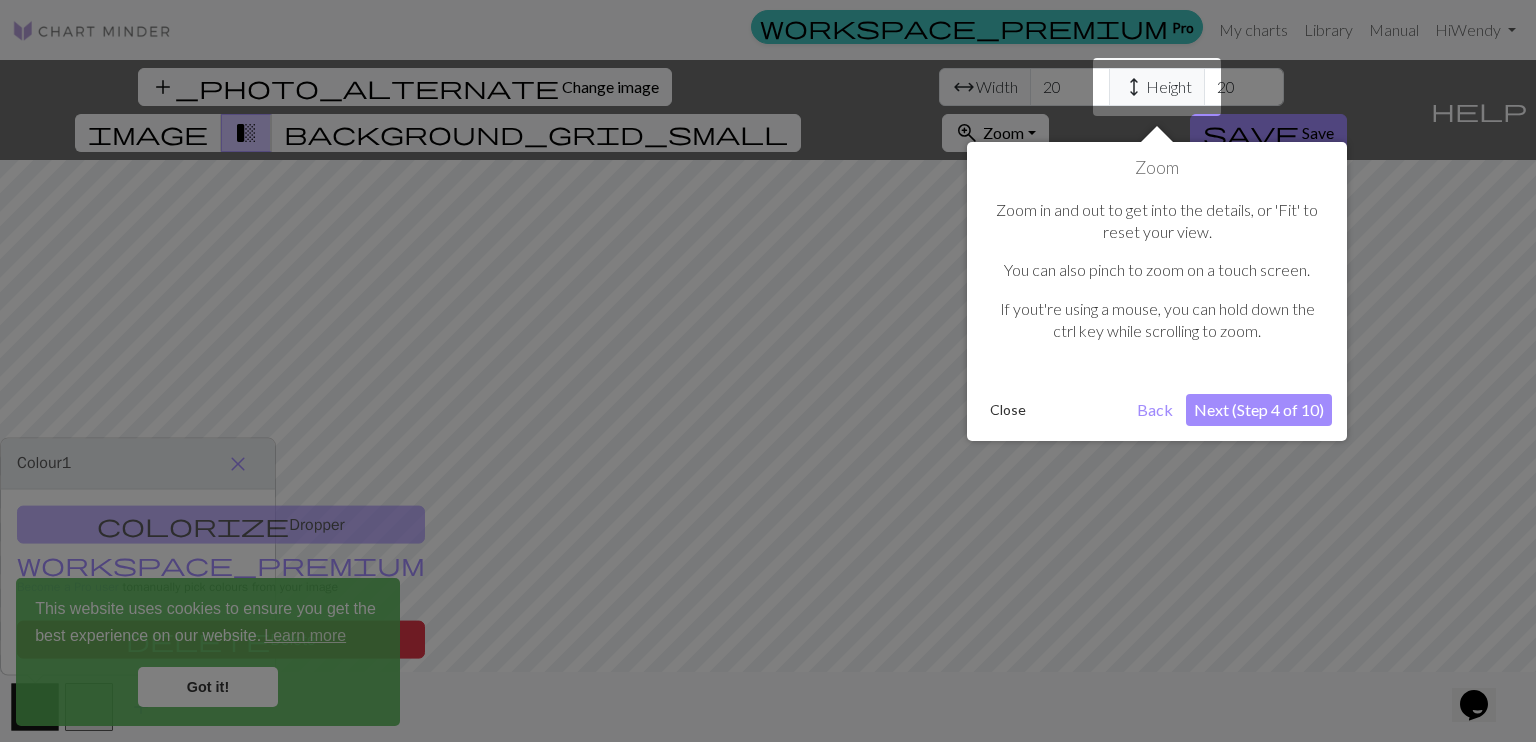 click on "Next (Step 4 of 10)" at bounding box center [1259, 410] 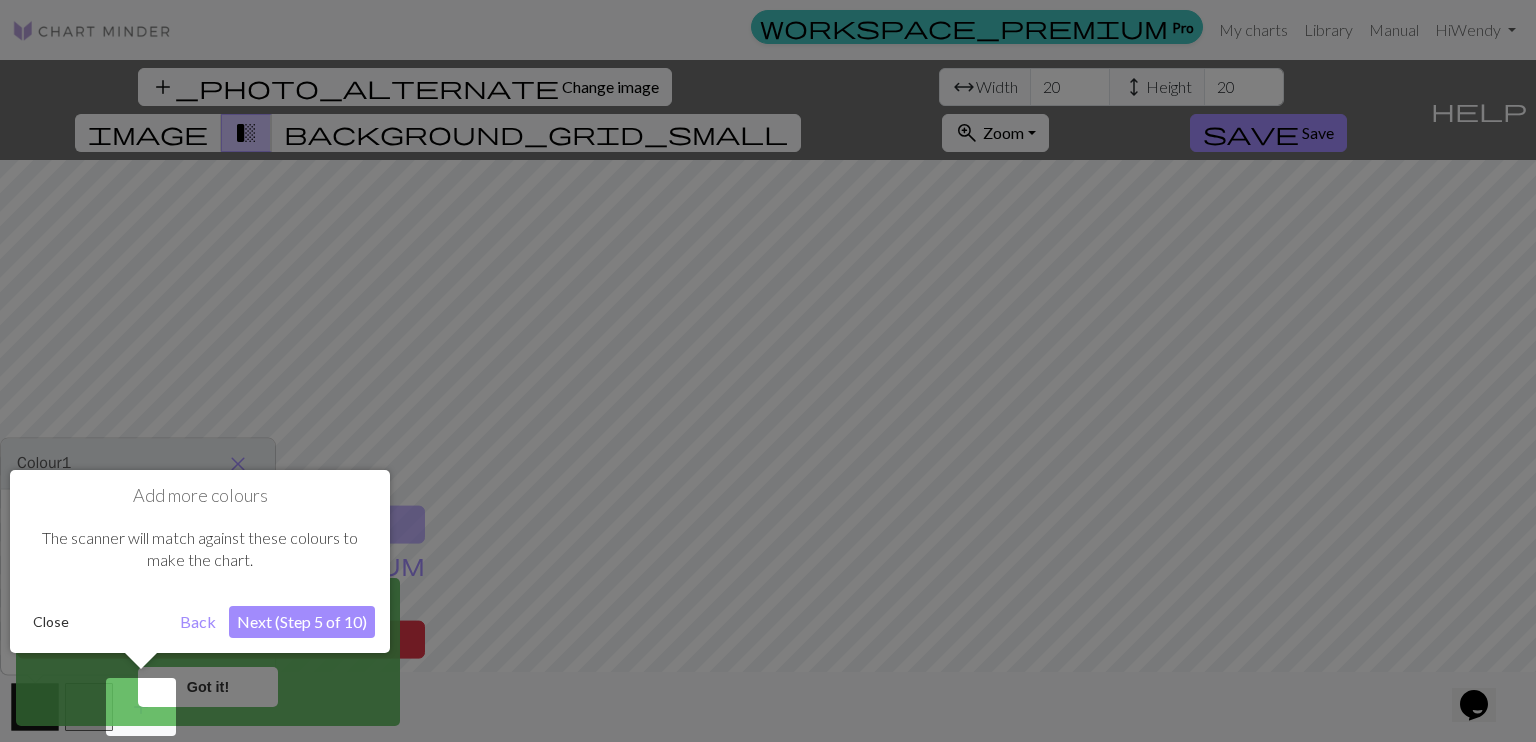 click on "Next (Step 5 of 10)" at bounding box center [302, 622] 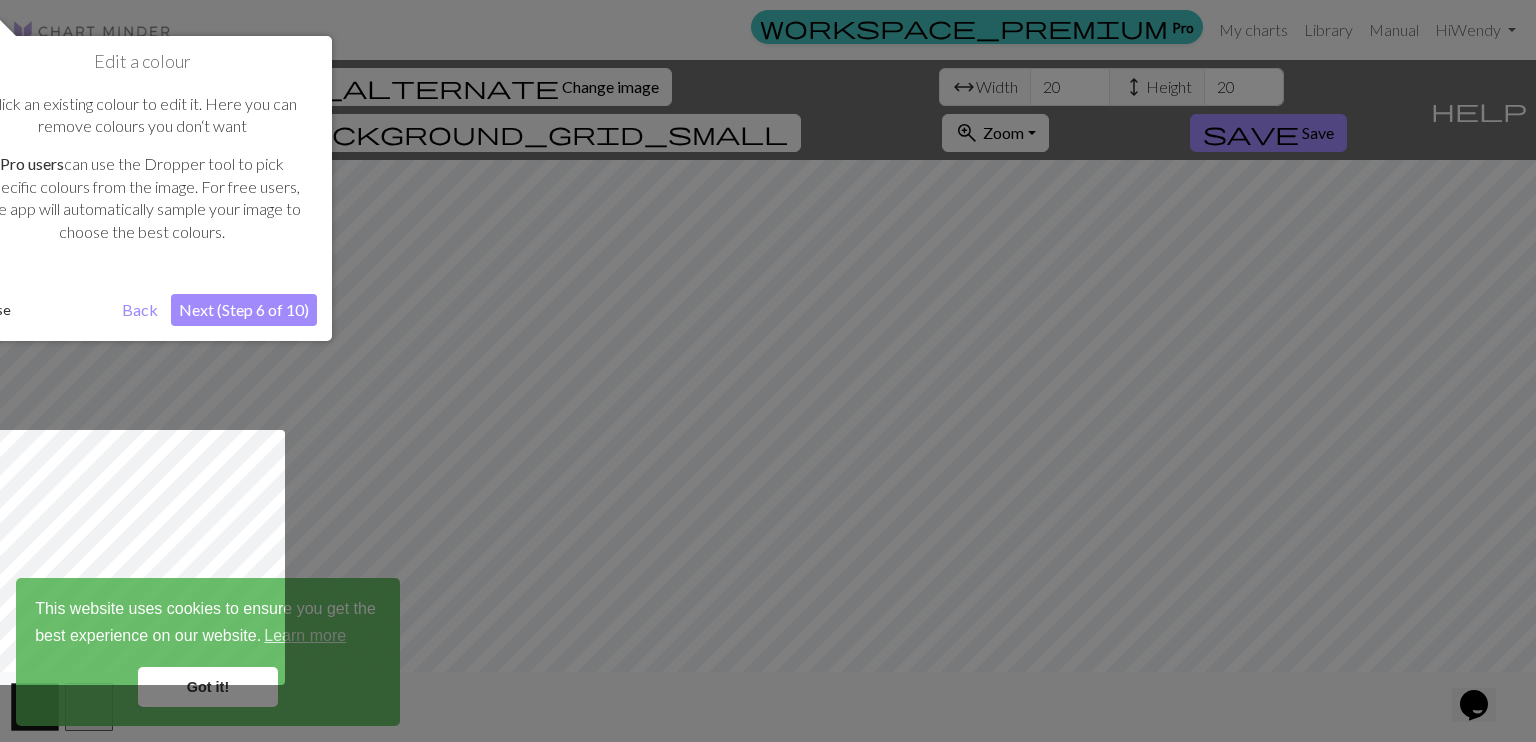 drag, startPoint x: 239, startPoint y: 239, endPoint x: 320, endPoint y: 243, distance: 81.09871 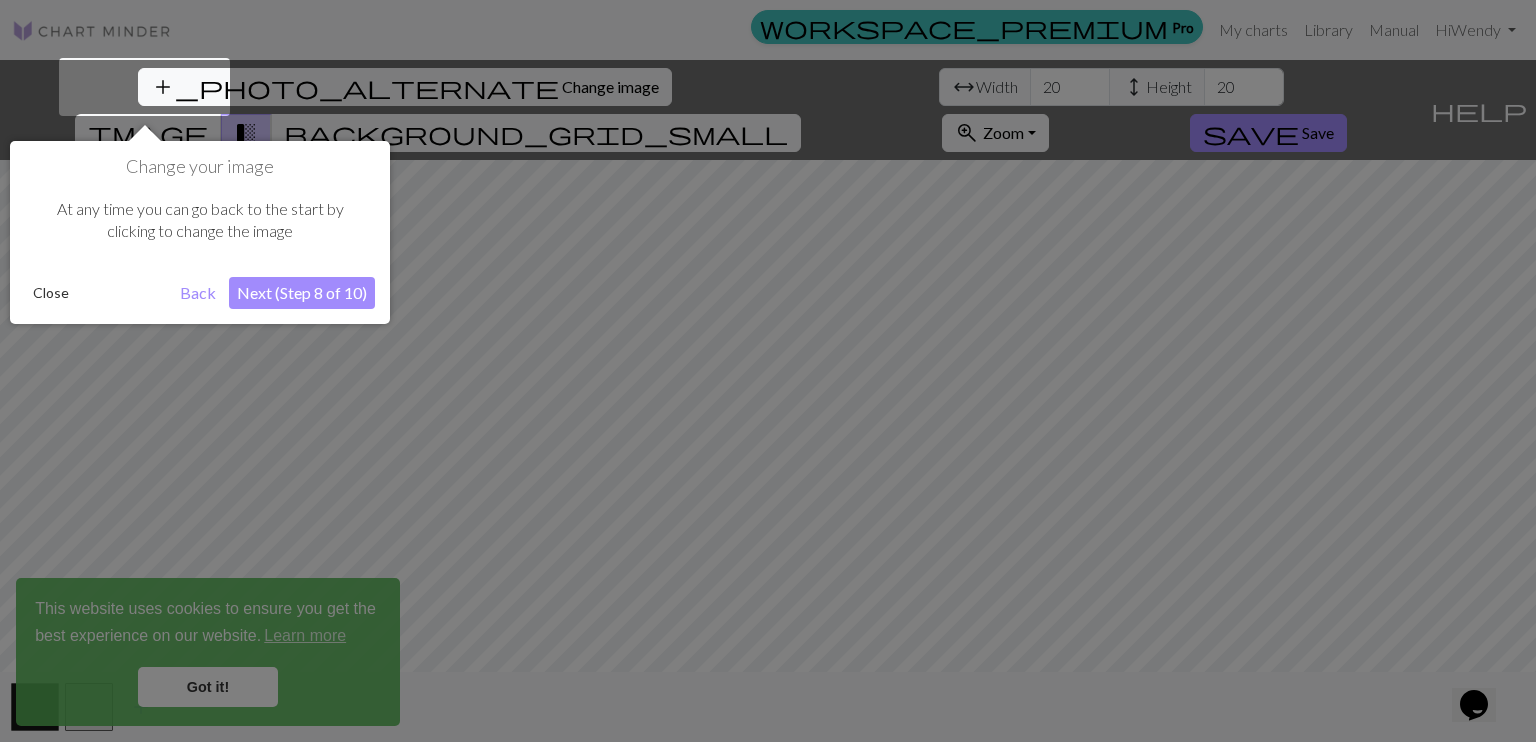 click on "Next (Step 8 of 10)" at bounding box center [302, 293] 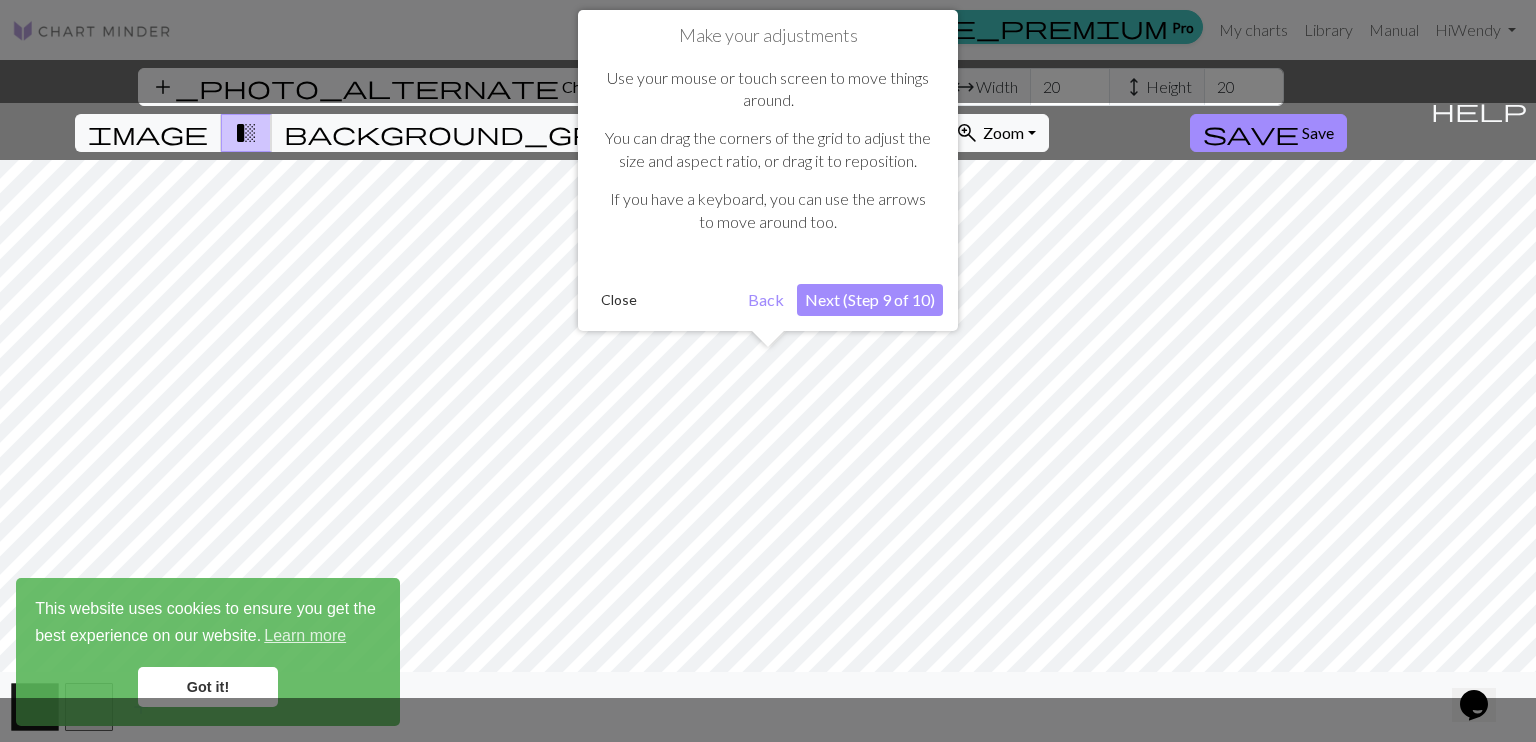click on "Next (Step 9 of 10)" at bounding box center (870, 300) 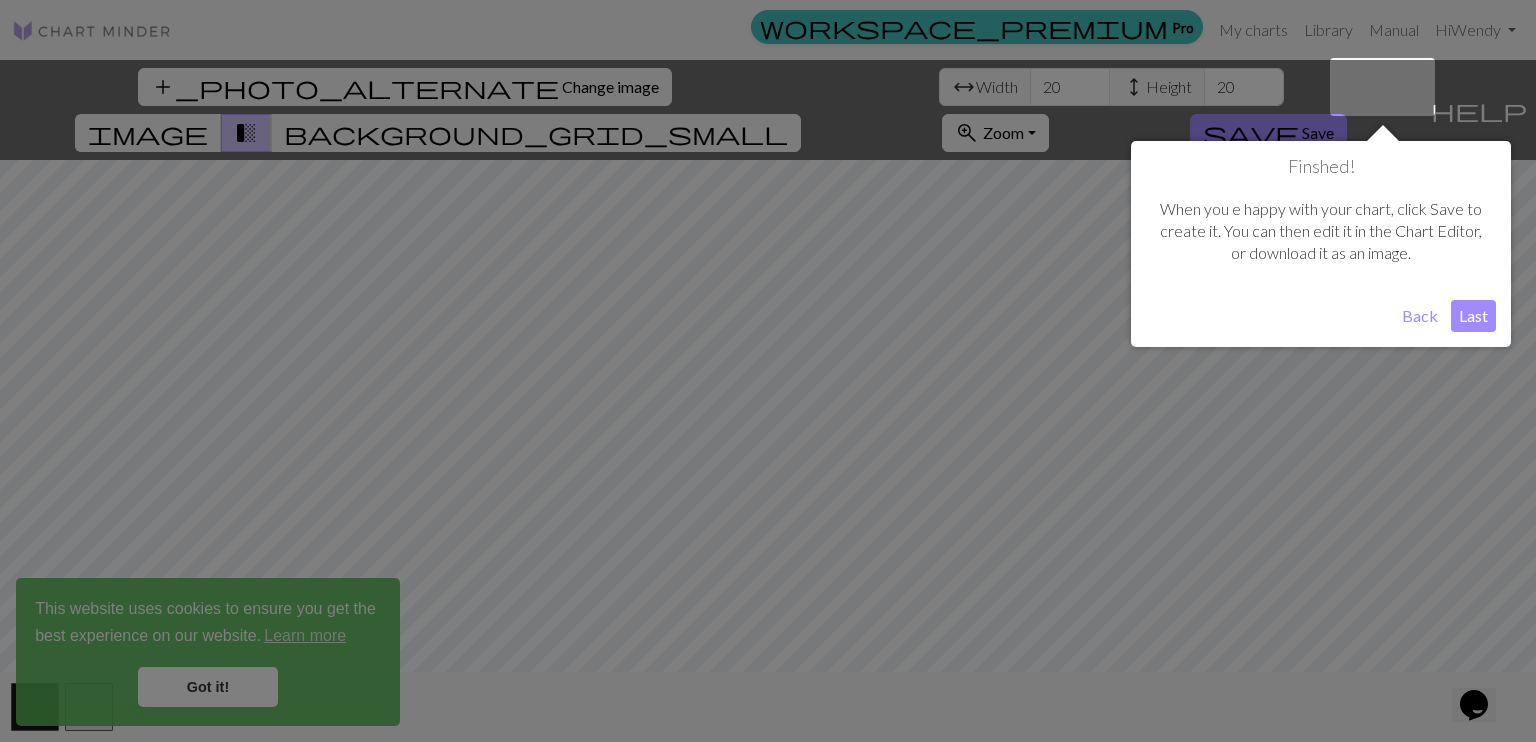 click on "Last" at bounding box center [1473, 316] 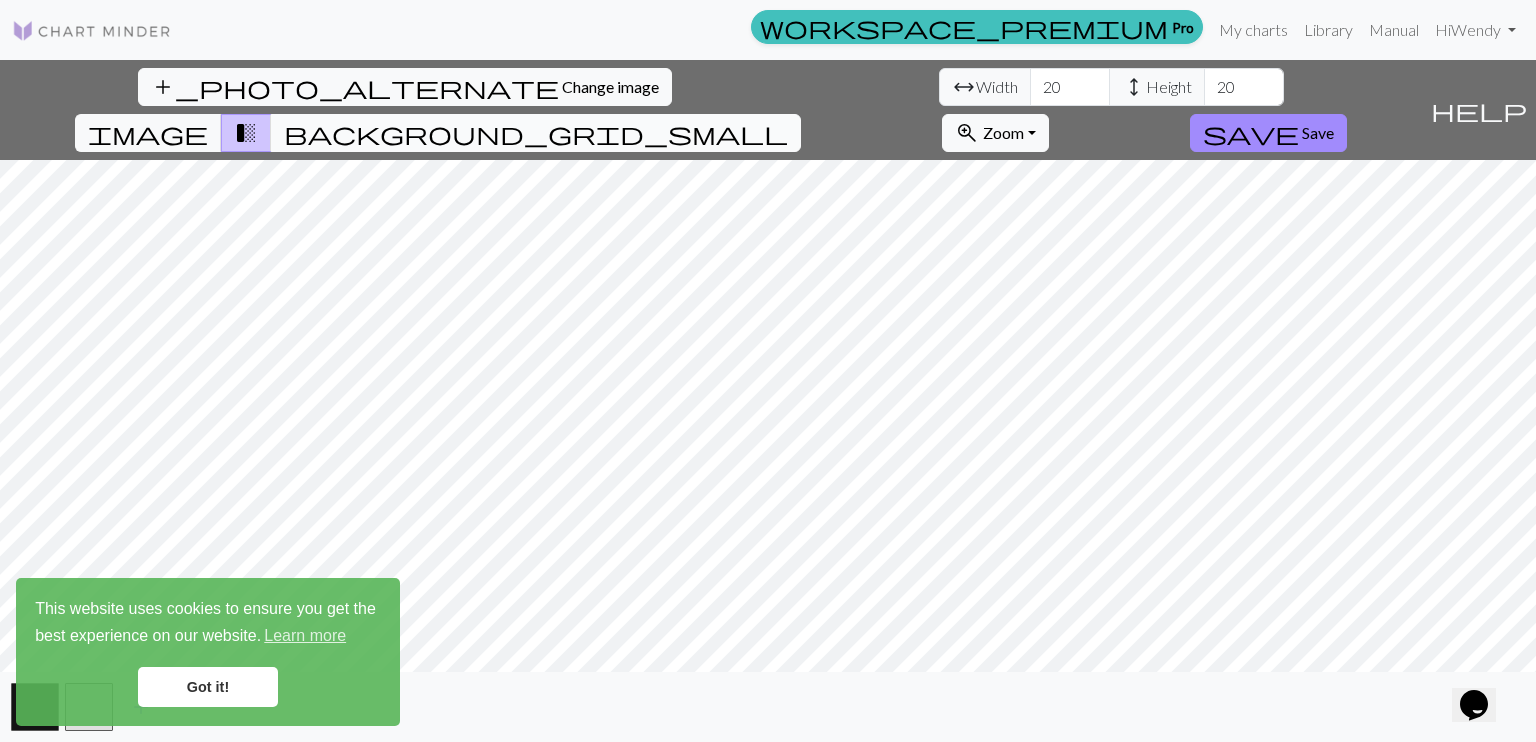 click on "background_grid_small" at bounding box center (536, 133) 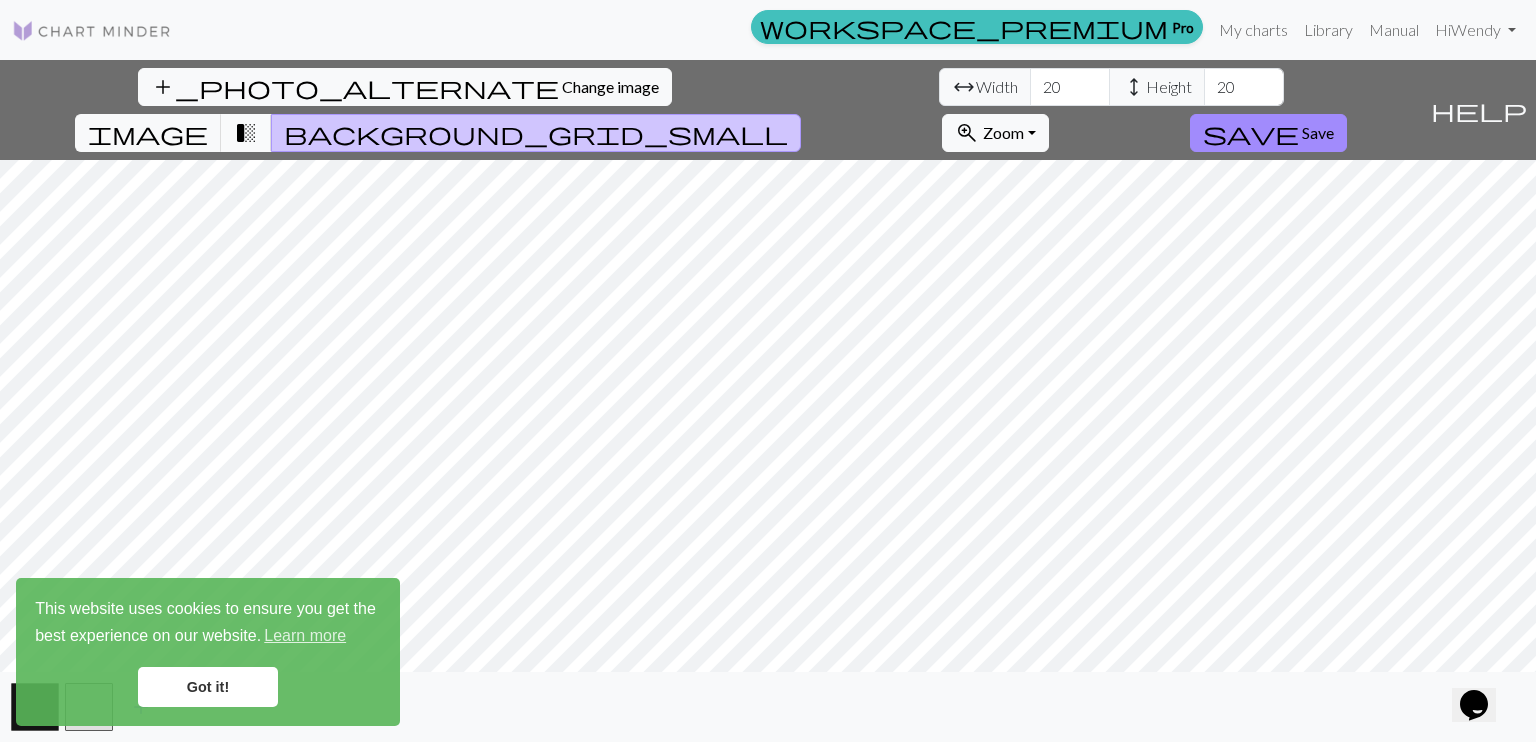 click on "transition_fade" at bounding box center [246, 133] 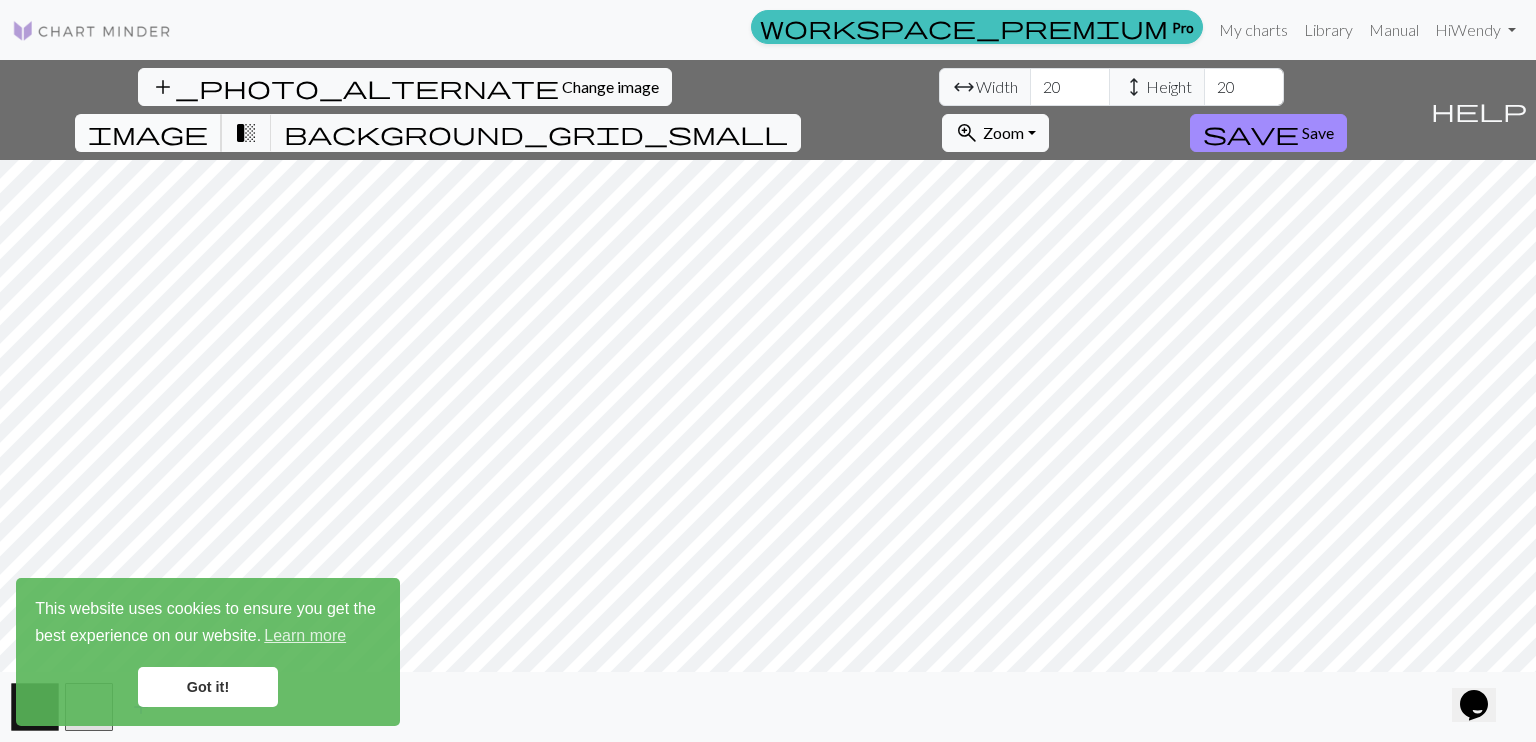 click on "image" at bounding box center [148, 133] 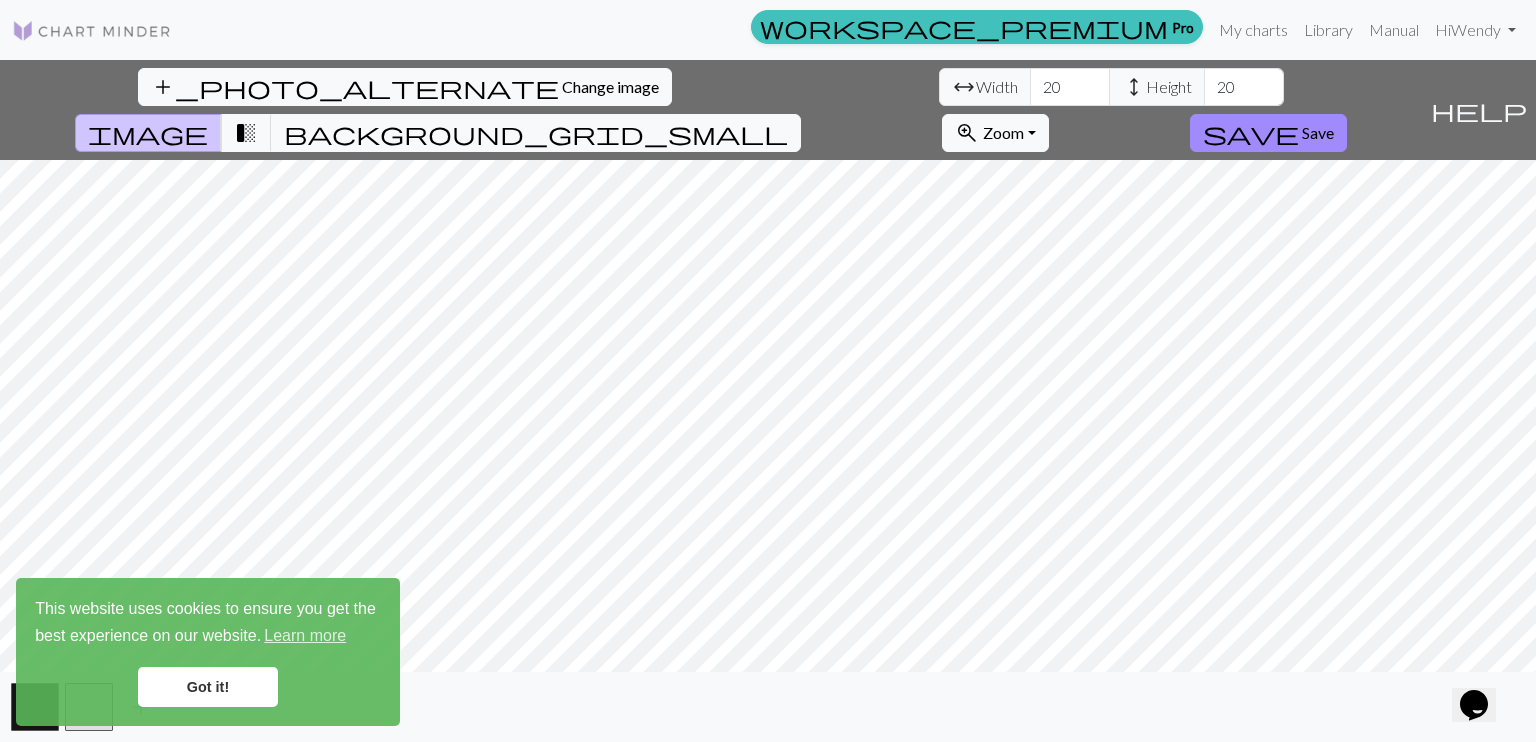 click on "Height" at bounding box center (1169, 87) 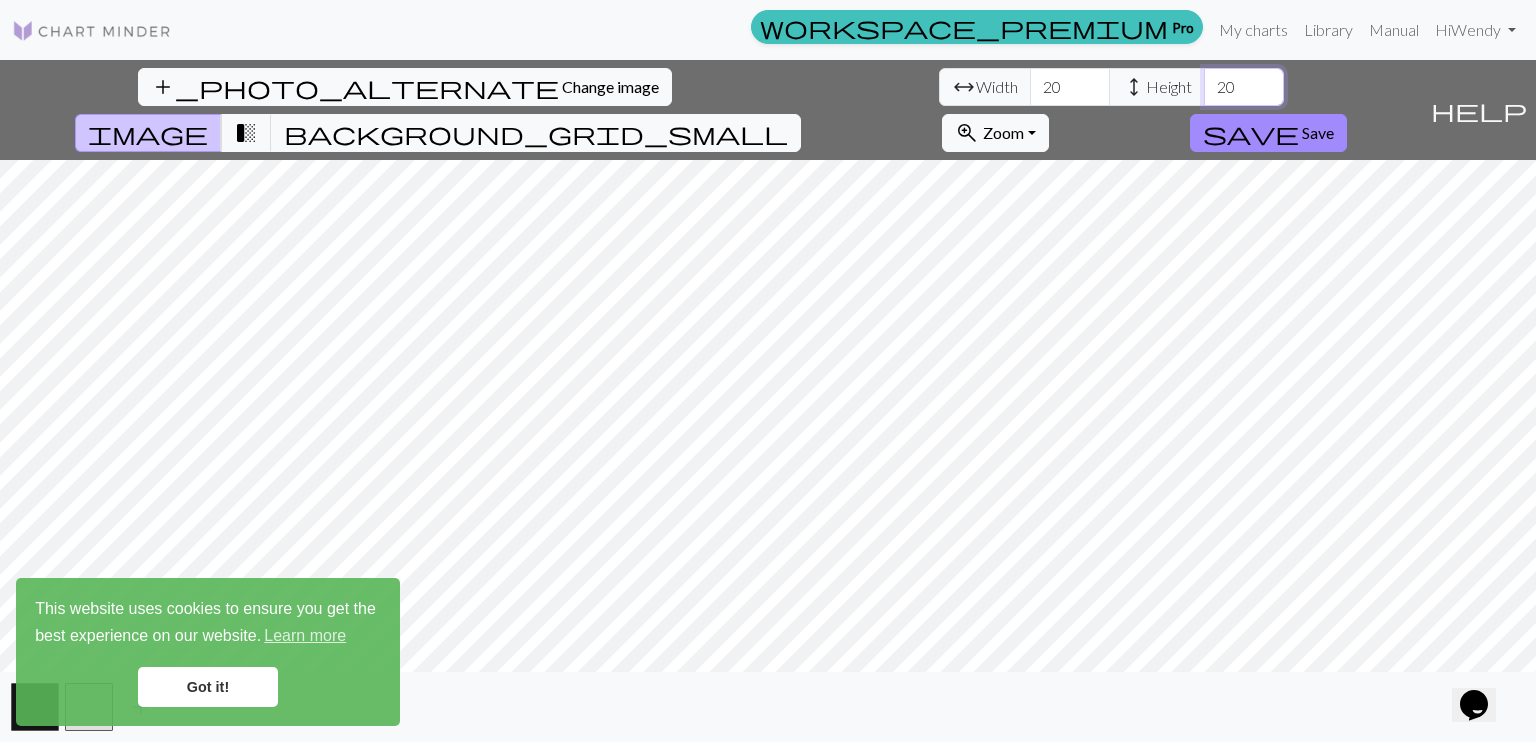 click on "20" at bounding box center (1244, 87) 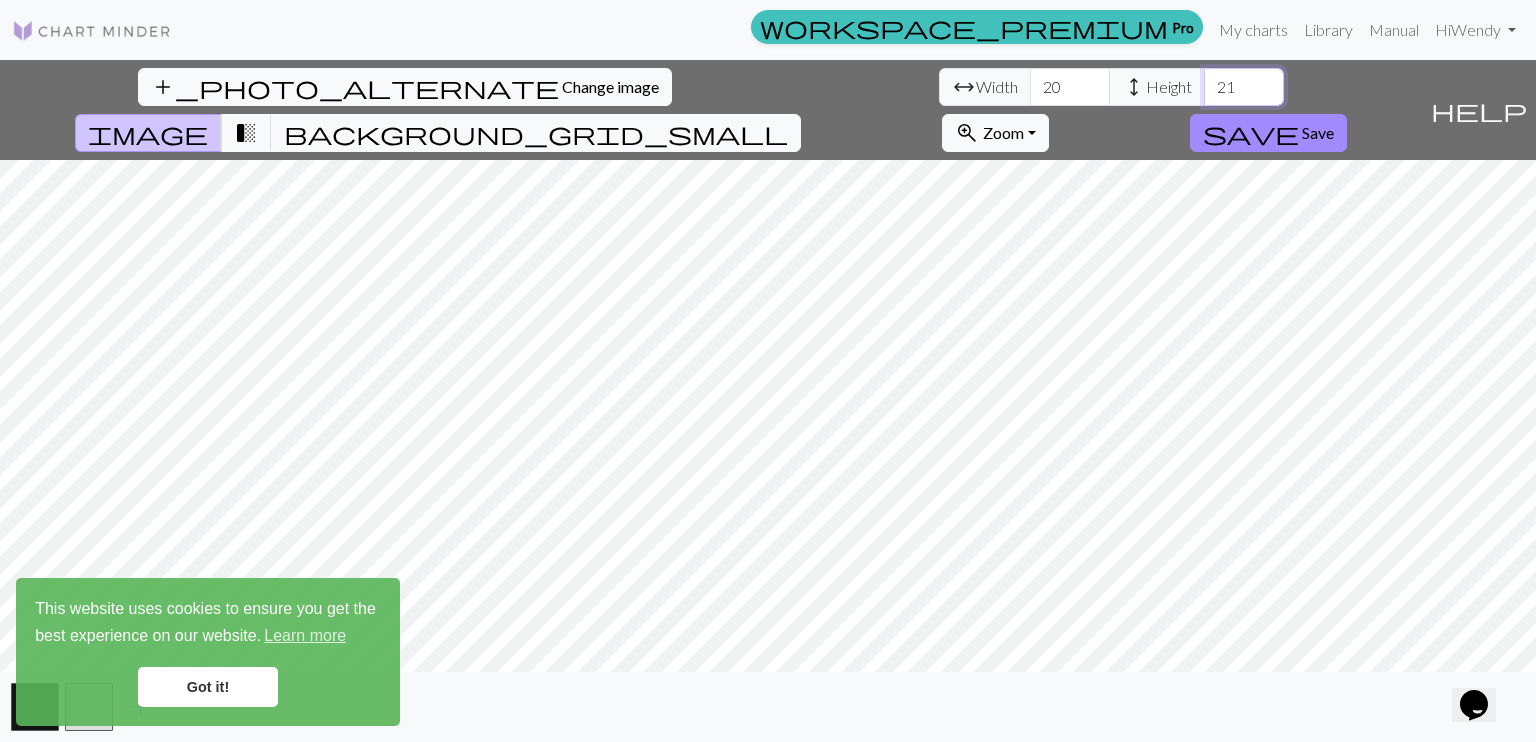 click on "21" at bounding box center (1244, 87) 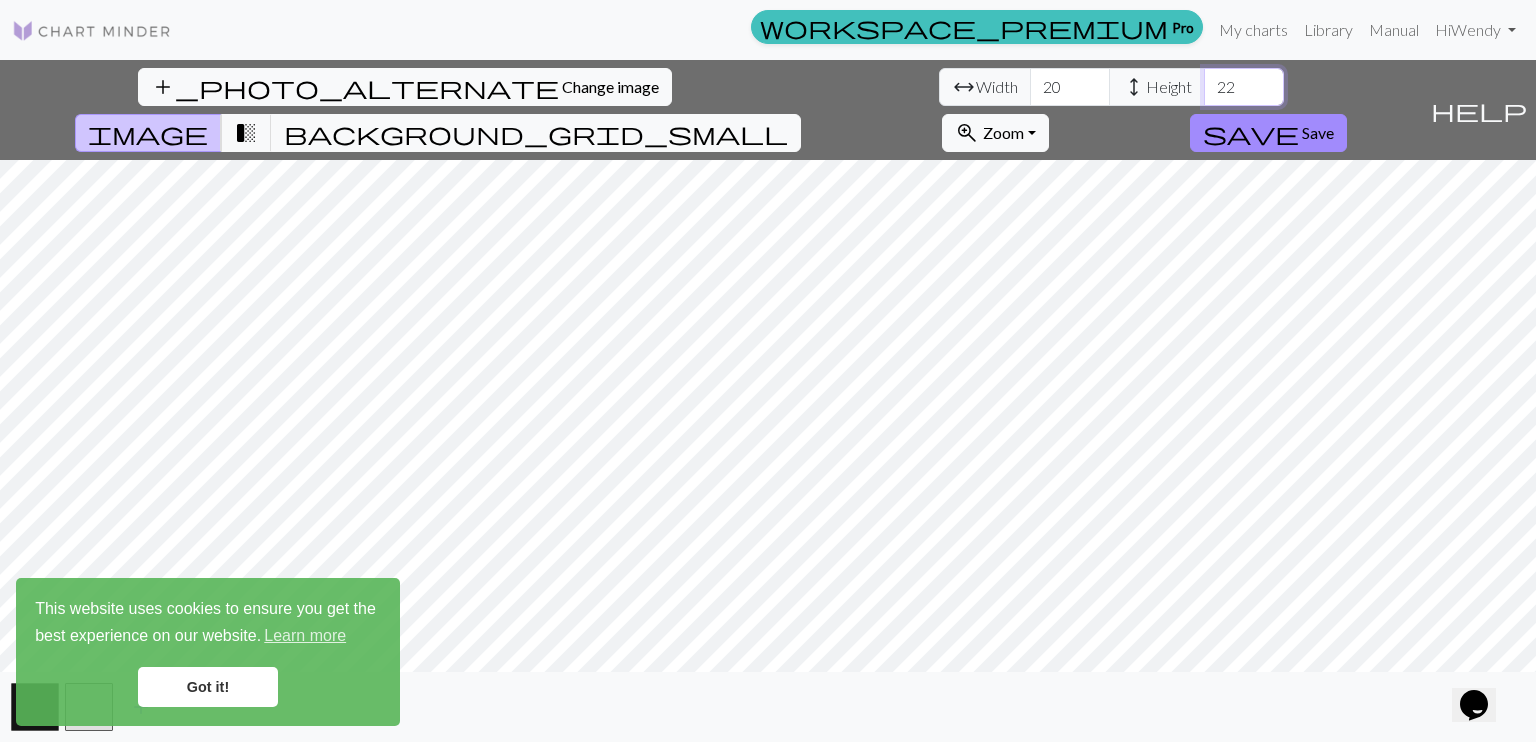 click on "22" at bounding box center (1244, 87) 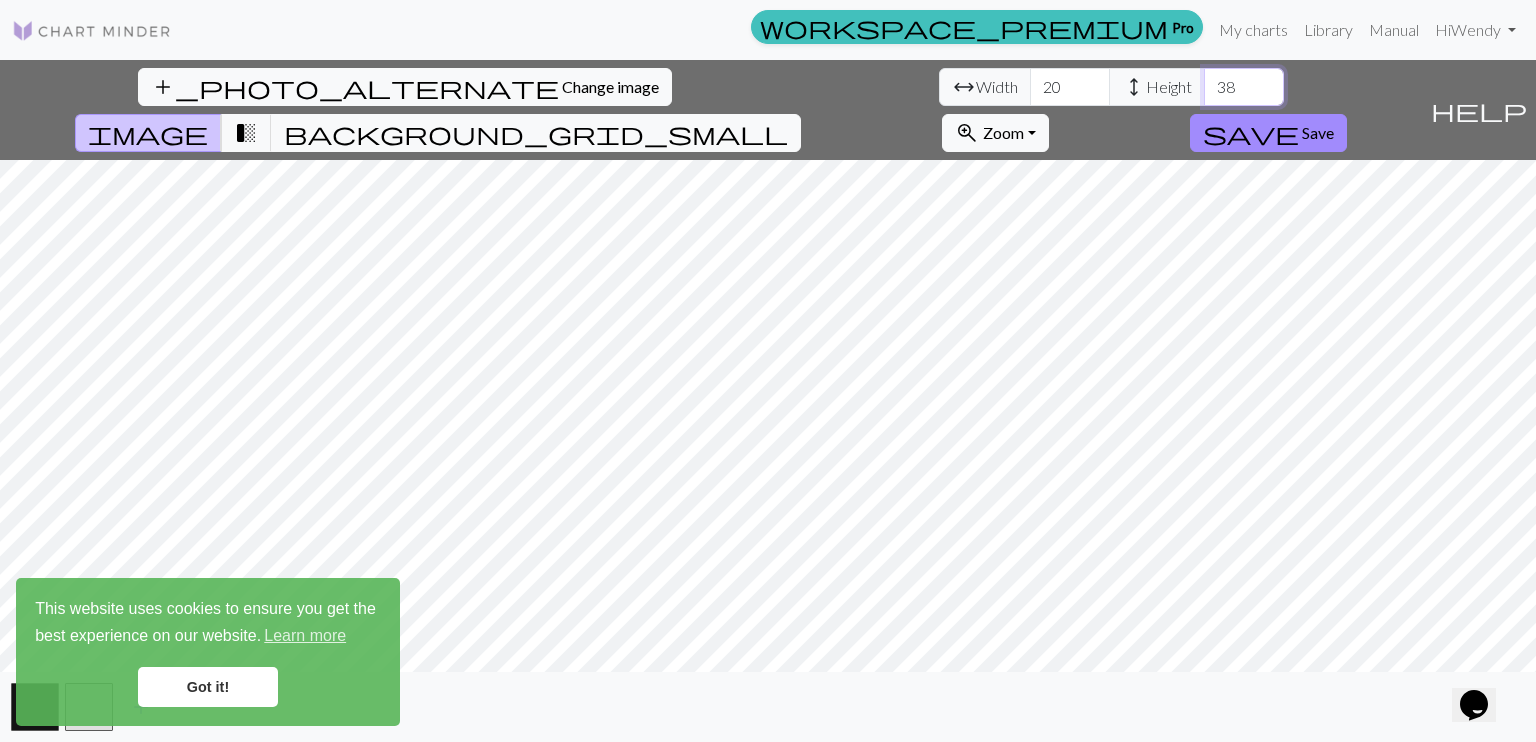 click on "38" at bounding box center [1244, 87] 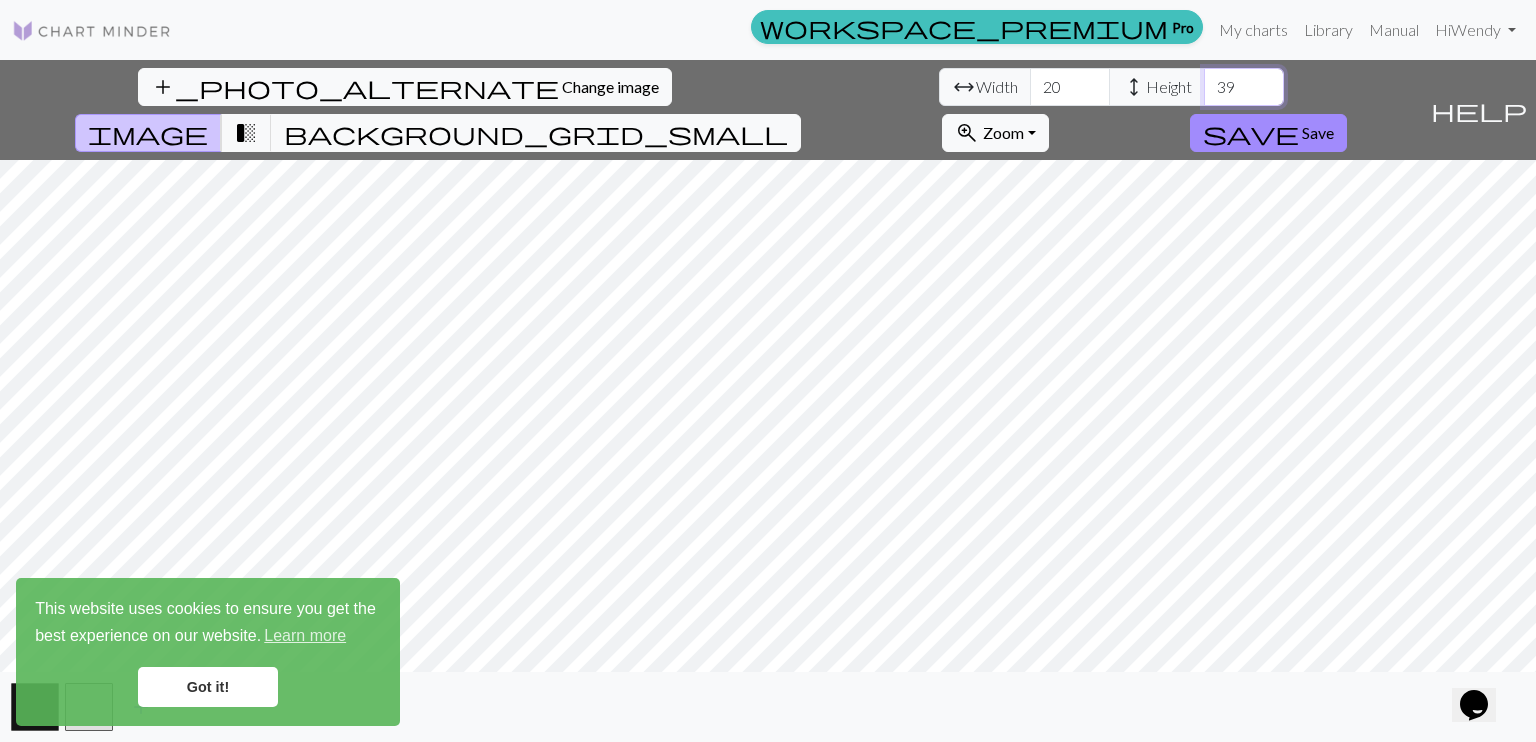 click on "39" at bounding box center [1244, 87] 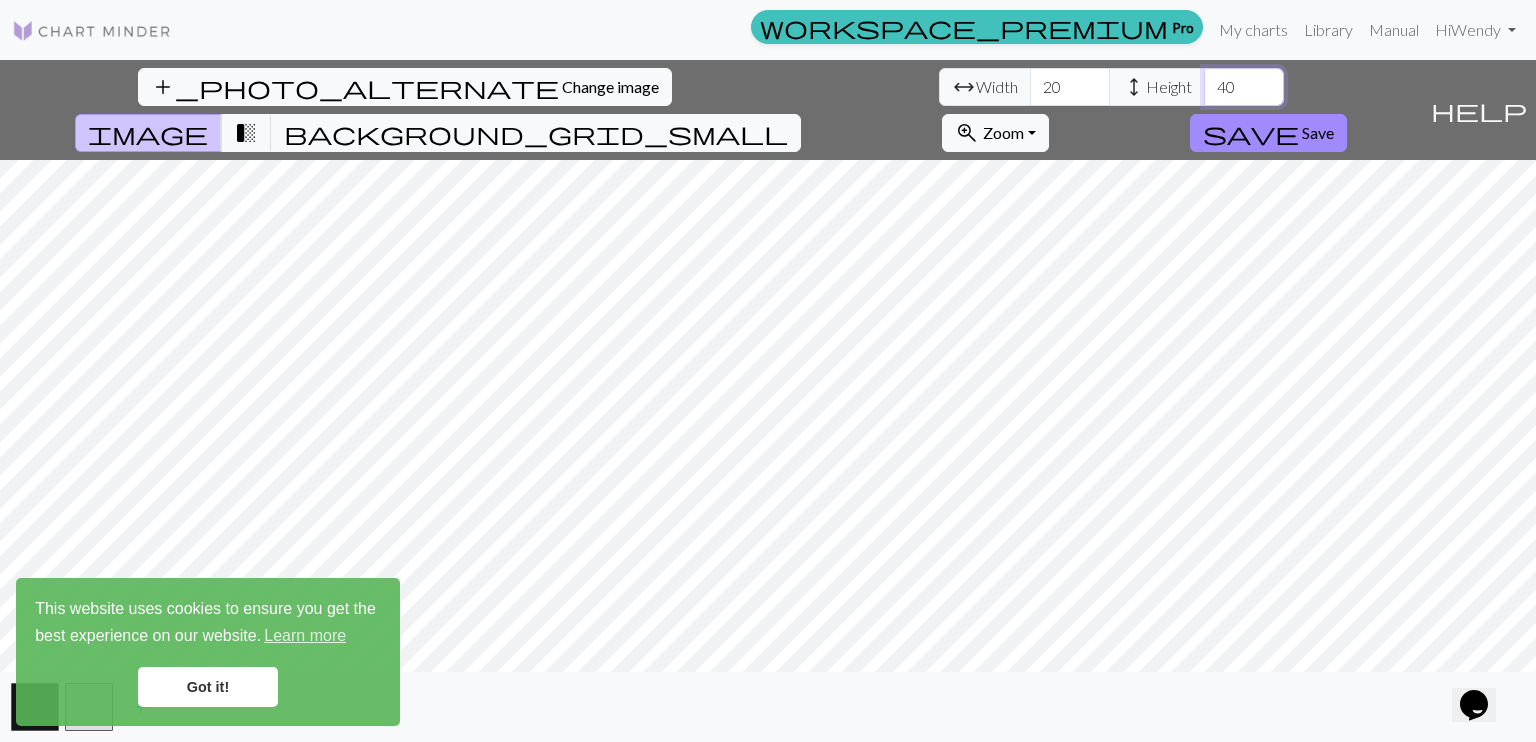 type on "40" 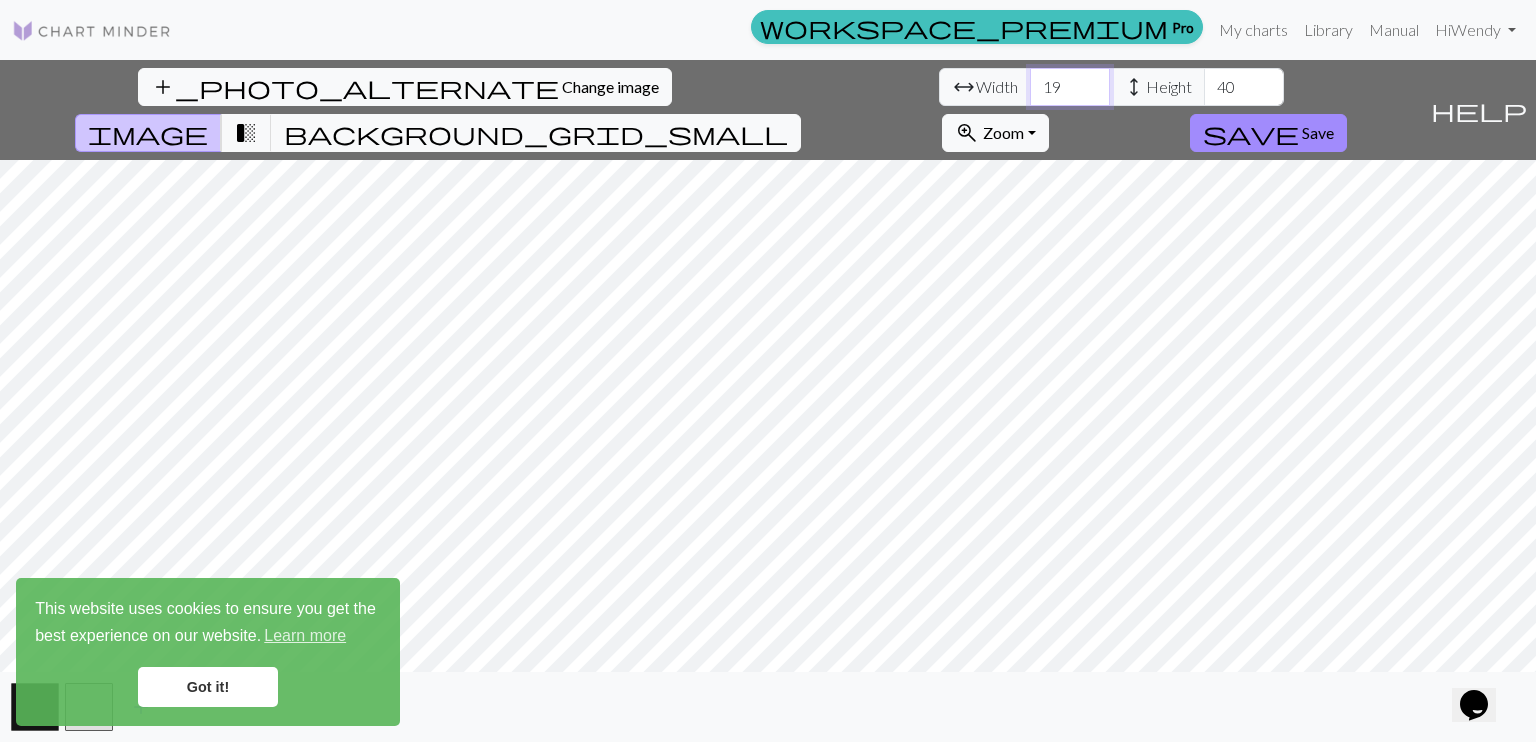 click on "19" at bounding box center [1070, 87] 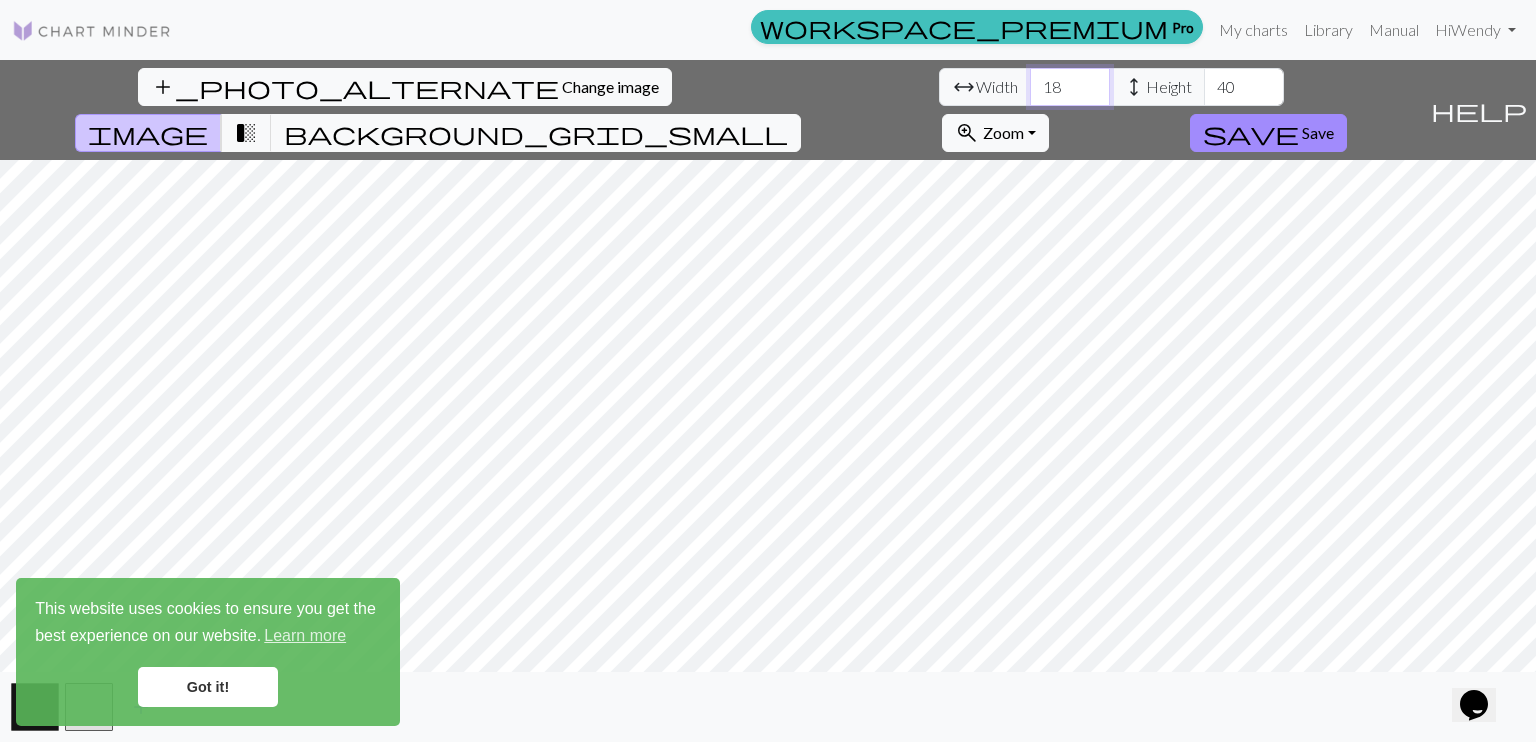 click on "18" at bounding box center [1070, 87] 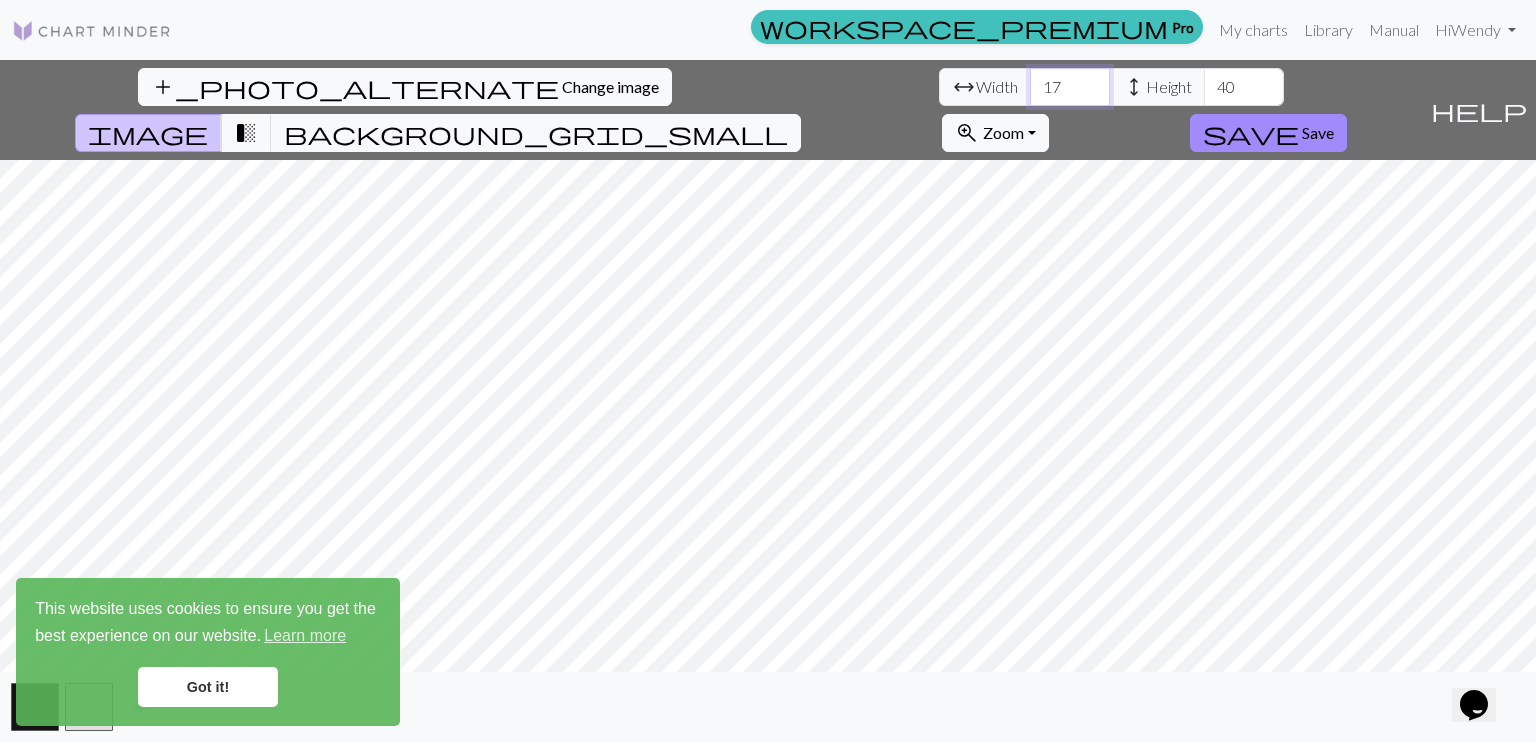 click on "17" at bounding box center [1070, 87] 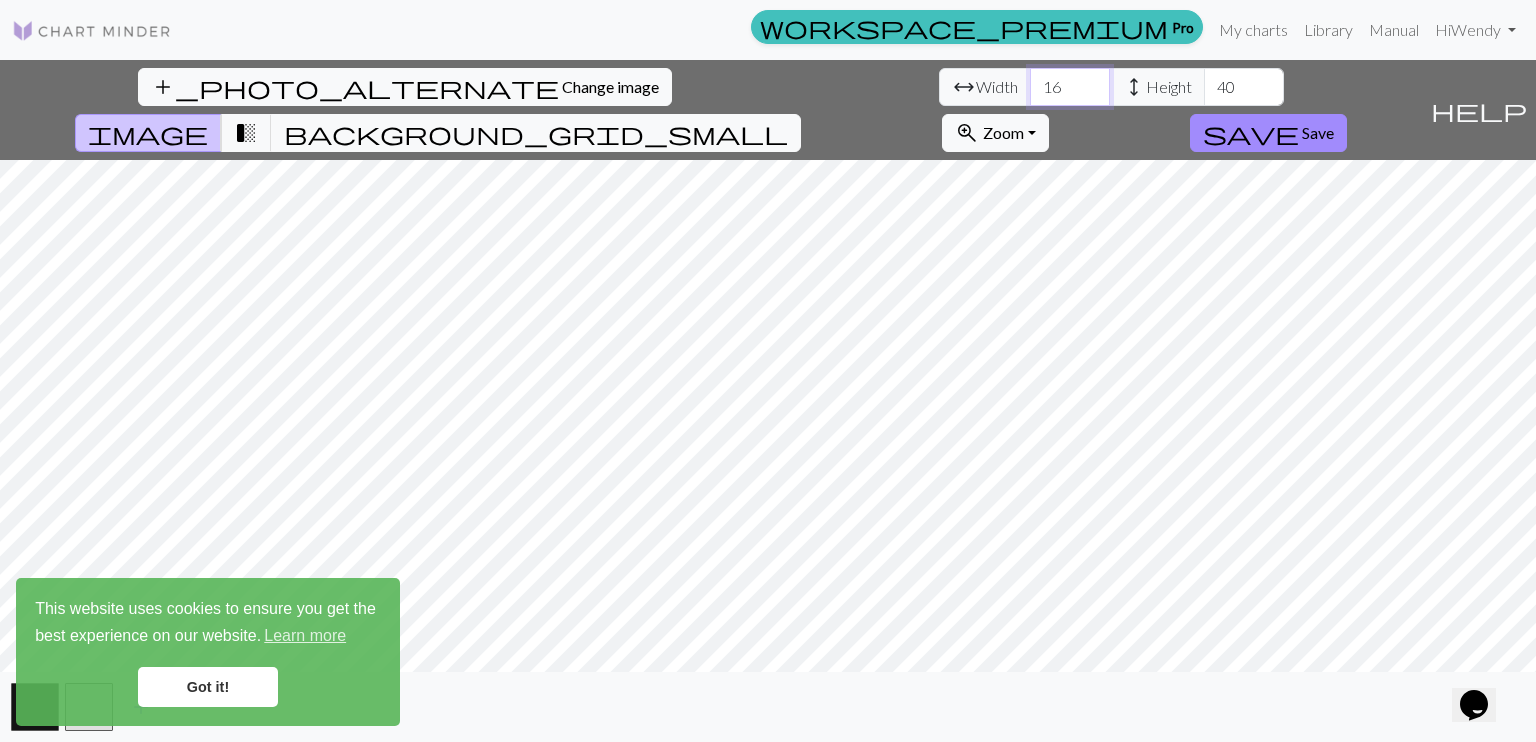 click on "16" at bounding box center [1070, 87] 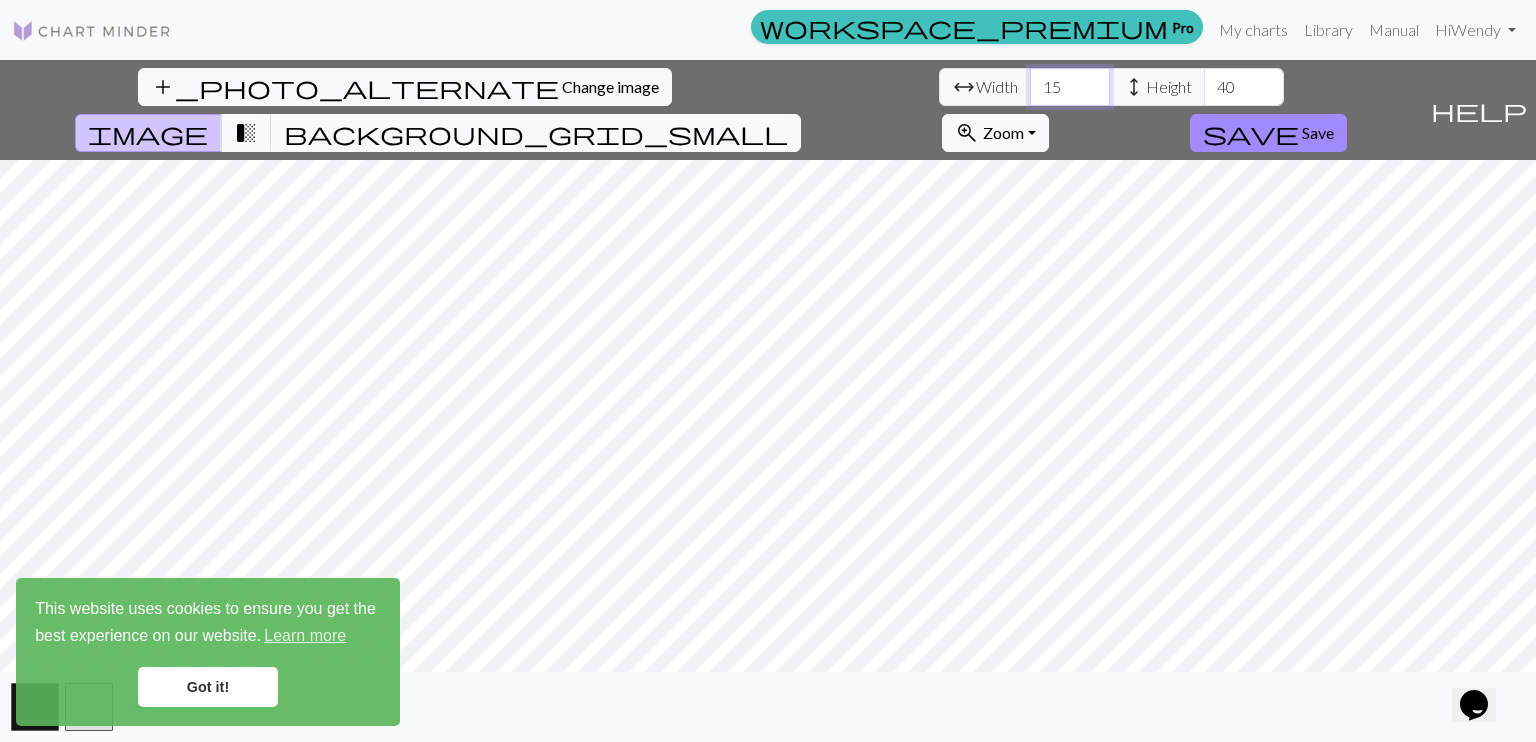 click on "15" at bounding box center [1070, 87] 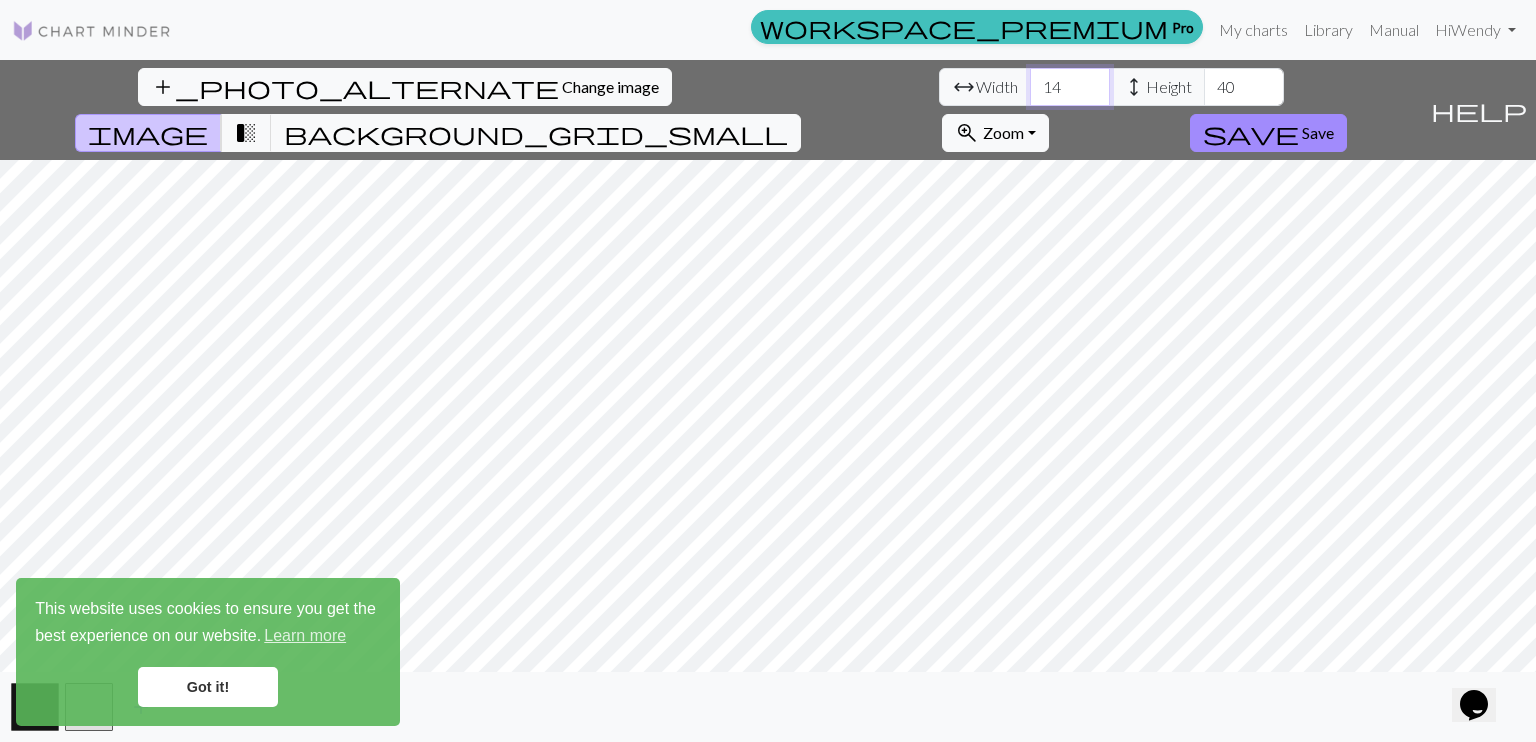 click on "14" at bounding box center [1070, 87] 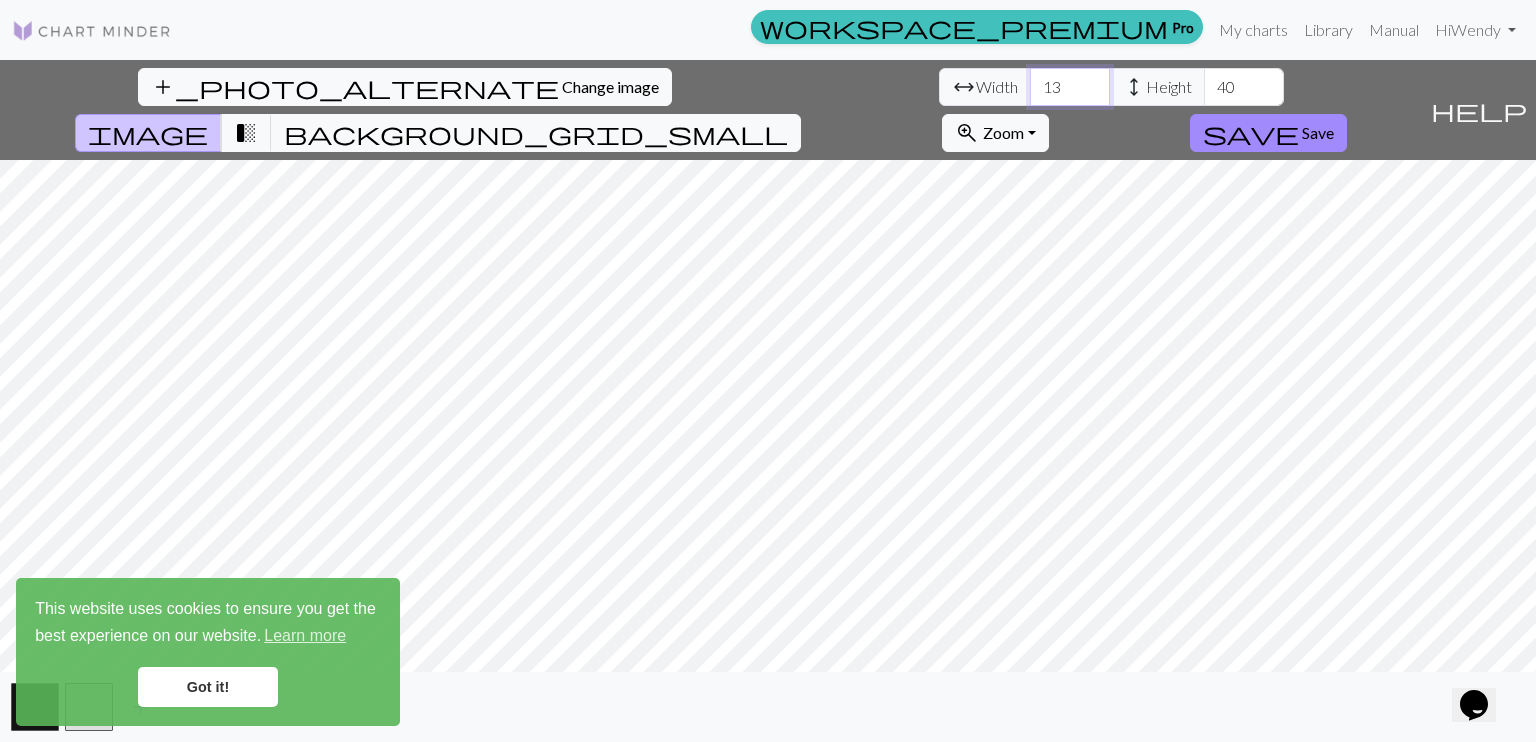 click on "13" at bounding box center [1070, 87] 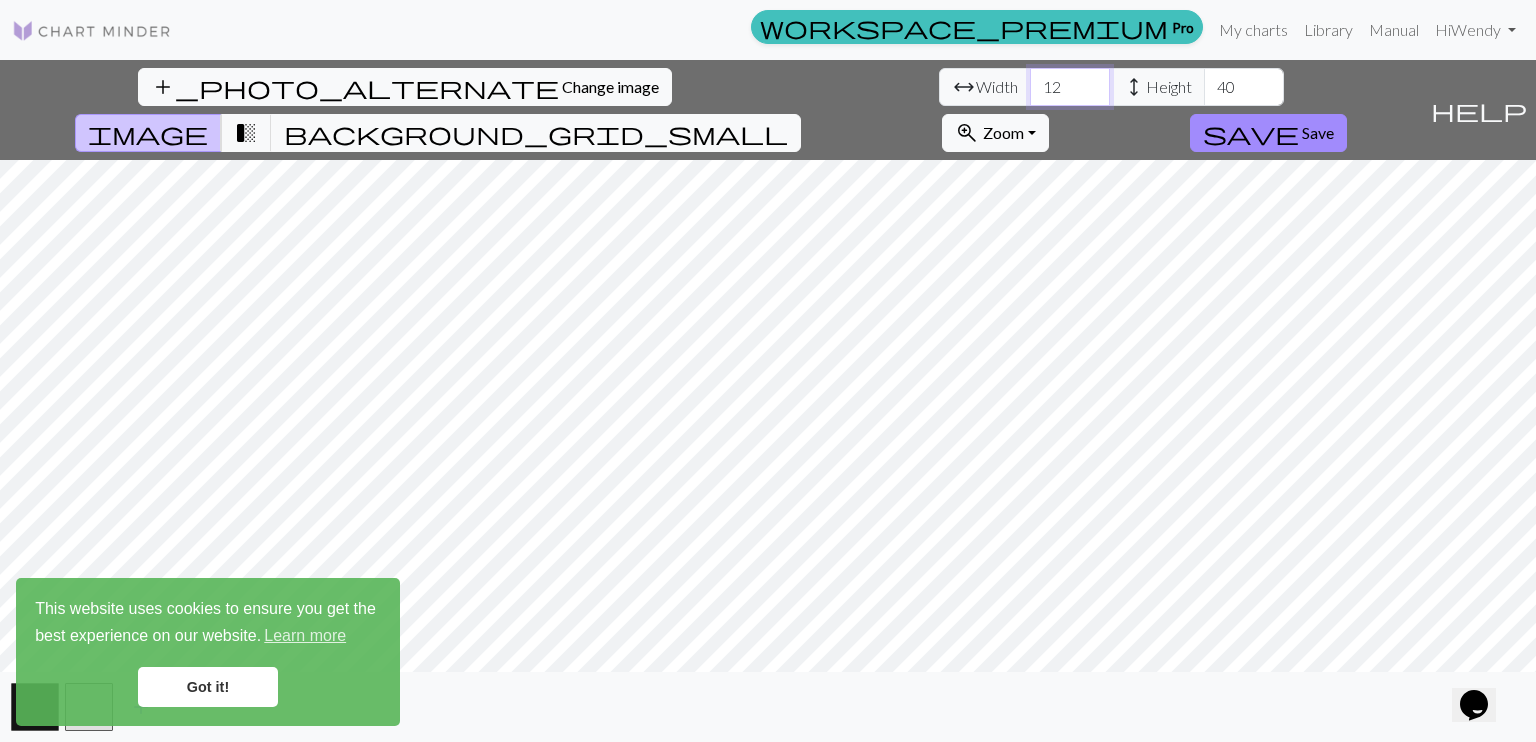 click on "12" at bounding box center [1070, 87] 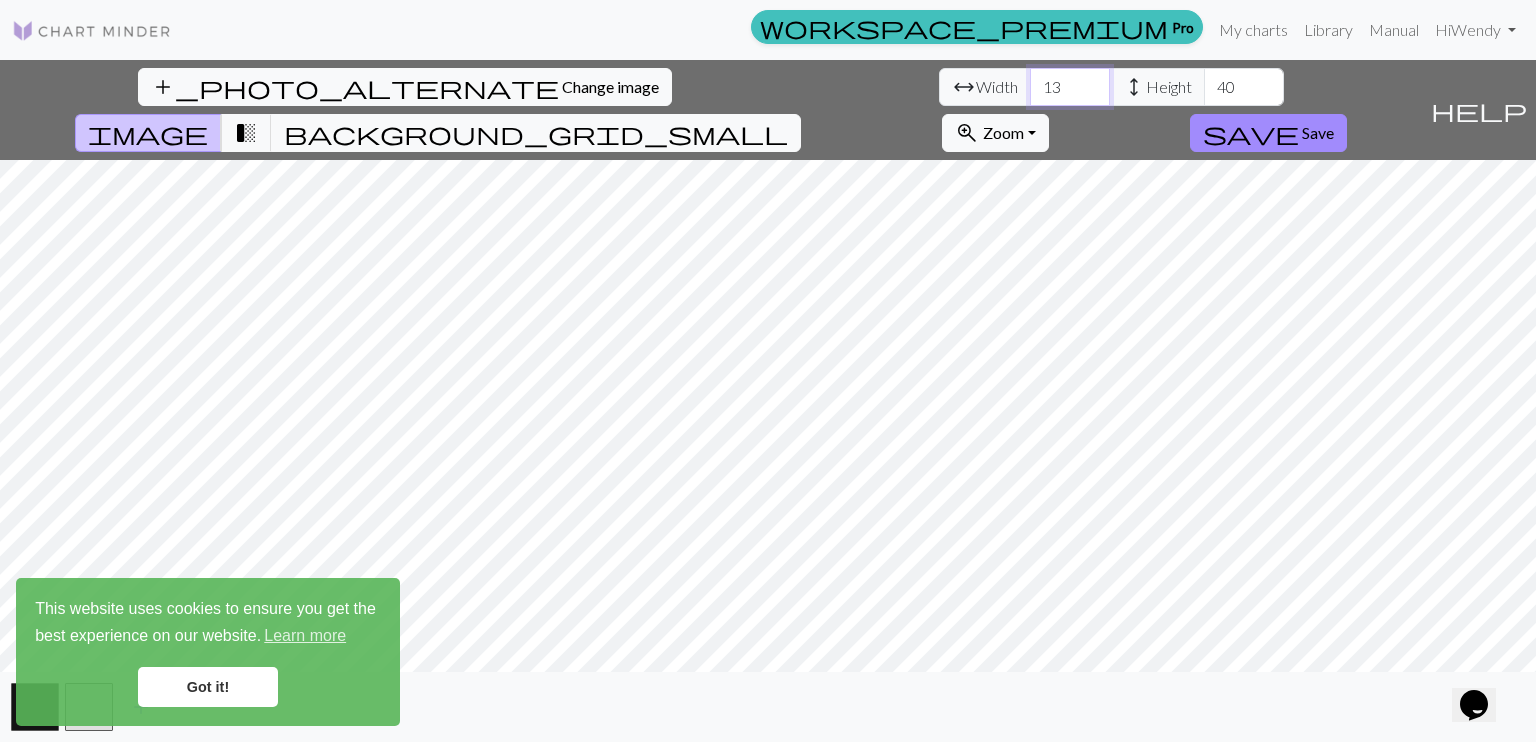 click on "13" at bounding box center [1070, 87] 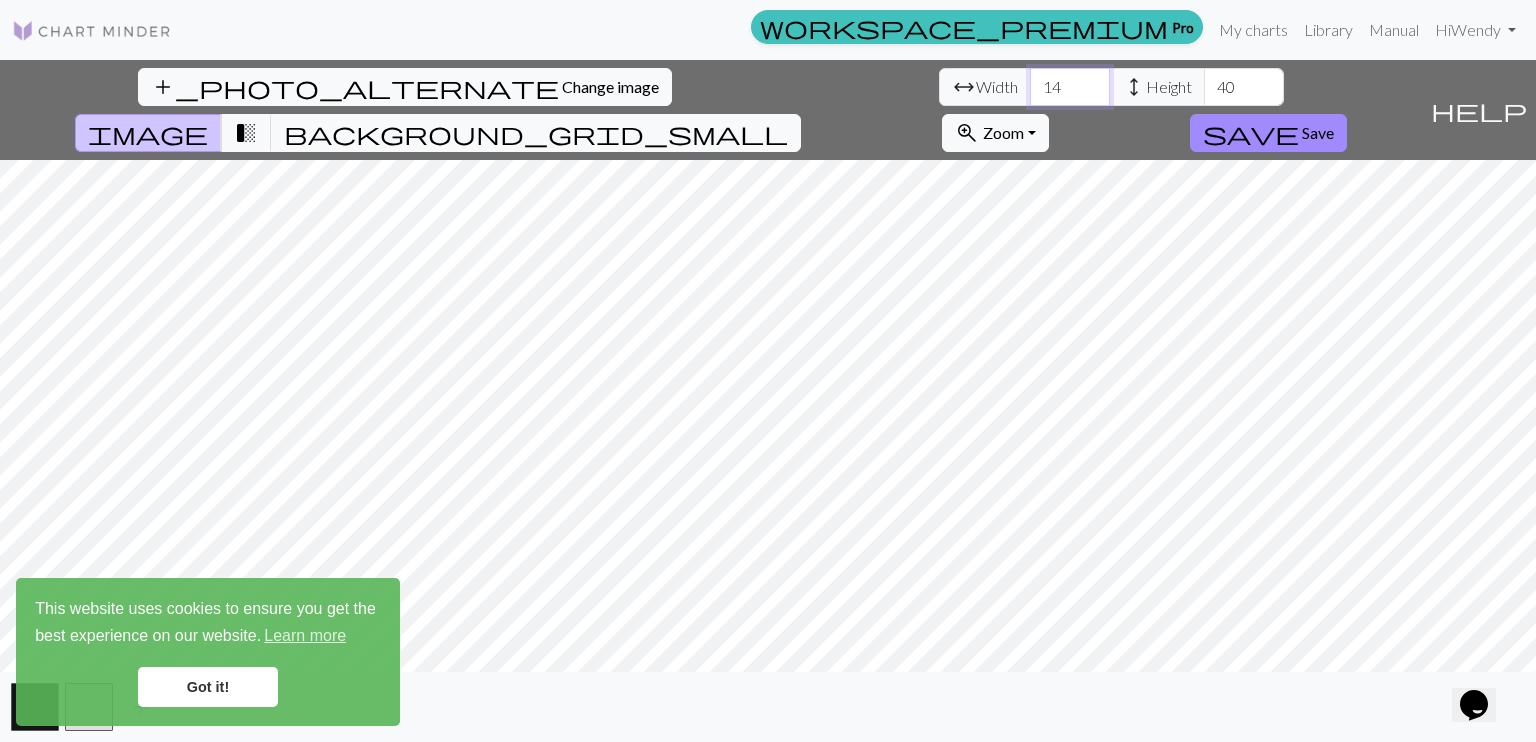 click on "14" at bounding box center [1070, 87] 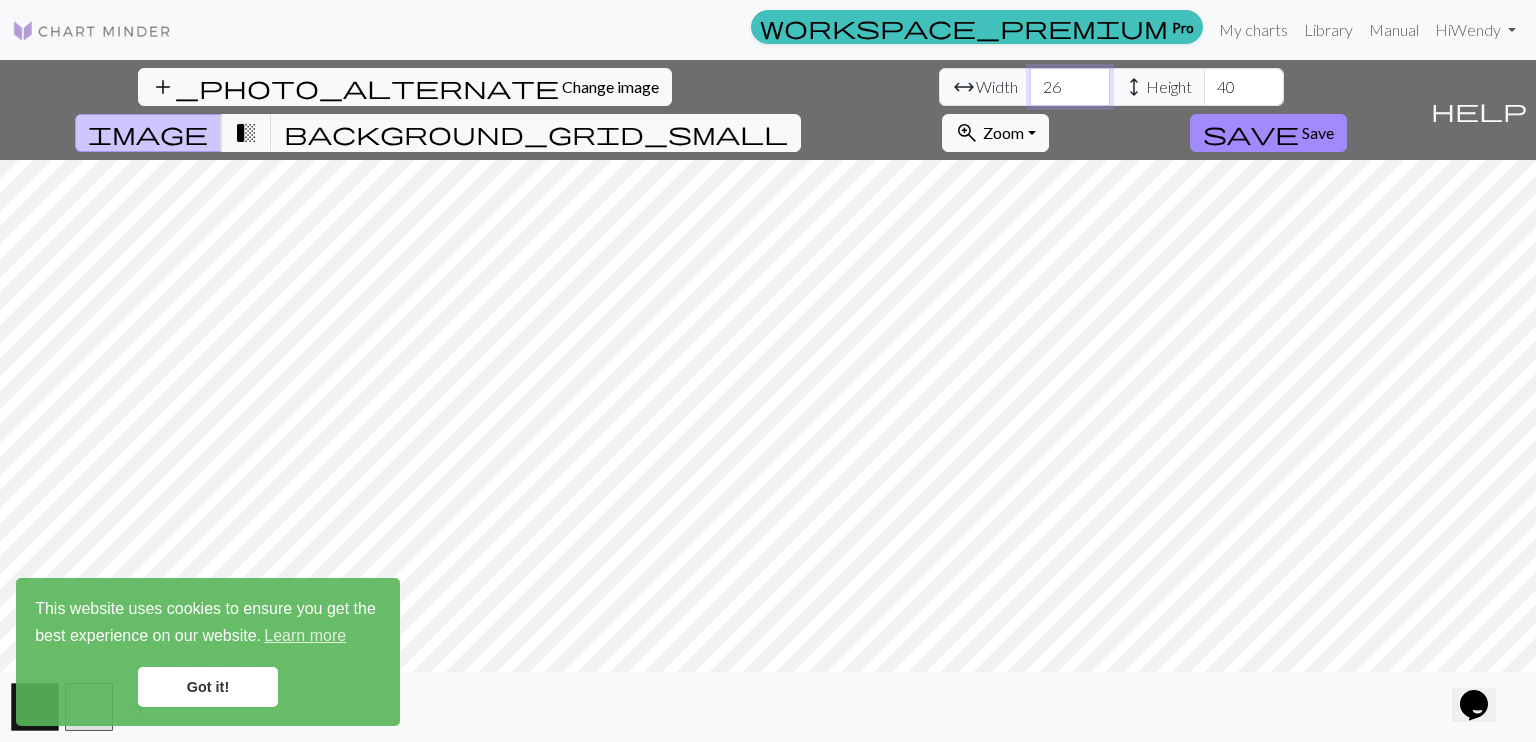 click on "26" at bounding box center [1070, 87] 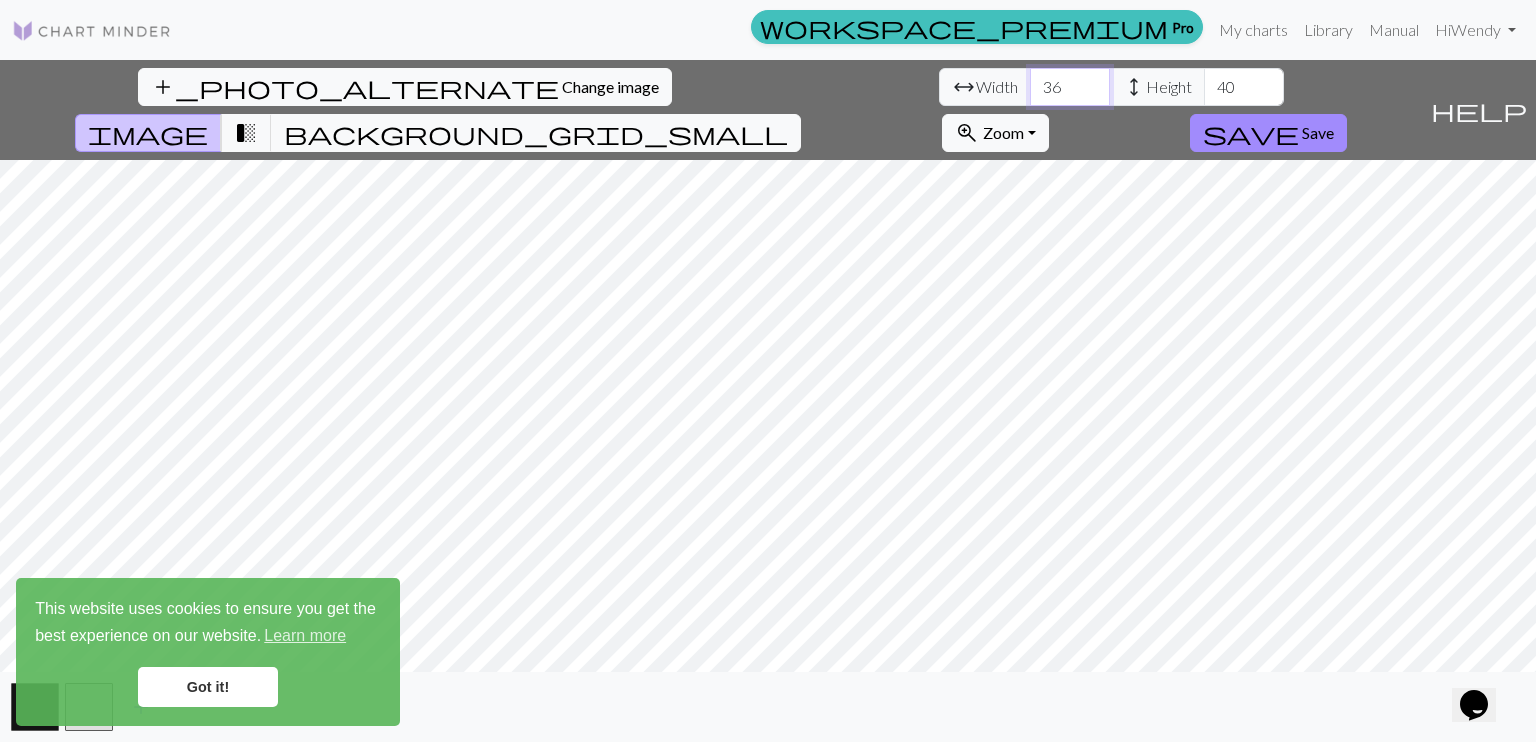 click on "36" at bounding box center (1070, 87) 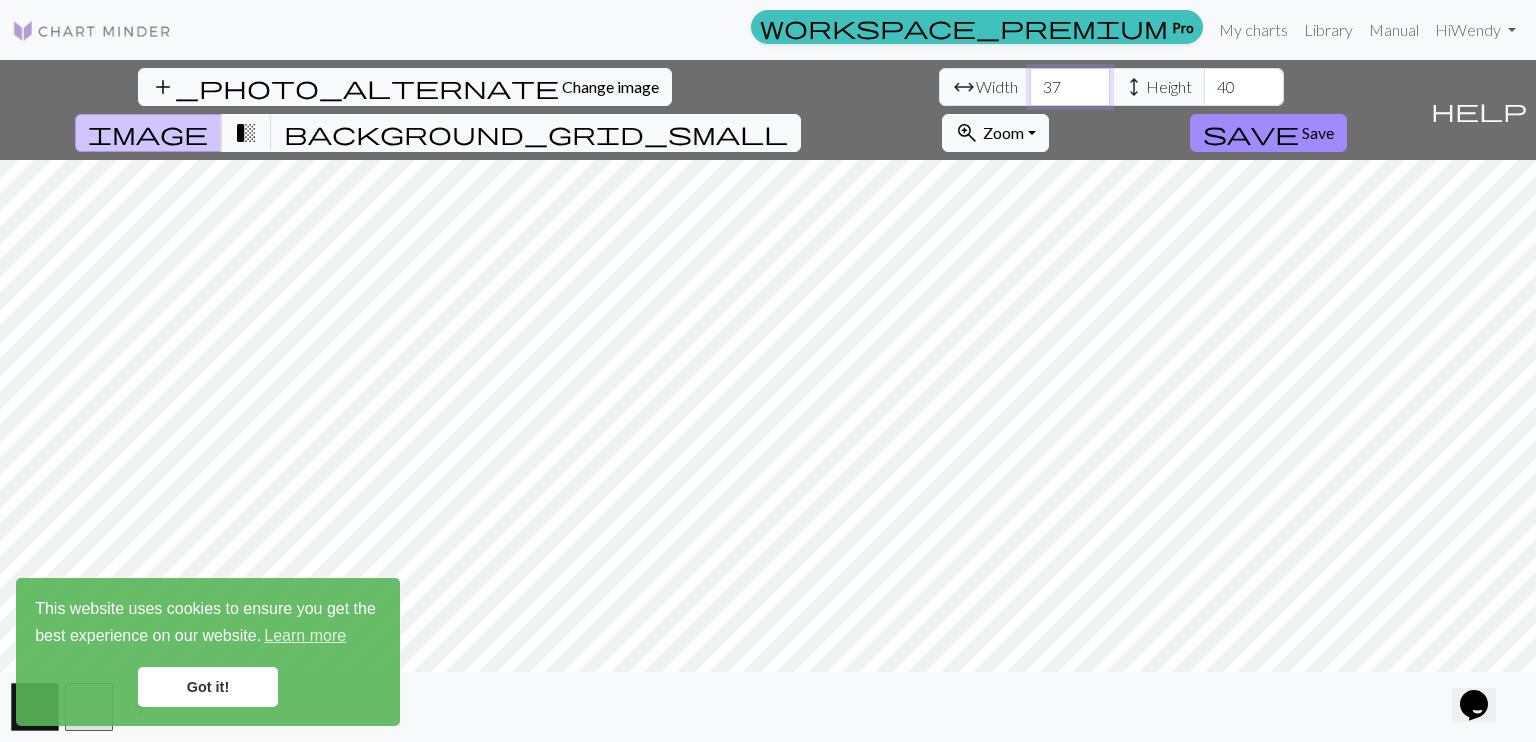 click on "37" at bounding box center (1070, 87) 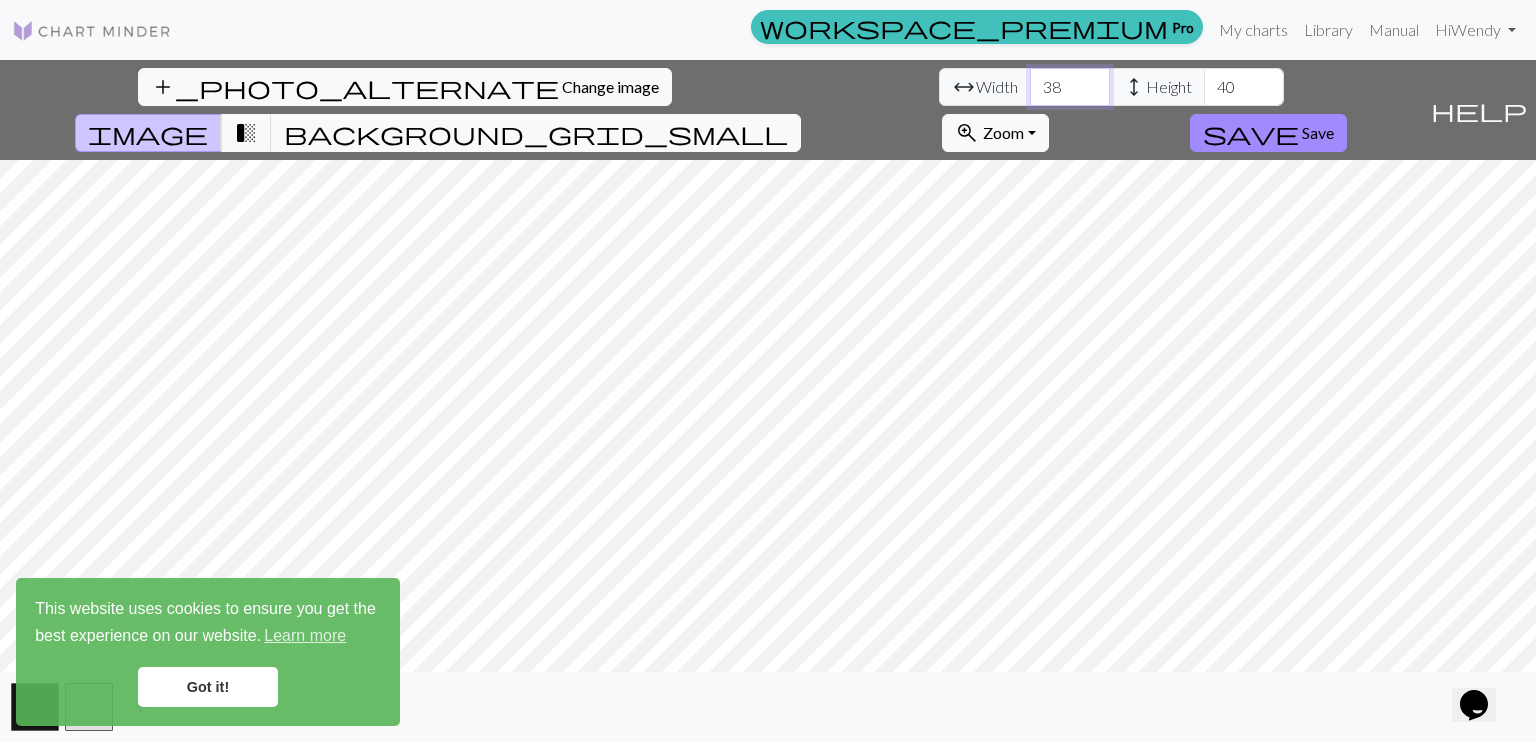 click on "38" at bounding box center (1070, 87) 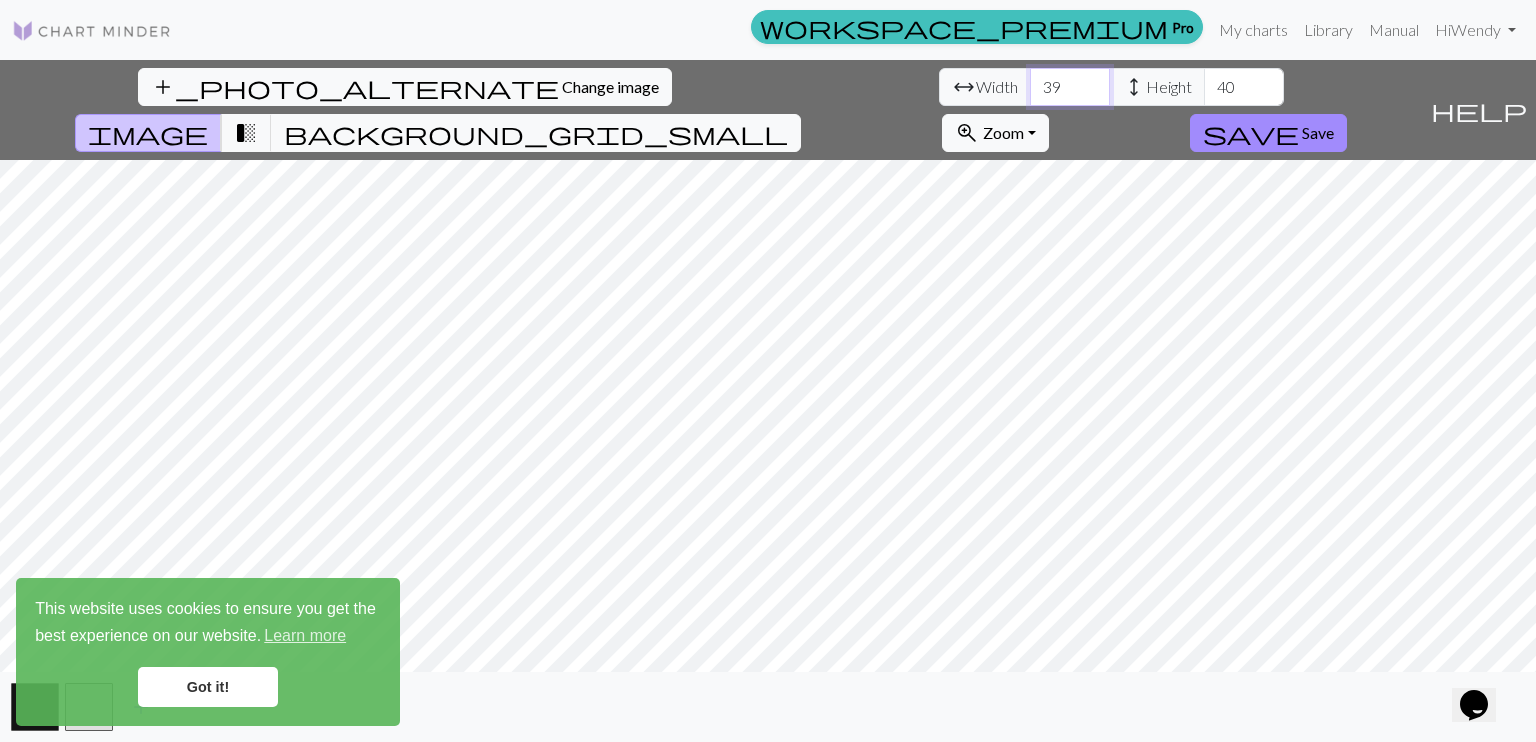 click on "39" at bounding box center [1070, 87] 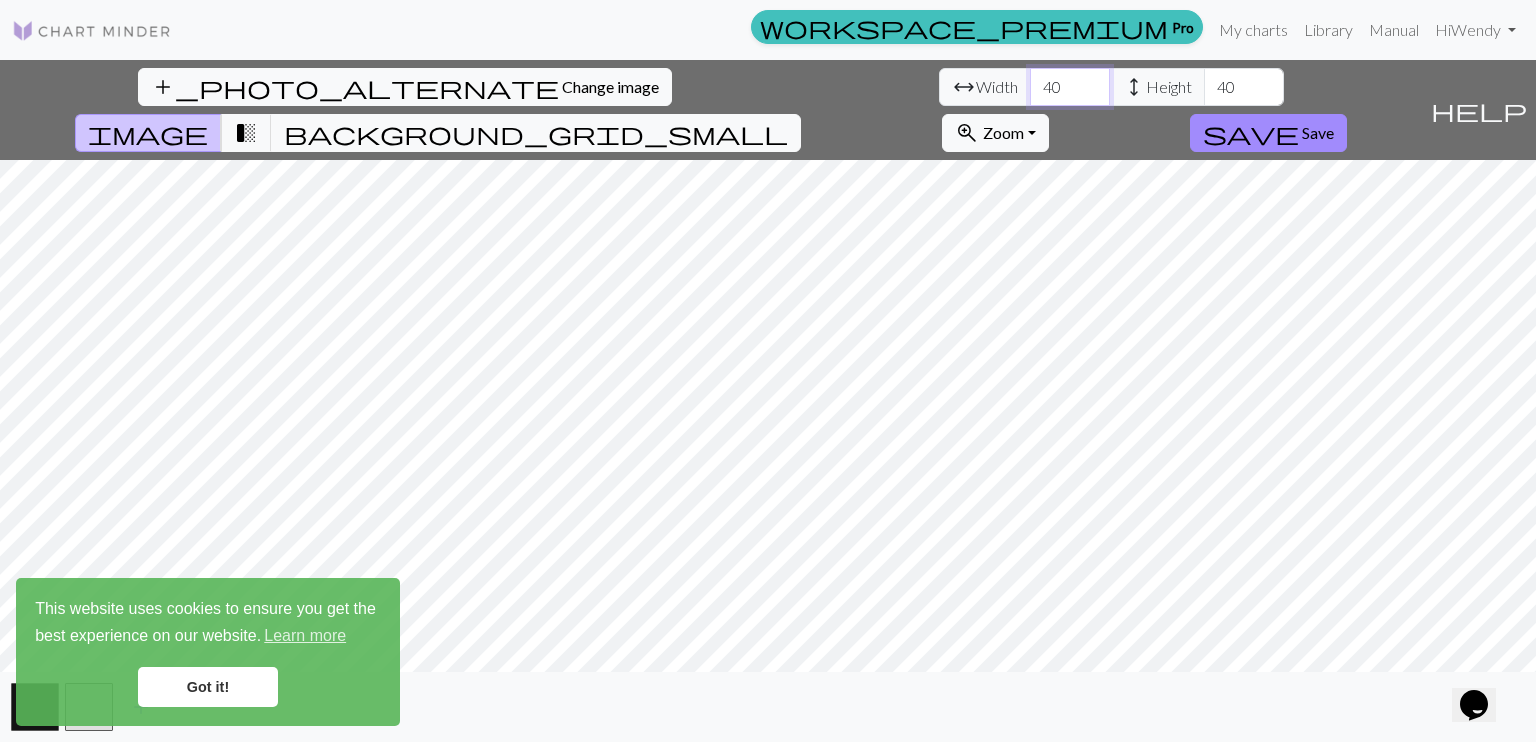 type on "40" 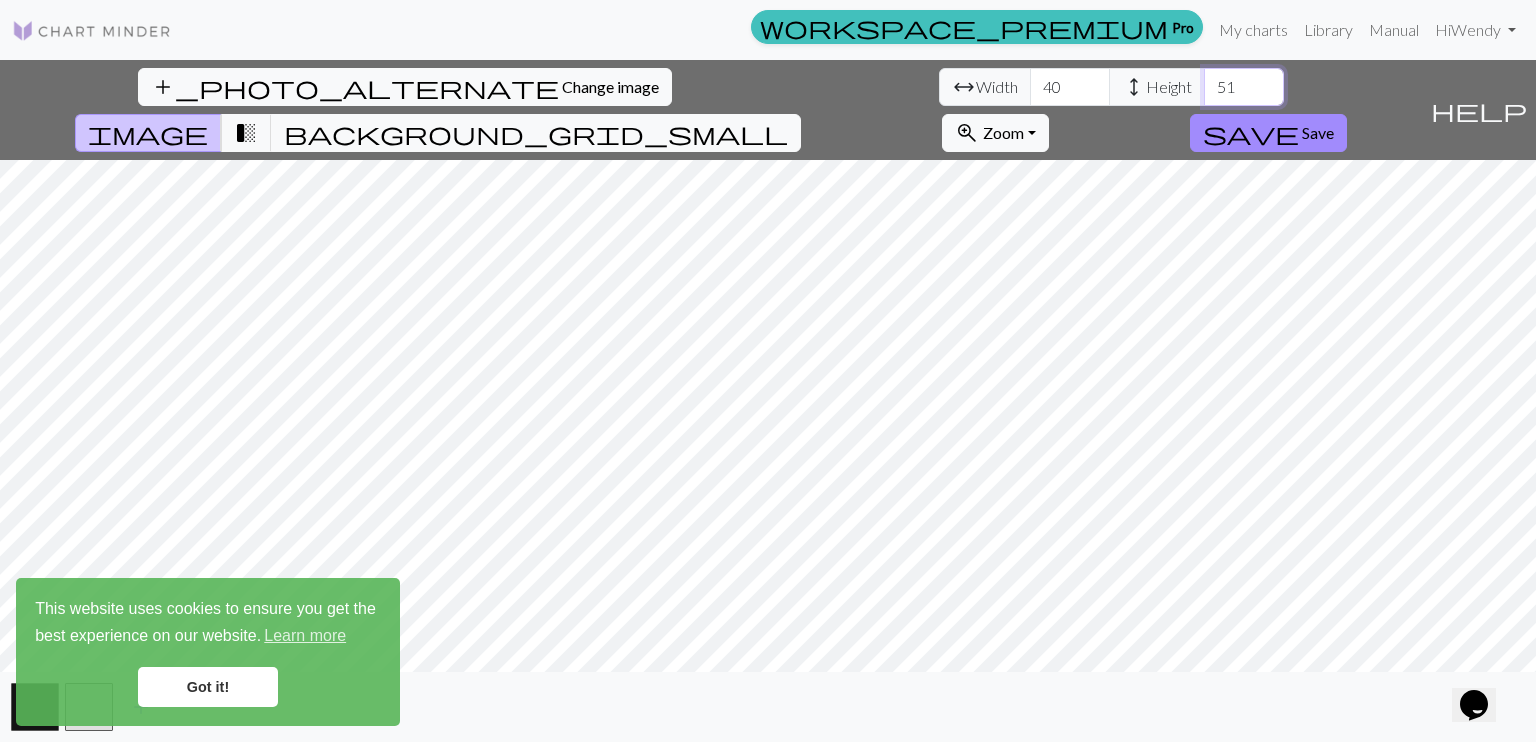 click on "51" at bounding box center (1244, 87) 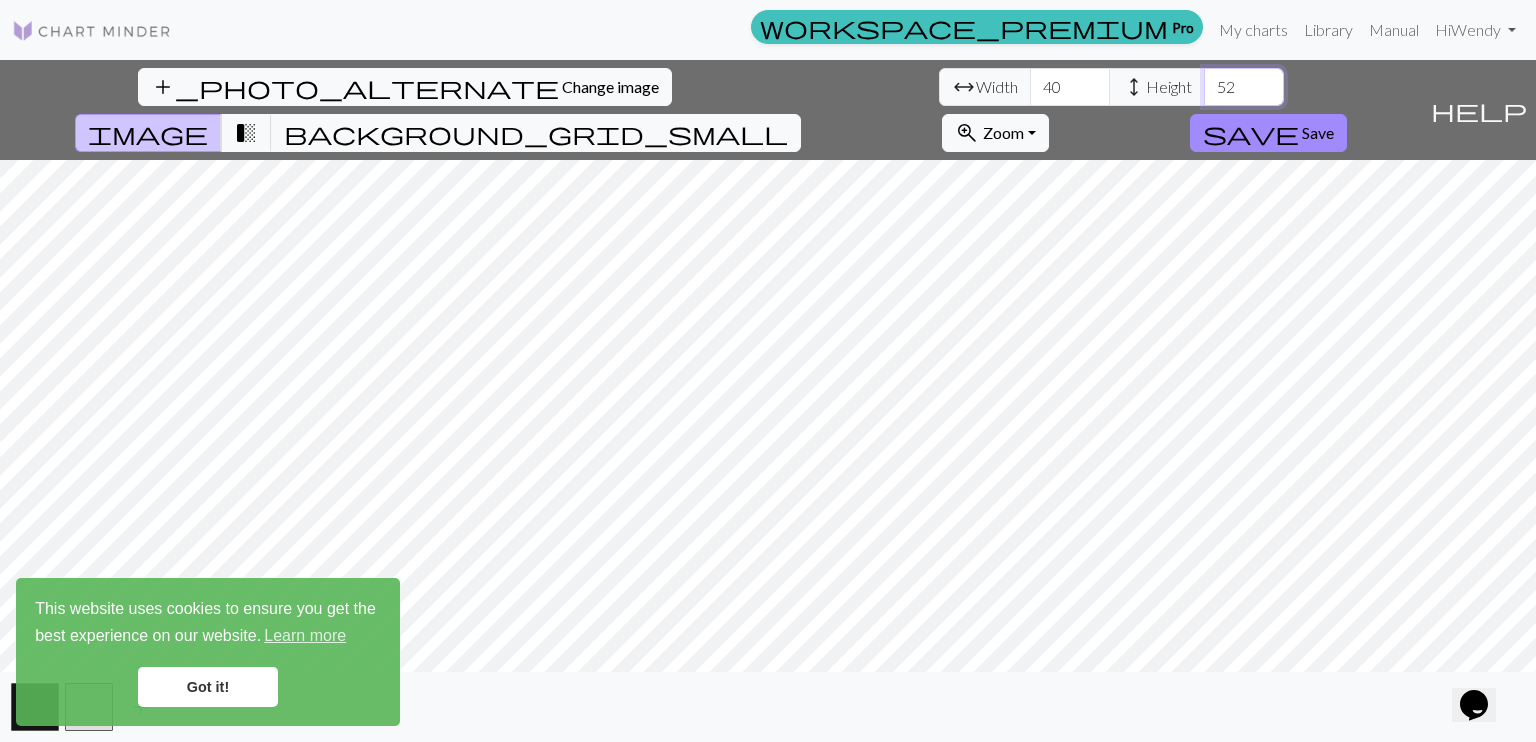 click on "52" at bounding box center (1244, 87) 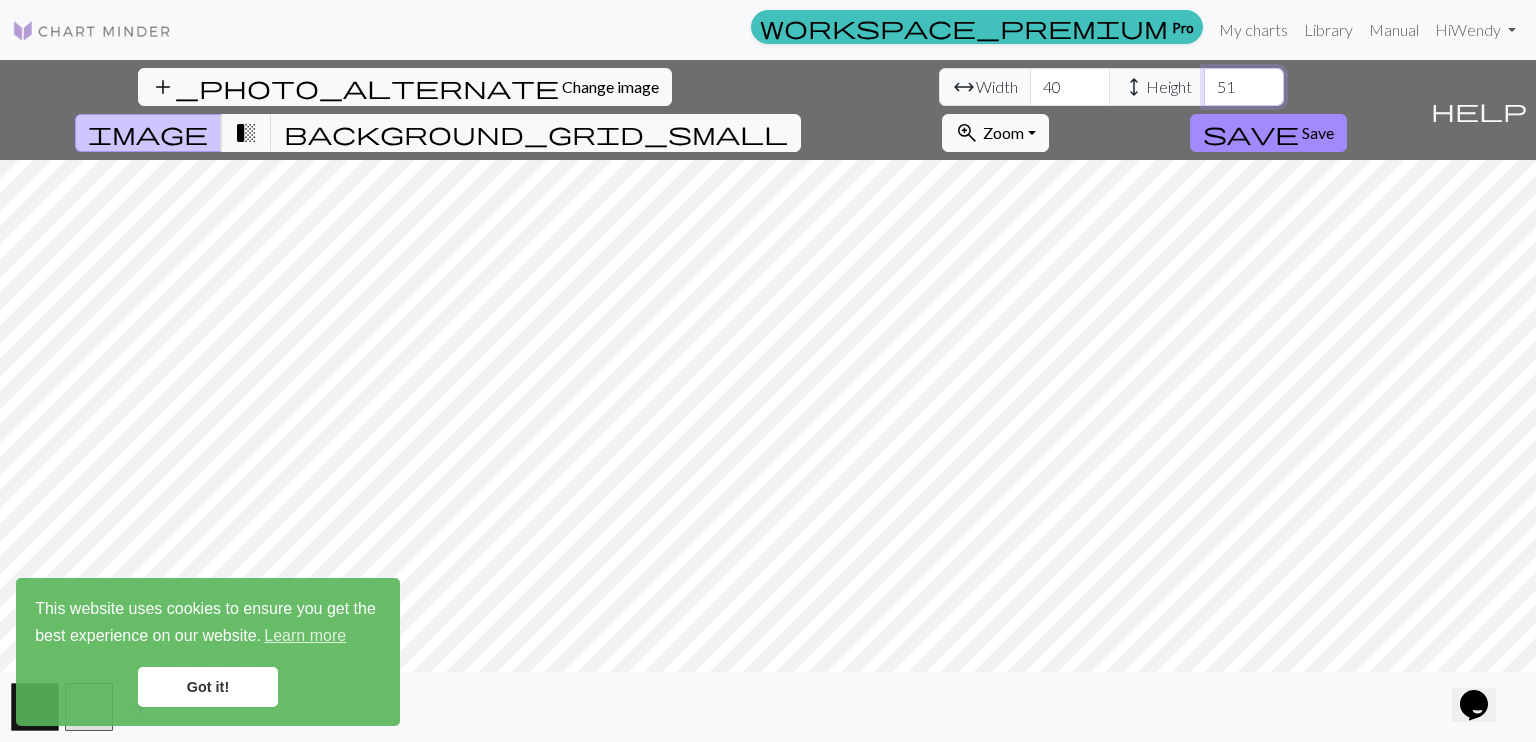 click on "51" at bounding box center (1244, 87) 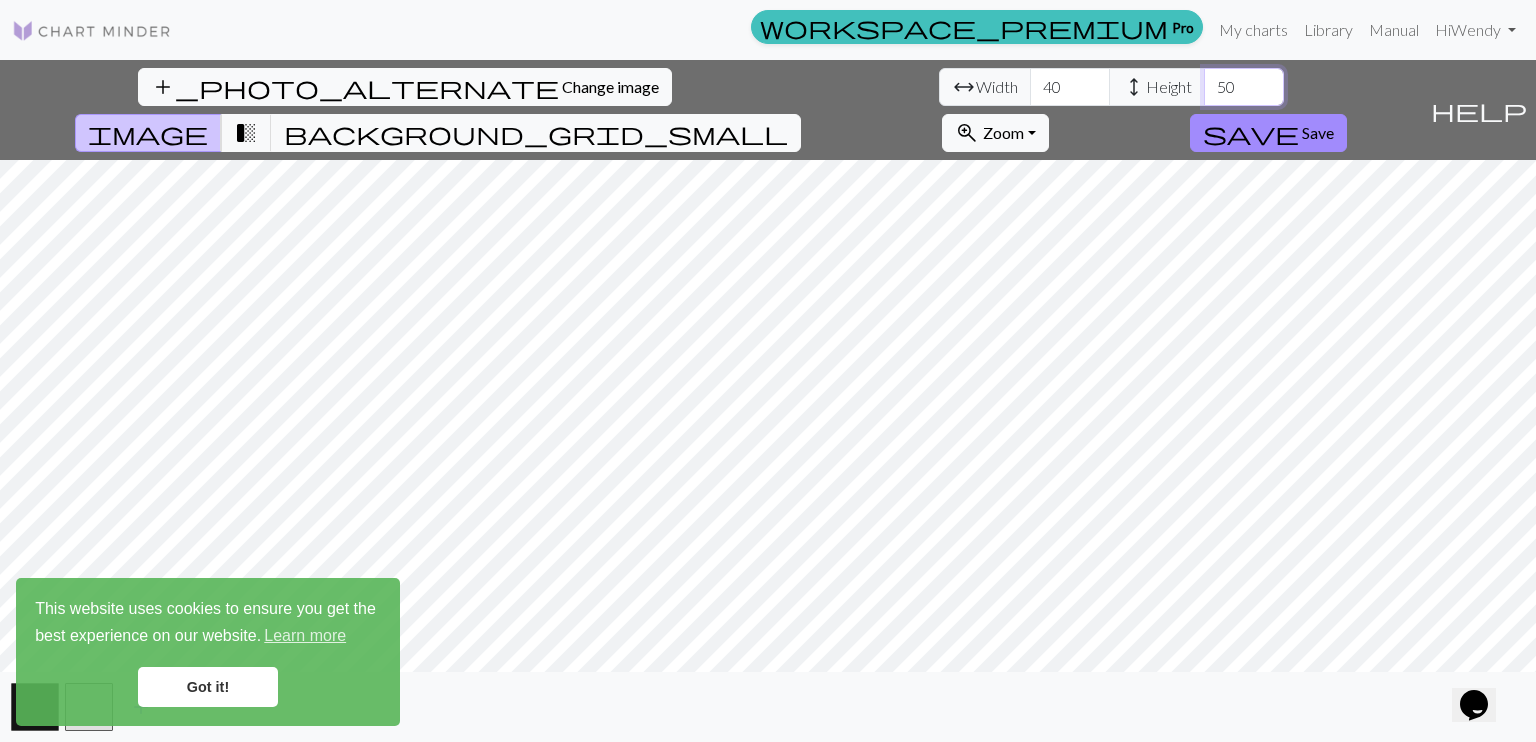 type on "50" 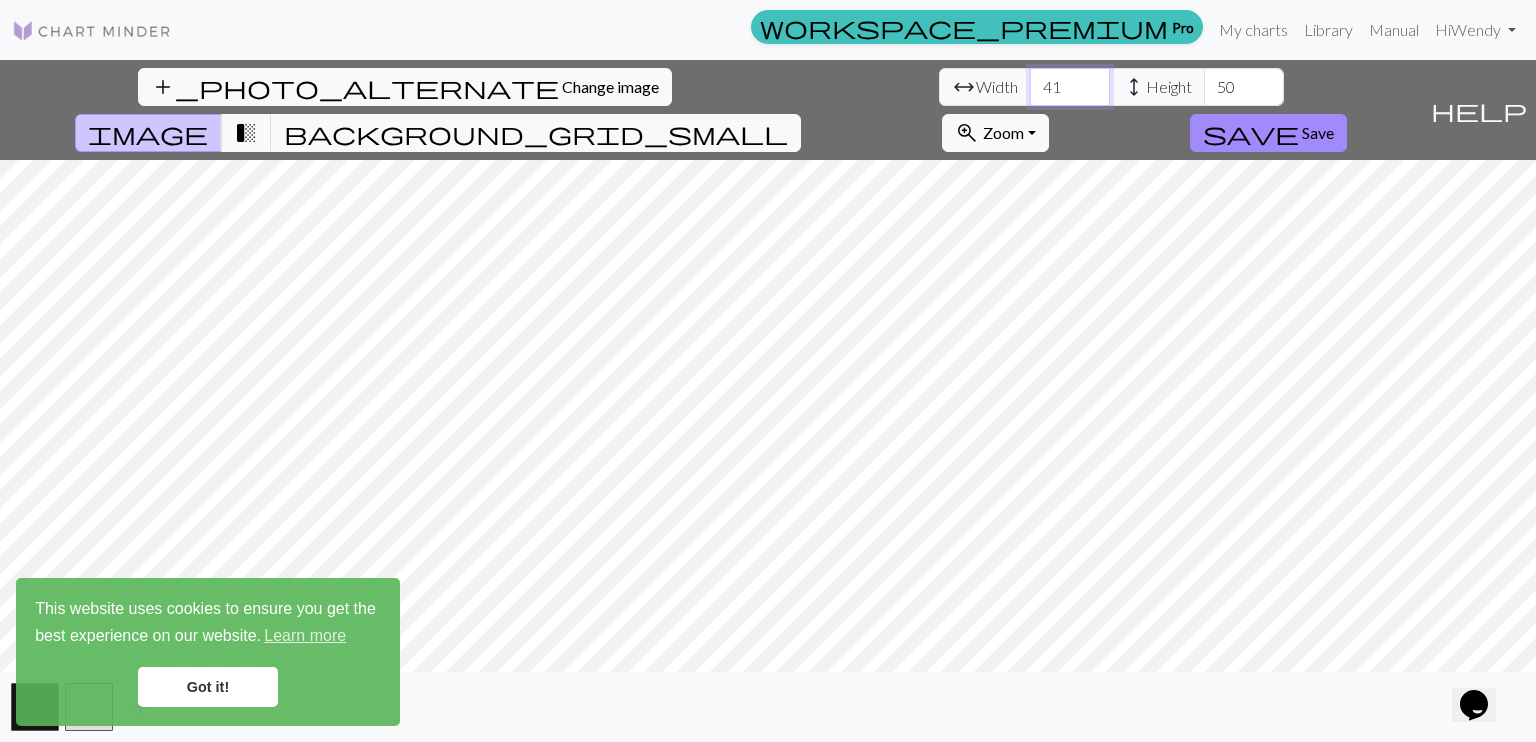 click on "41" at bounding box center [1070, 87] 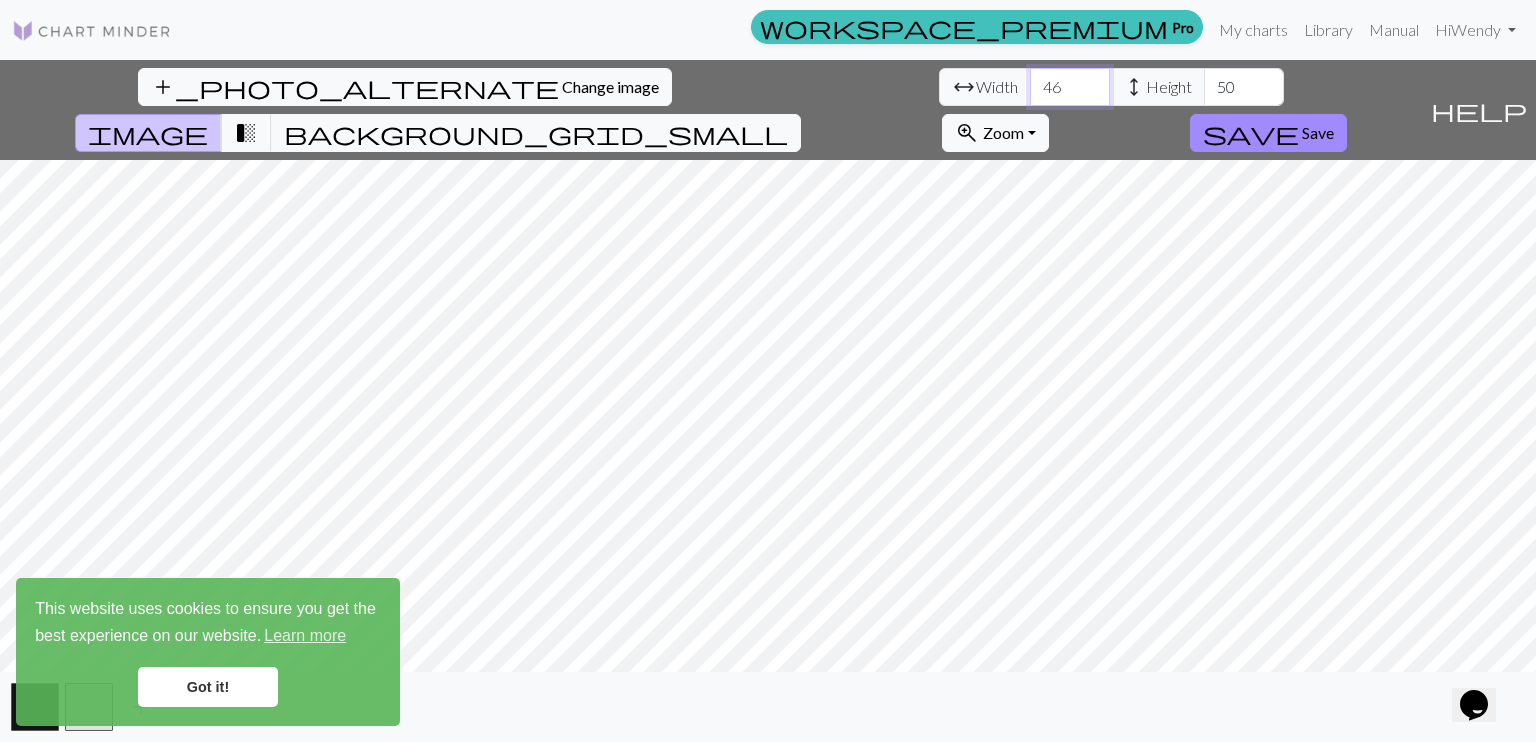 click on "46" at bounding box center (1070, 87) 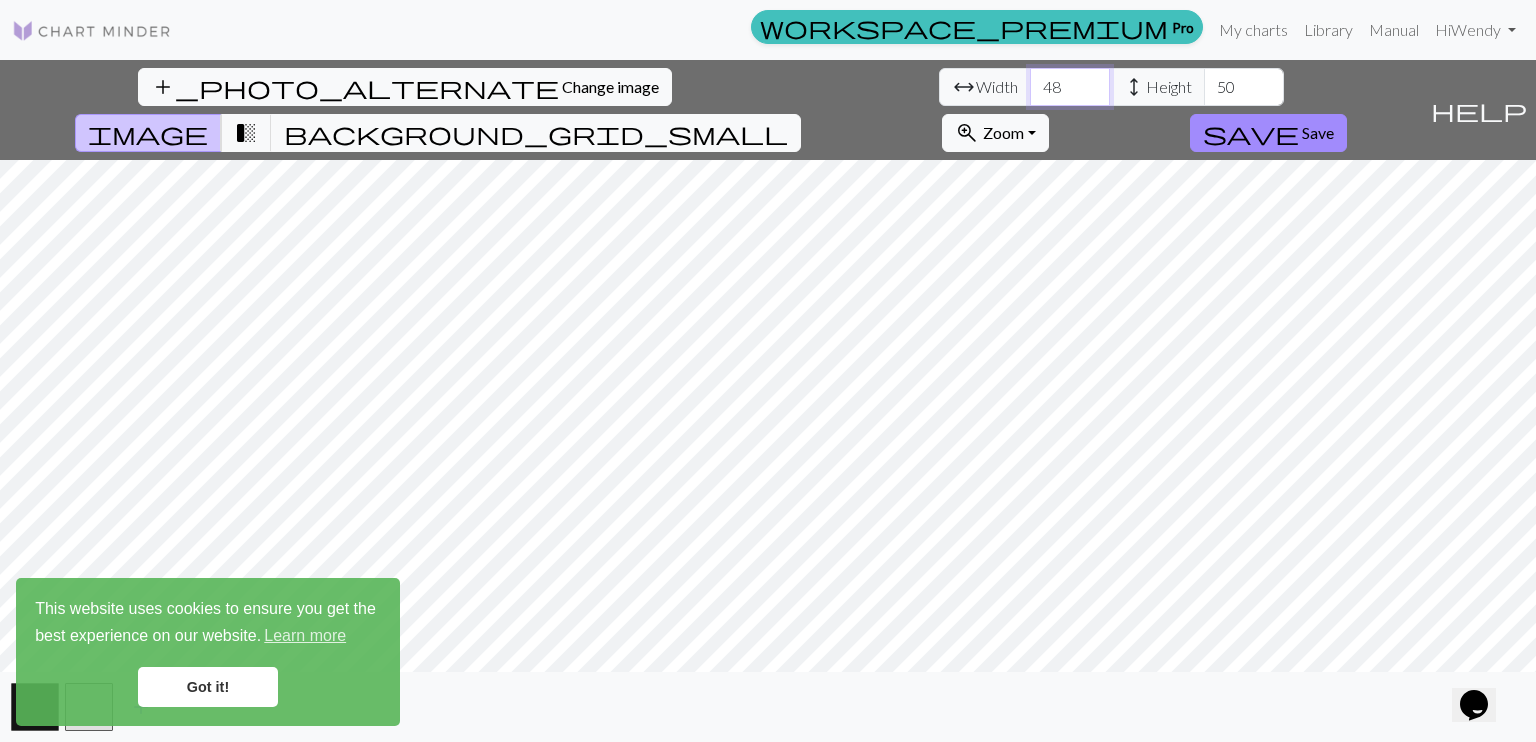 click on "48" at bounding box center [1070, 87] 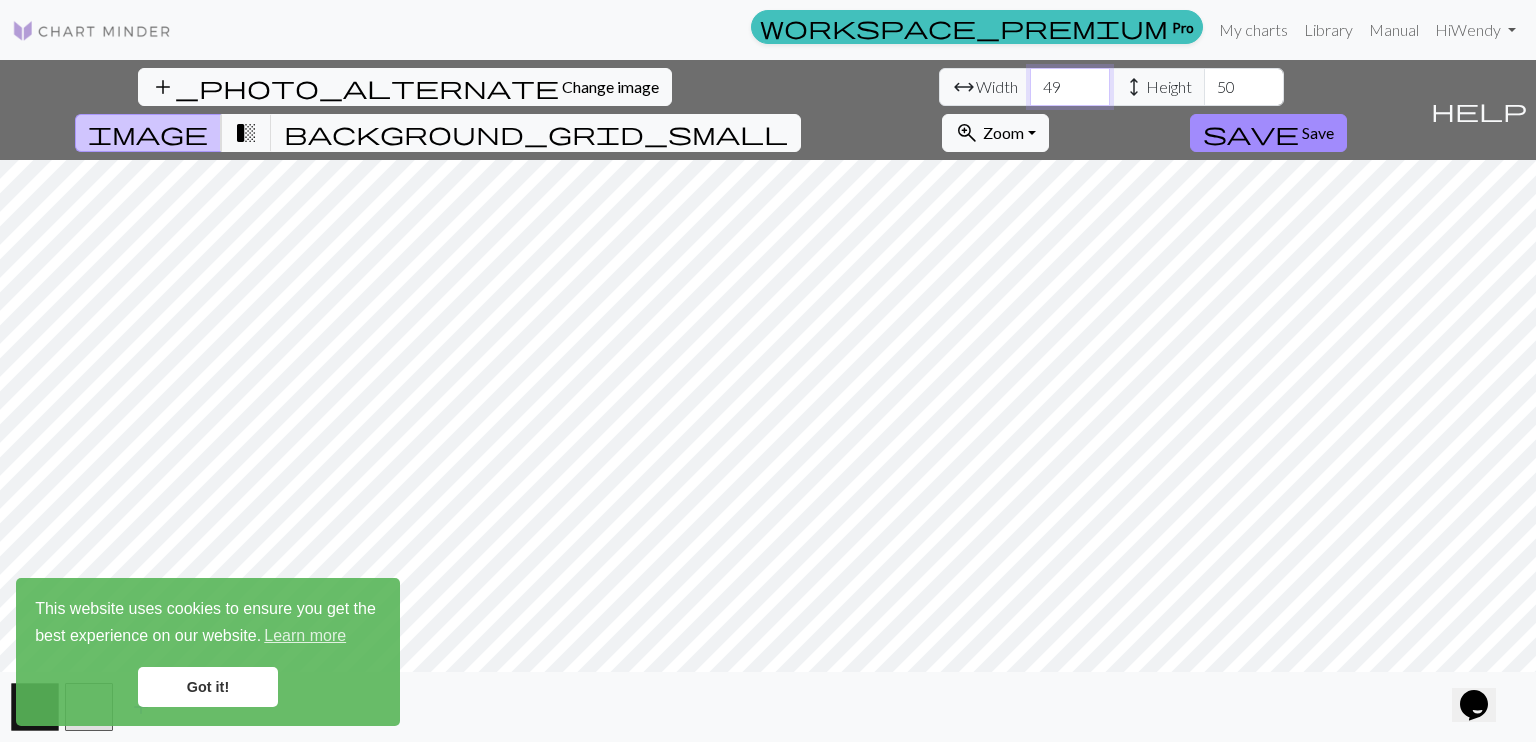 click on "49" at bounding box center [1070, 87] 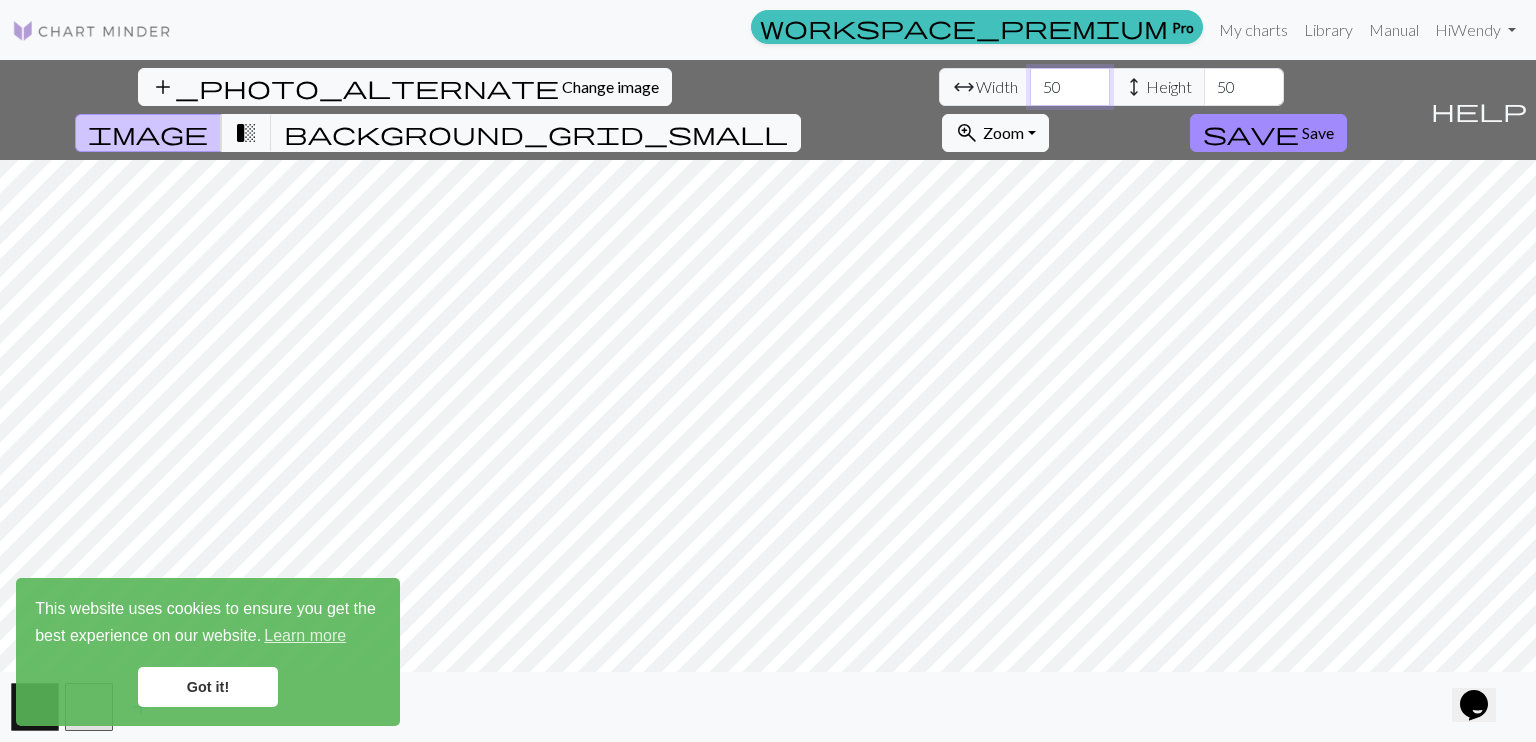 click on "50" at bounding box center (1070, 87) 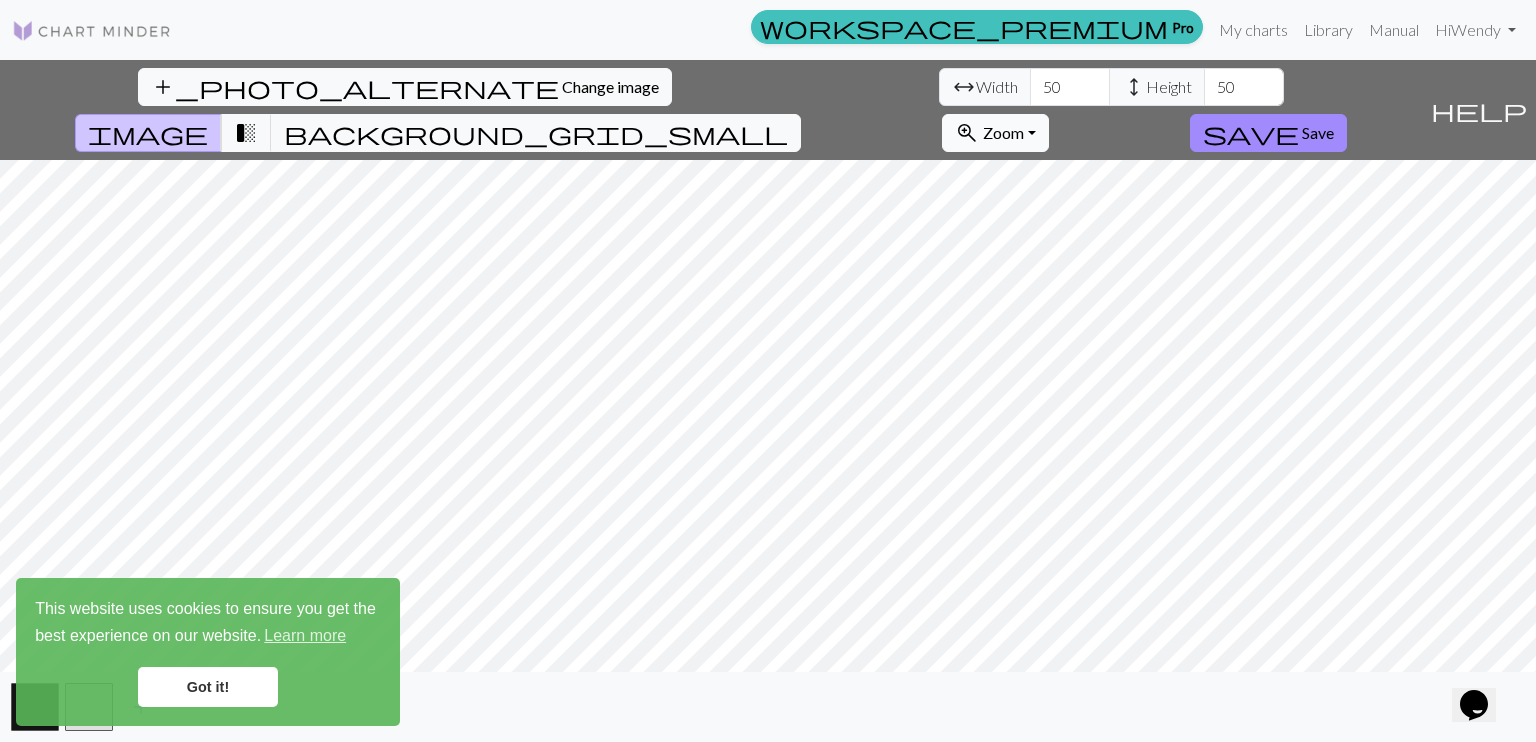 click on "zoom_in Zoom Zoom" at bounding box center (995, 133) 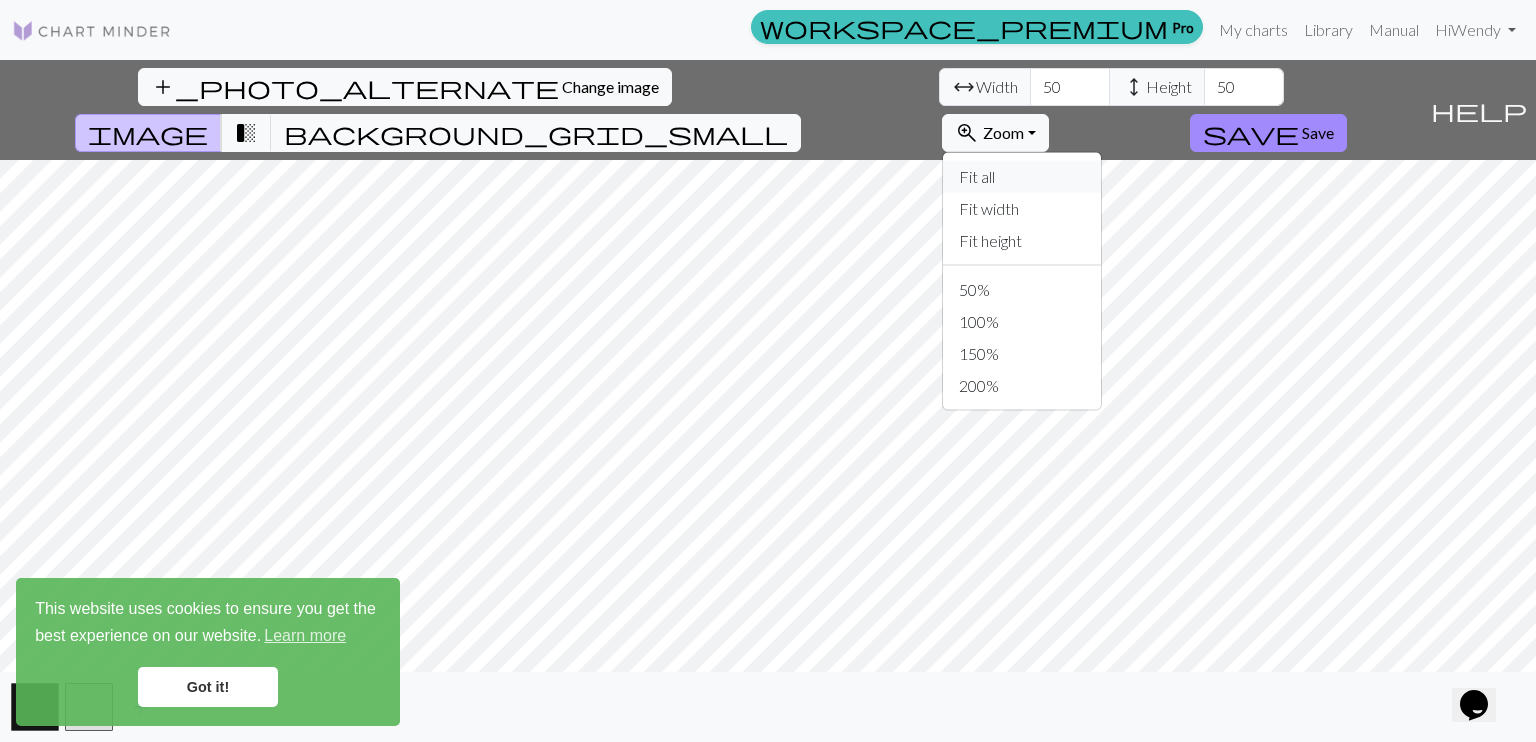 click on "Fit all" at bounding box center [1022, 177] 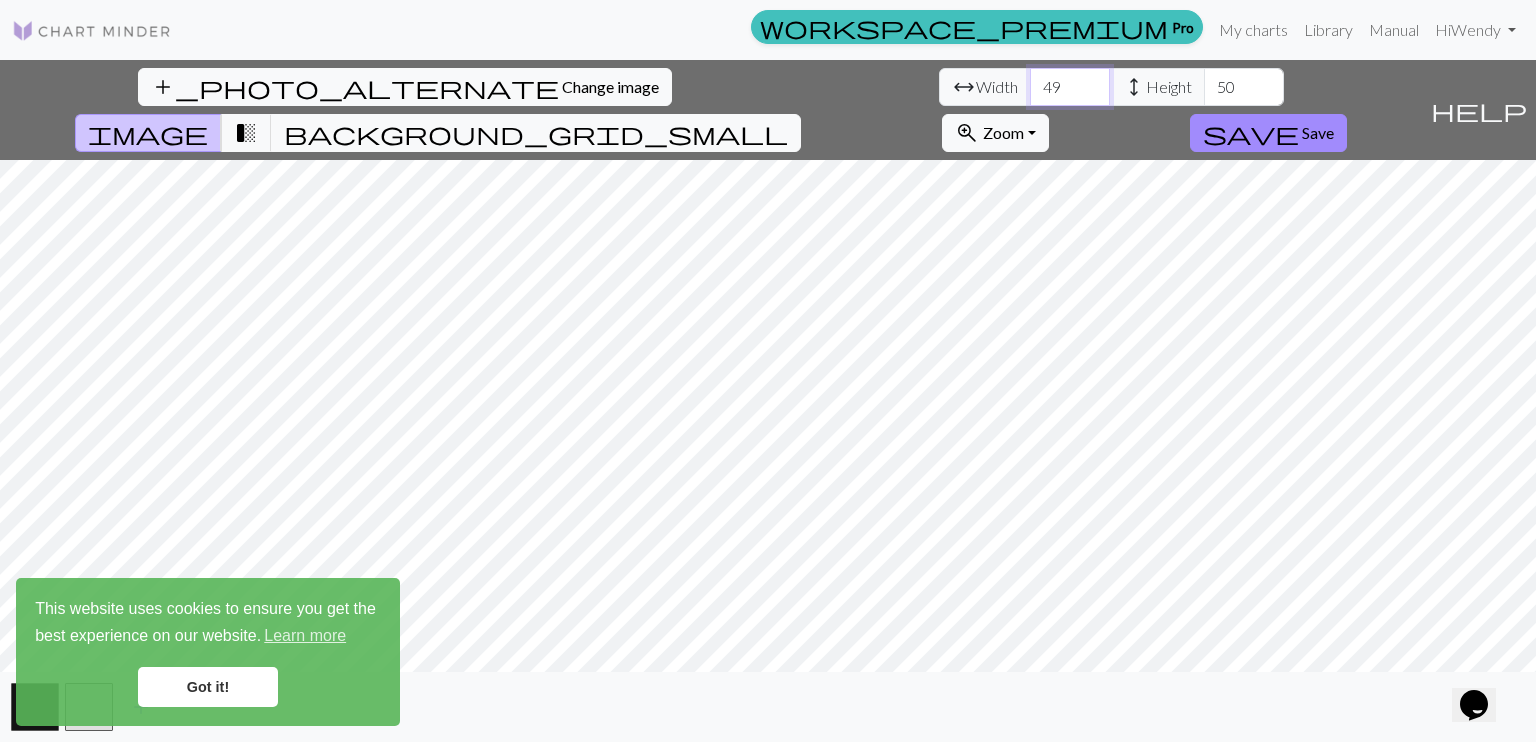 click on "49" at bounding box center (1070, 87) 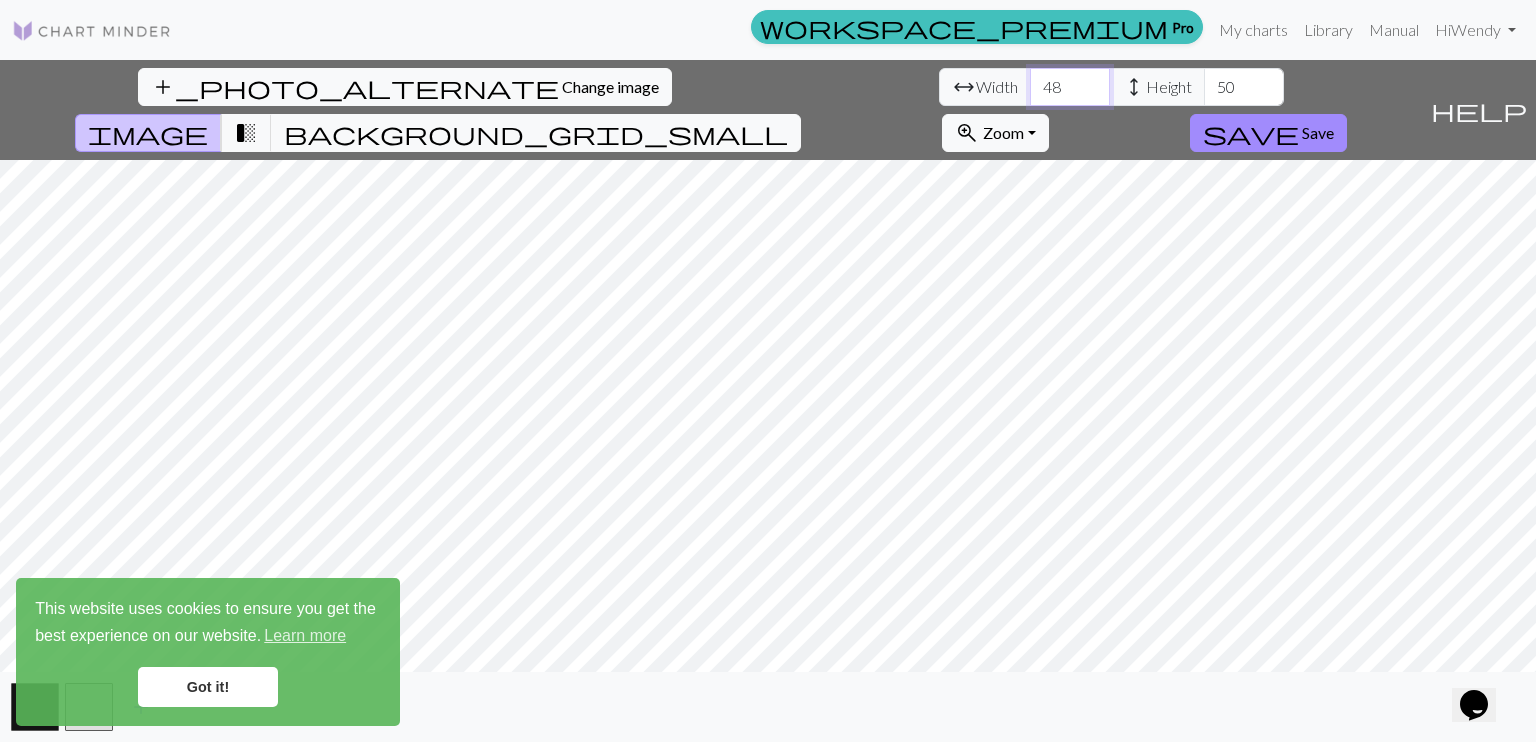 click on "48" at bounding box center [1070, 87] 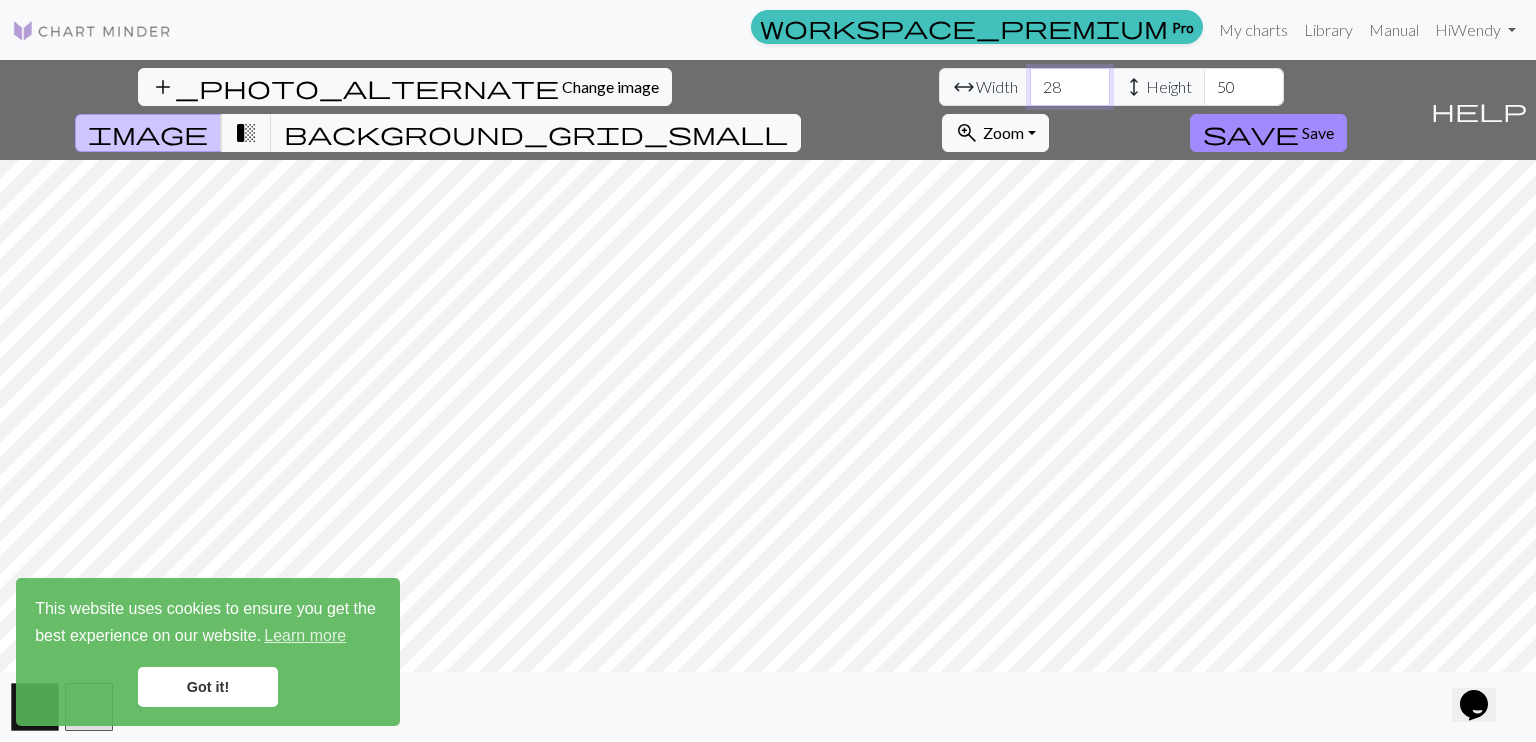 click on "28" at bounding box center (1070, 87) 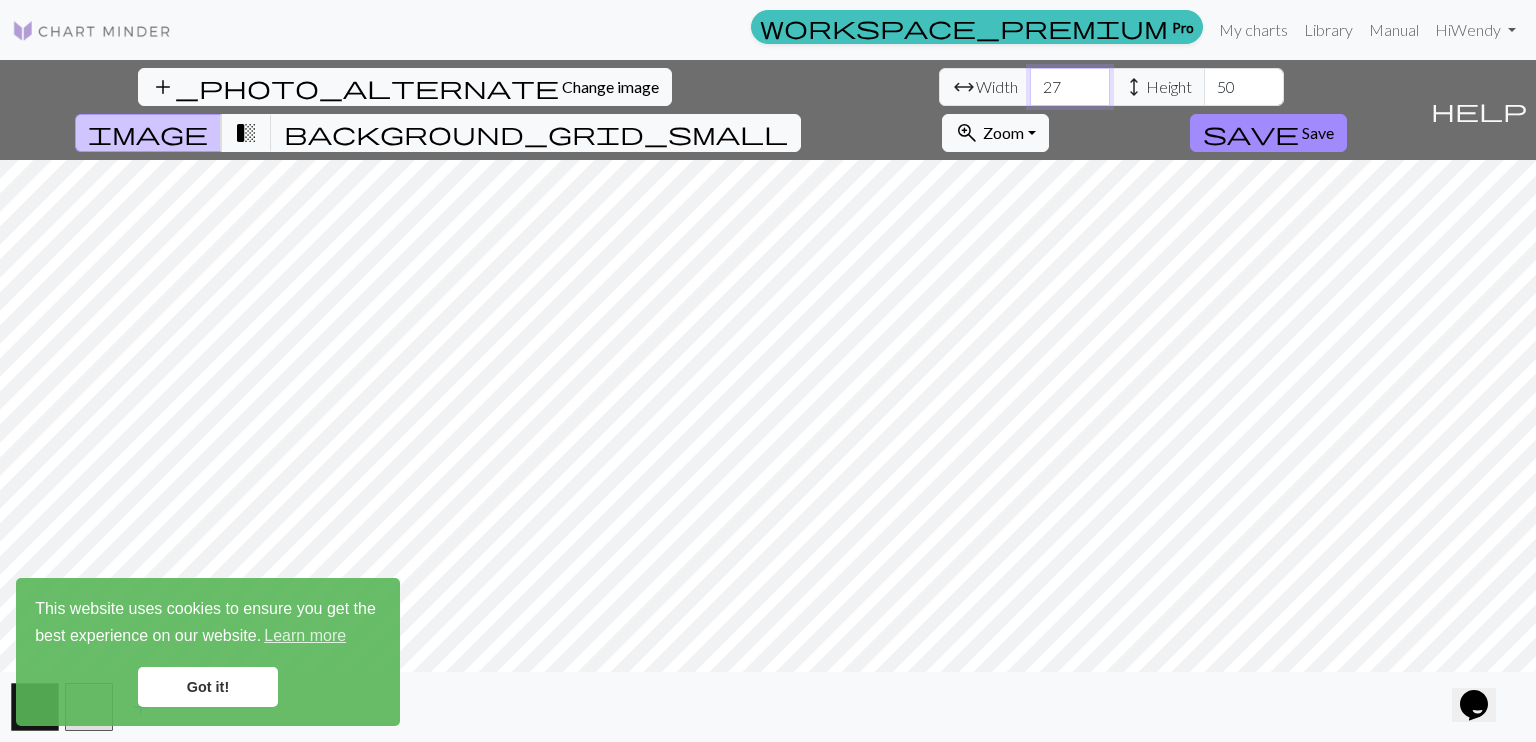click on "27" at bounding box center (1070, 87) 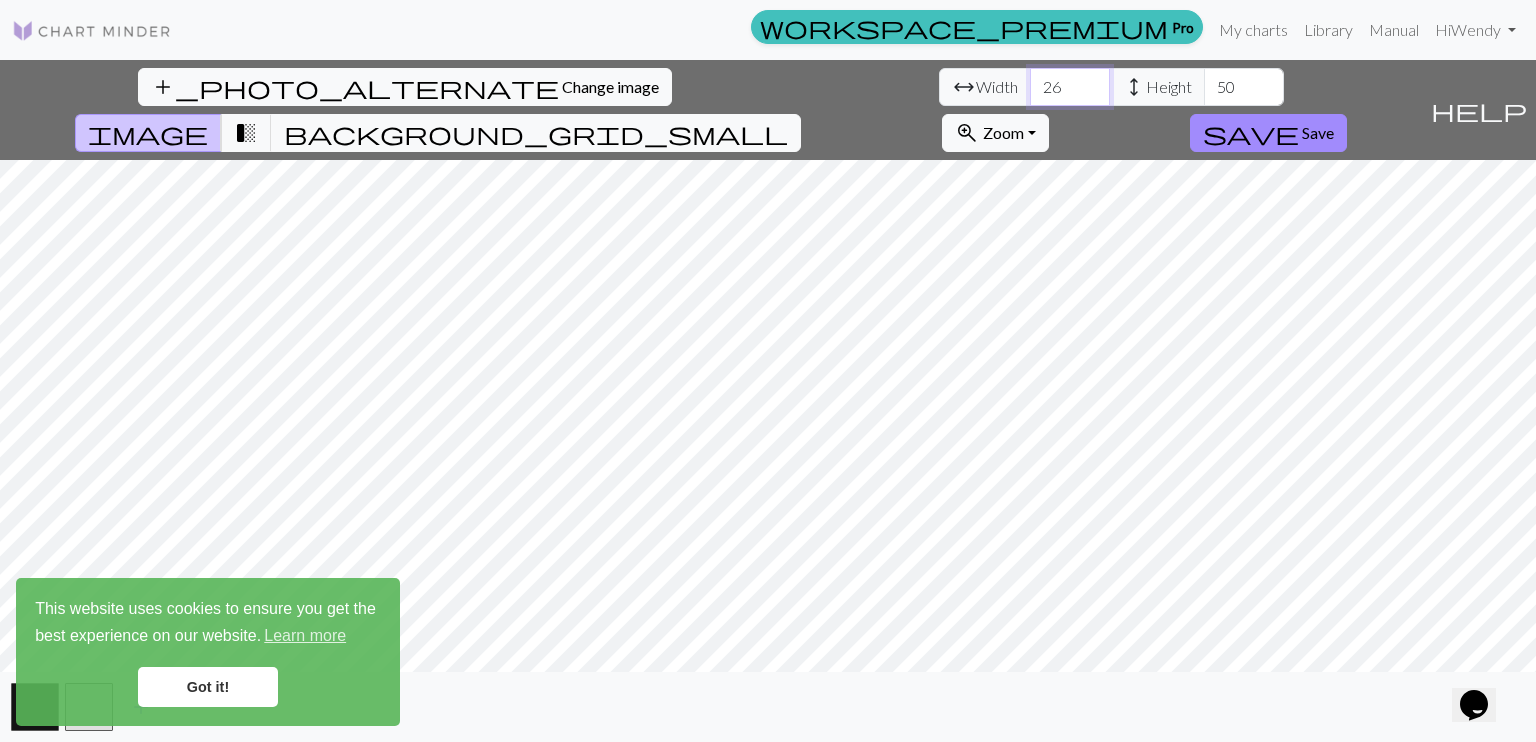 click on "26" at bounding box center [1070, 87] 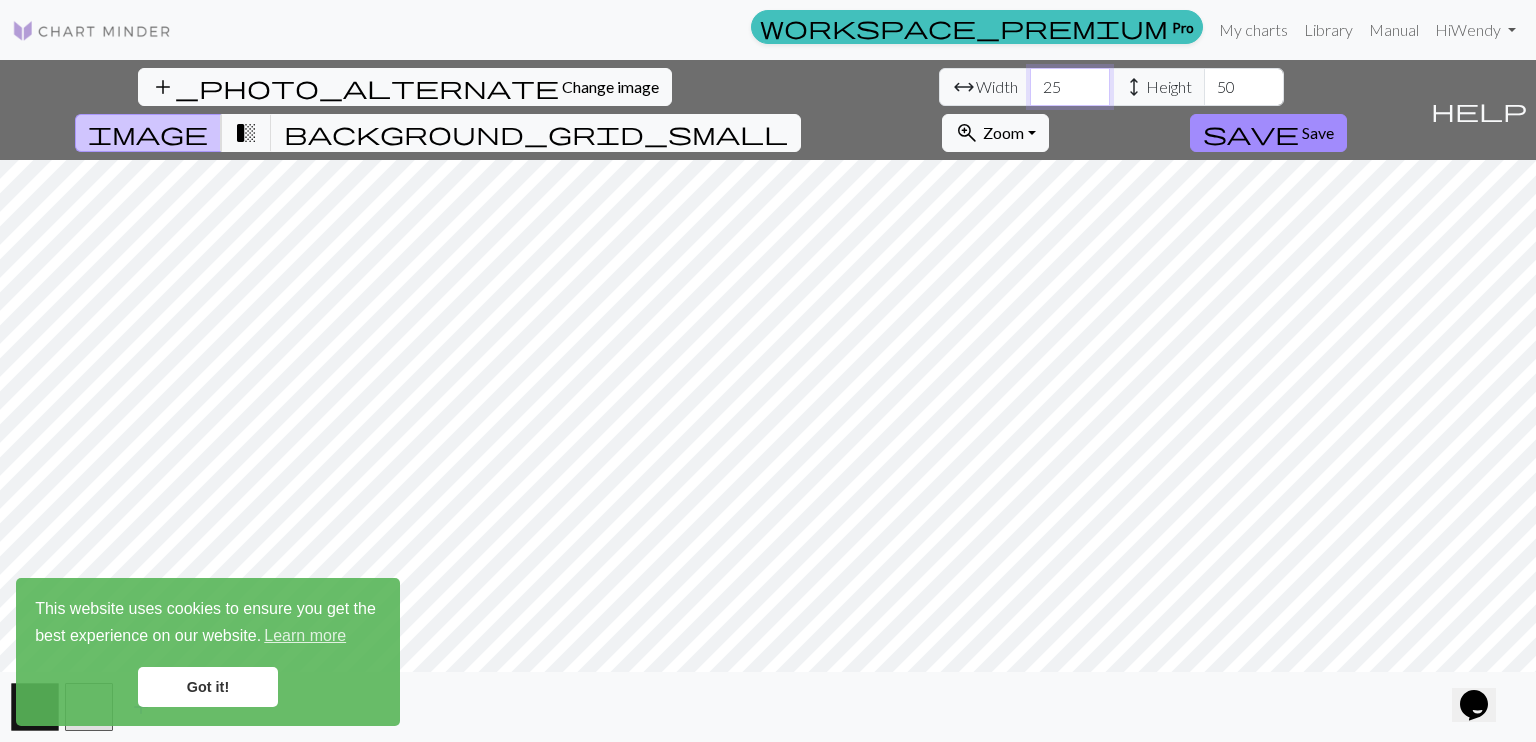 click on "25" at bounding box center (1070, 87) 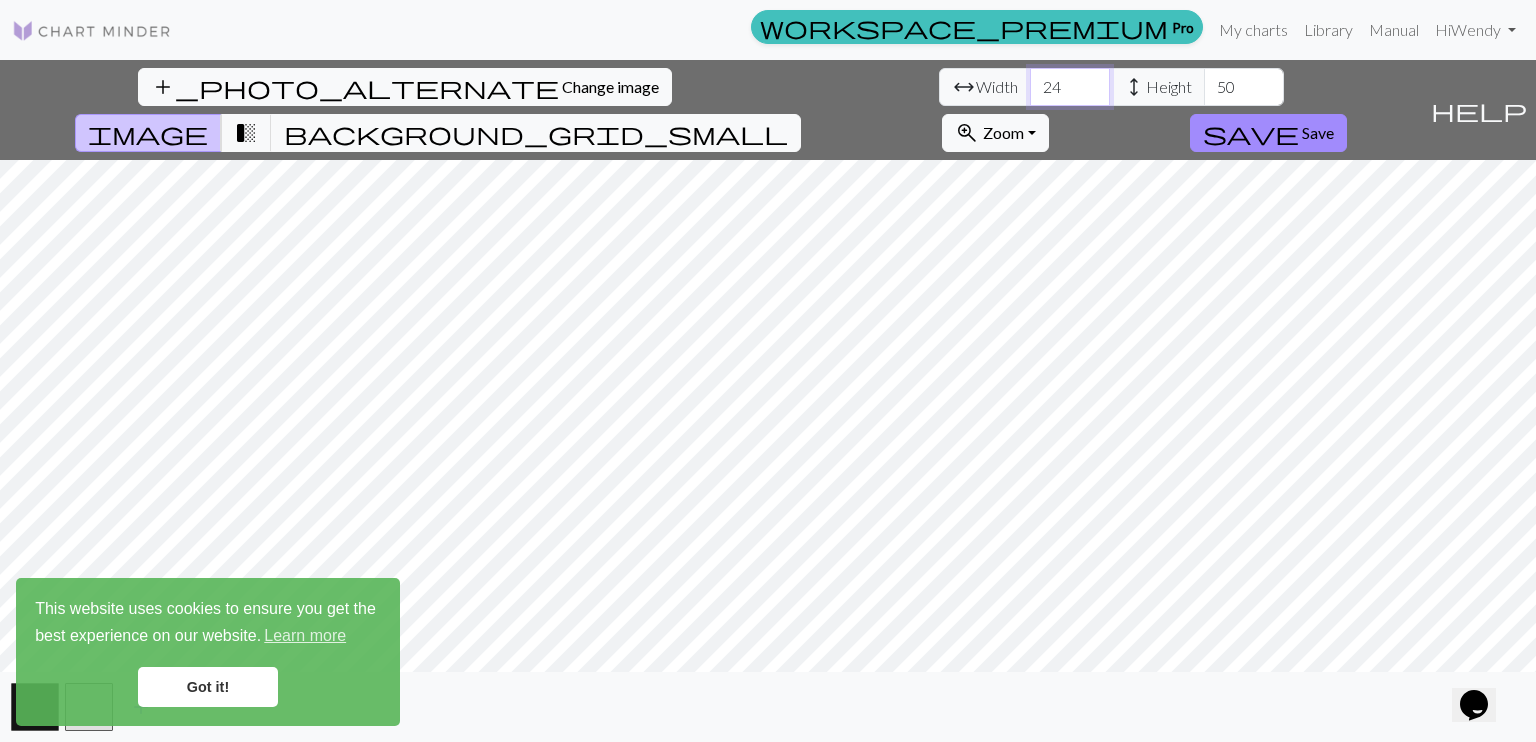 click on "24" at bounding box center [1070, 87] 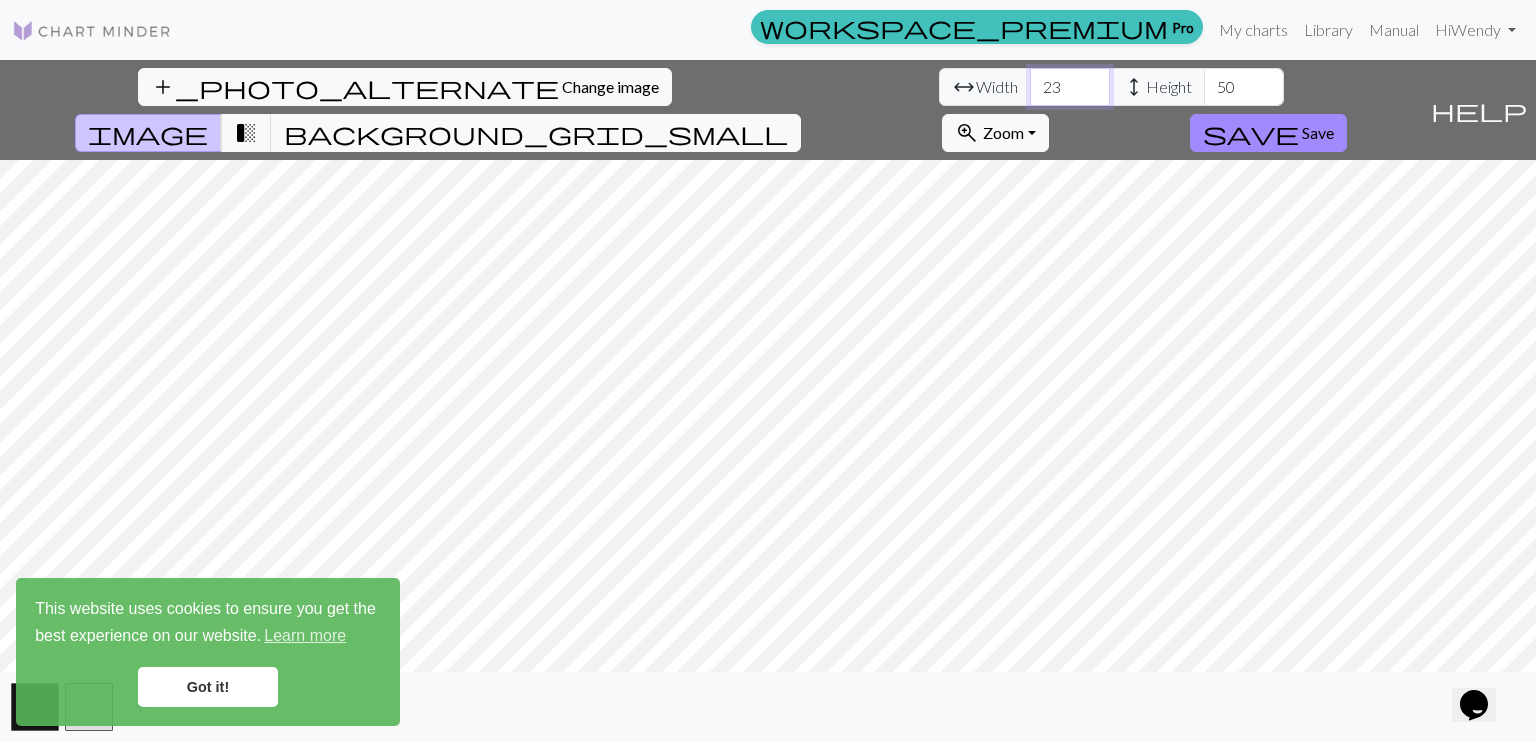 click on "23" at bounding box center (1070, 87) 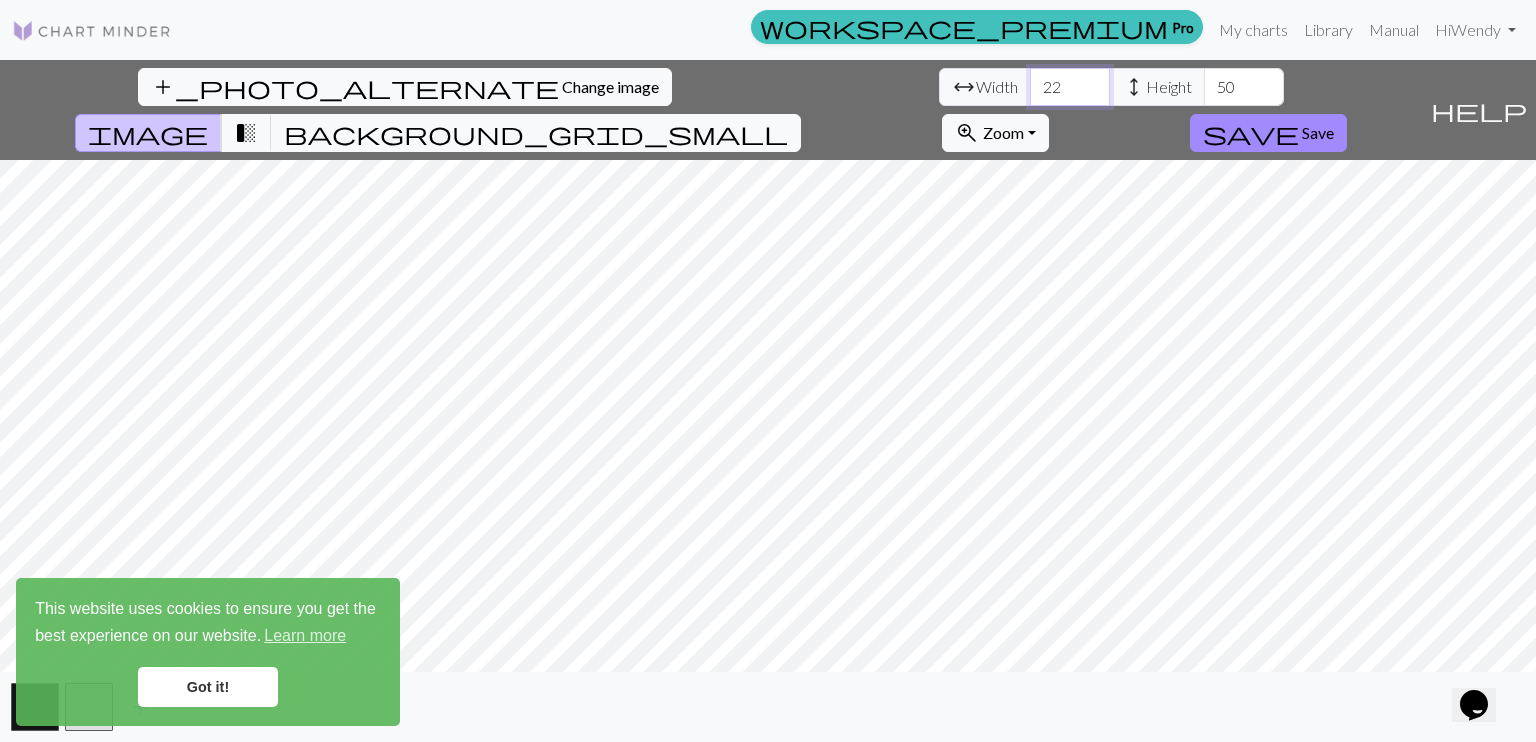 click on "22" at bounding box center (1070, 87) 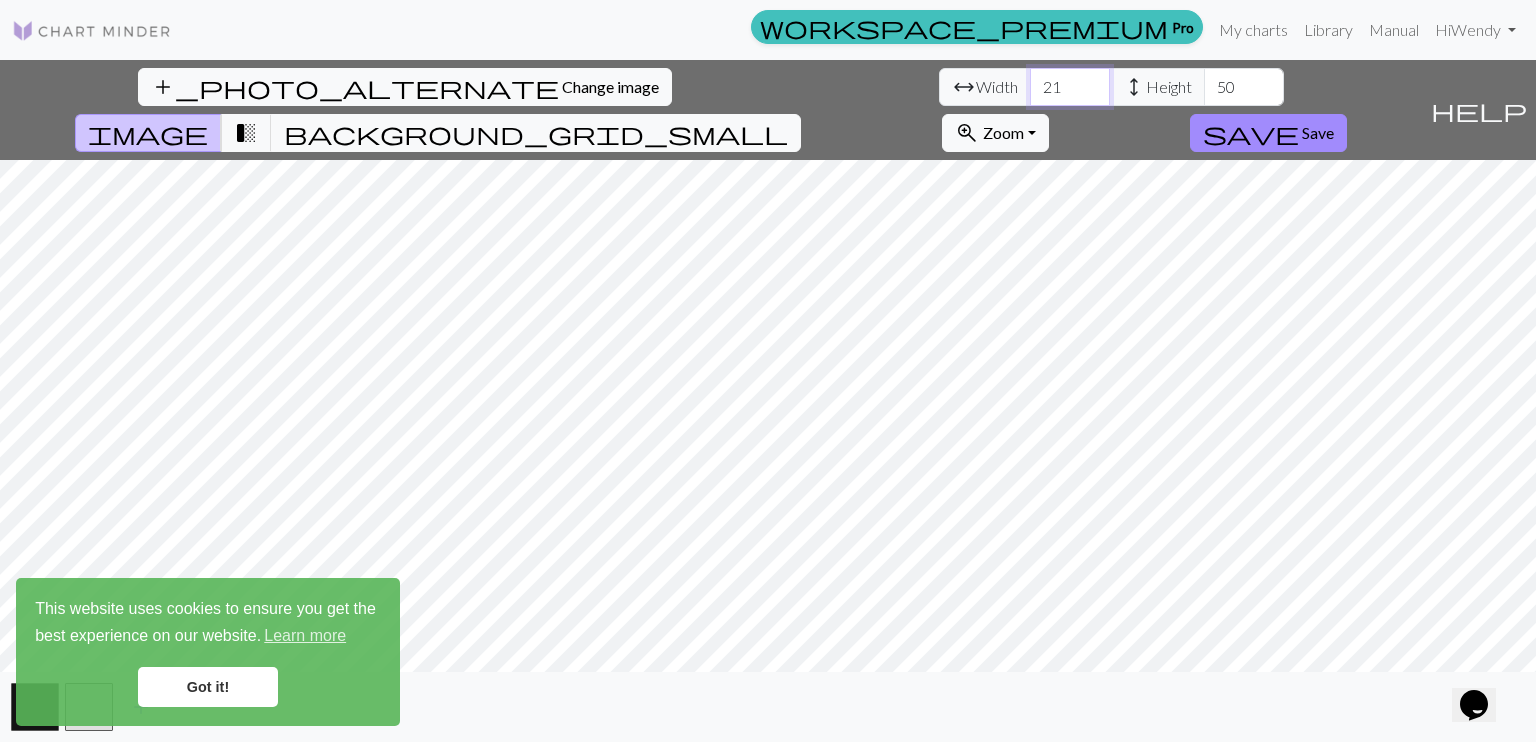 click on "21" at bounding box center (1070, 87) 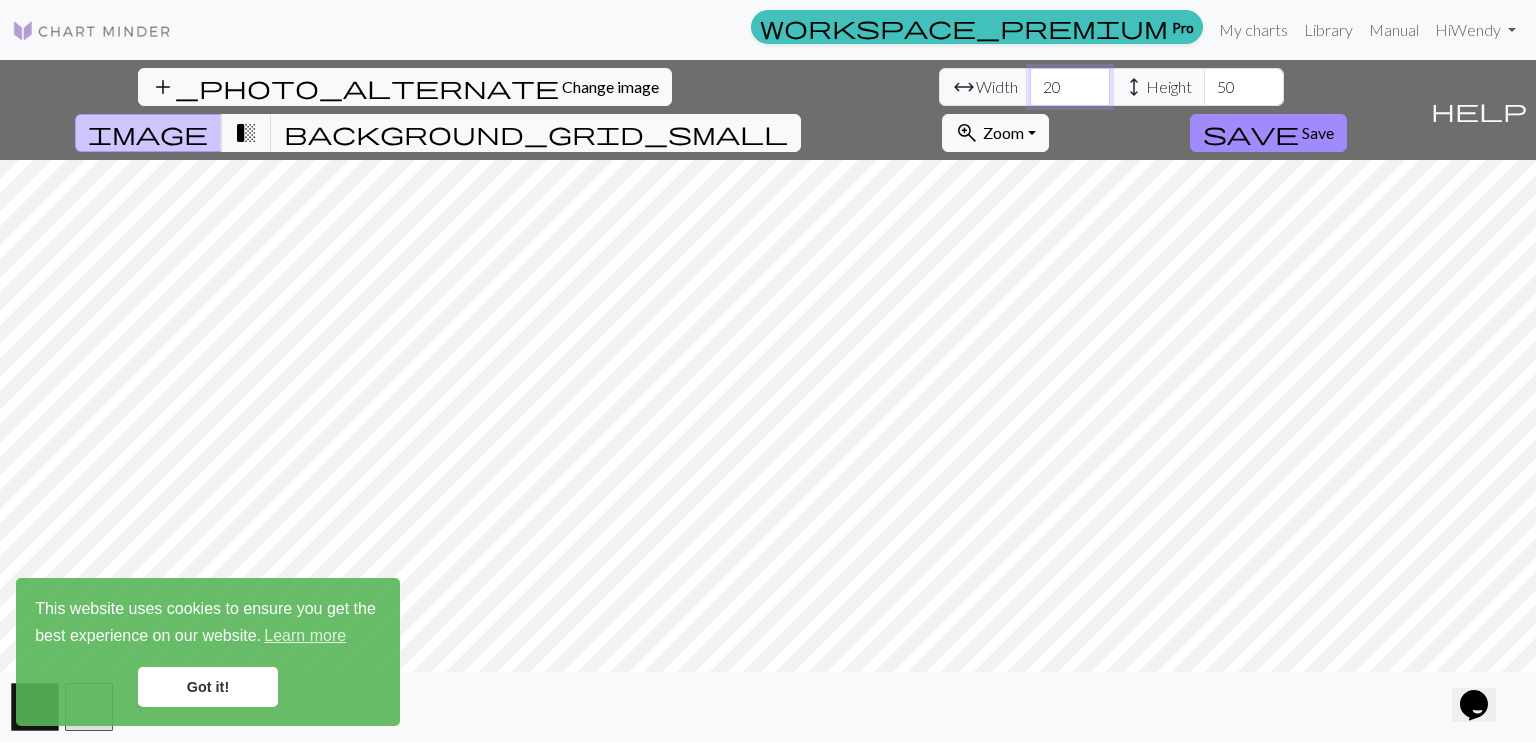 type on "20" 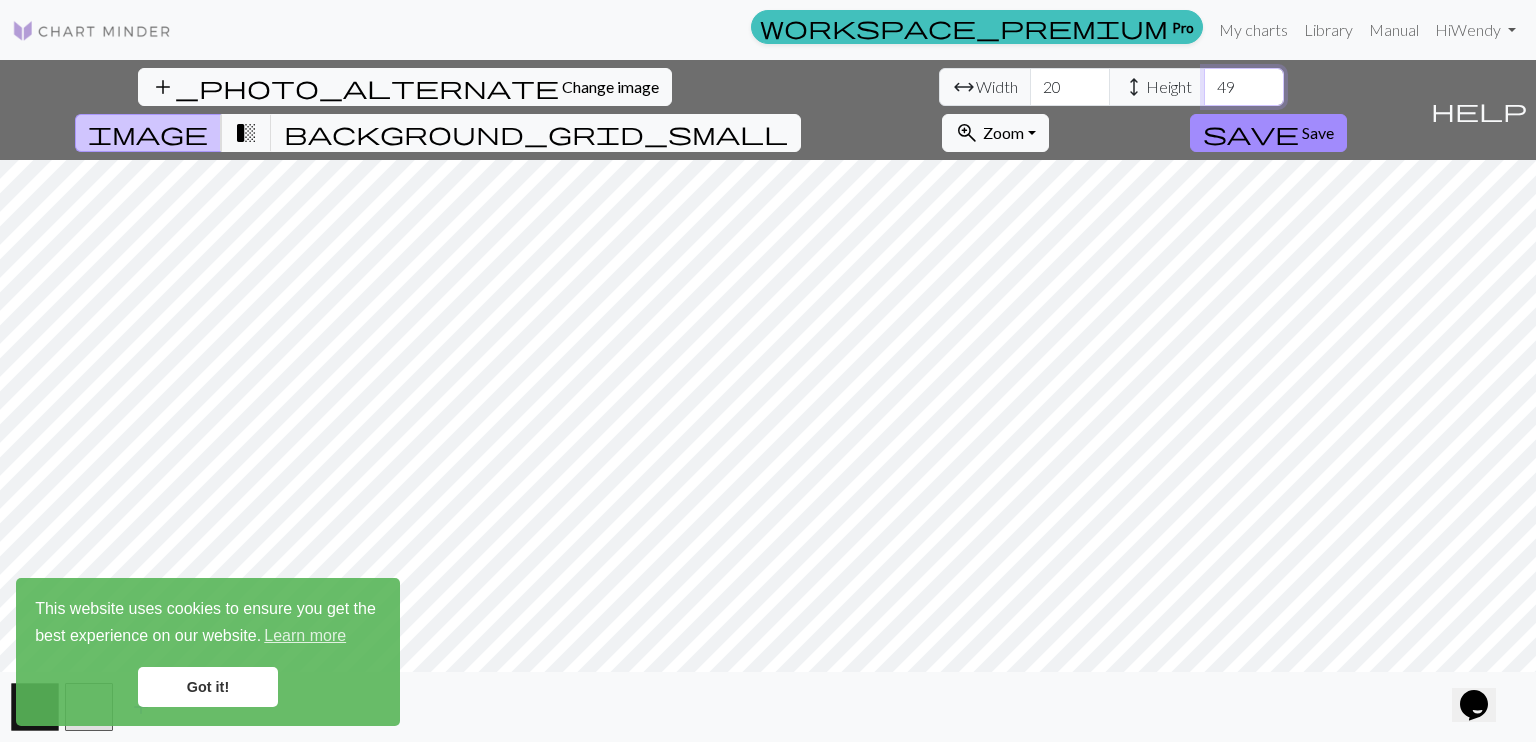 click on "49" at bounding box center (1244, 87) 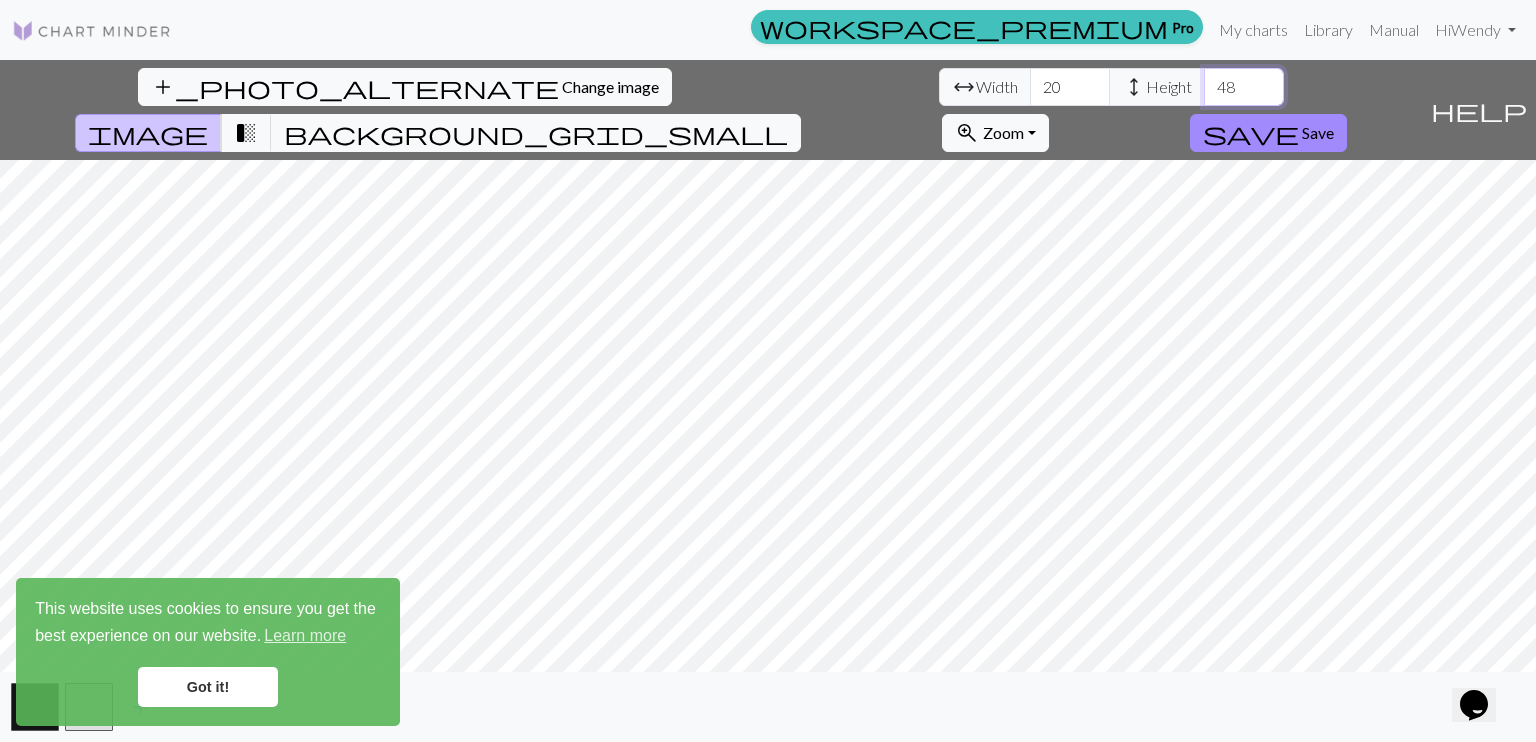 click on "48" at bounding box center (1244, 87) 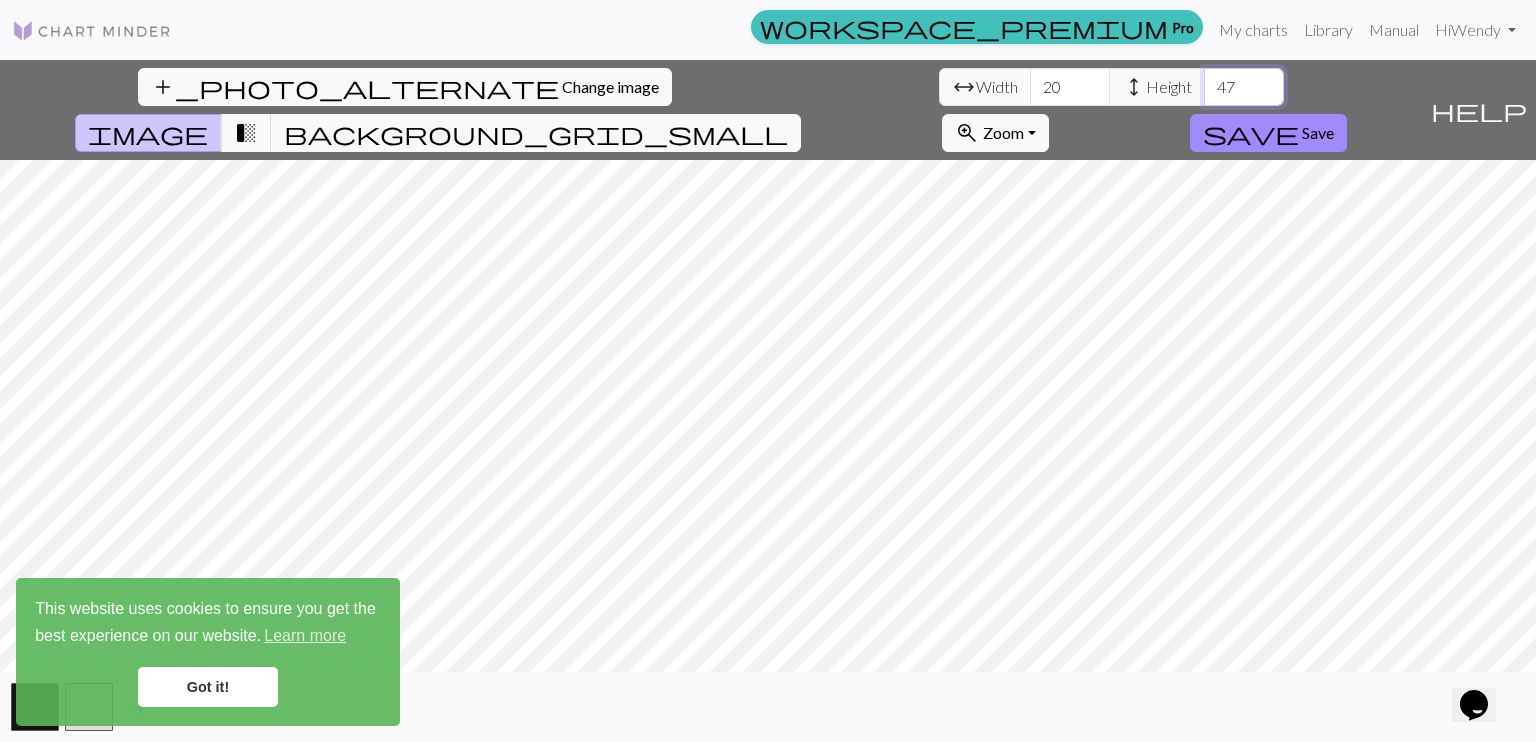 click on "47" at bounding box center (1244, 87) 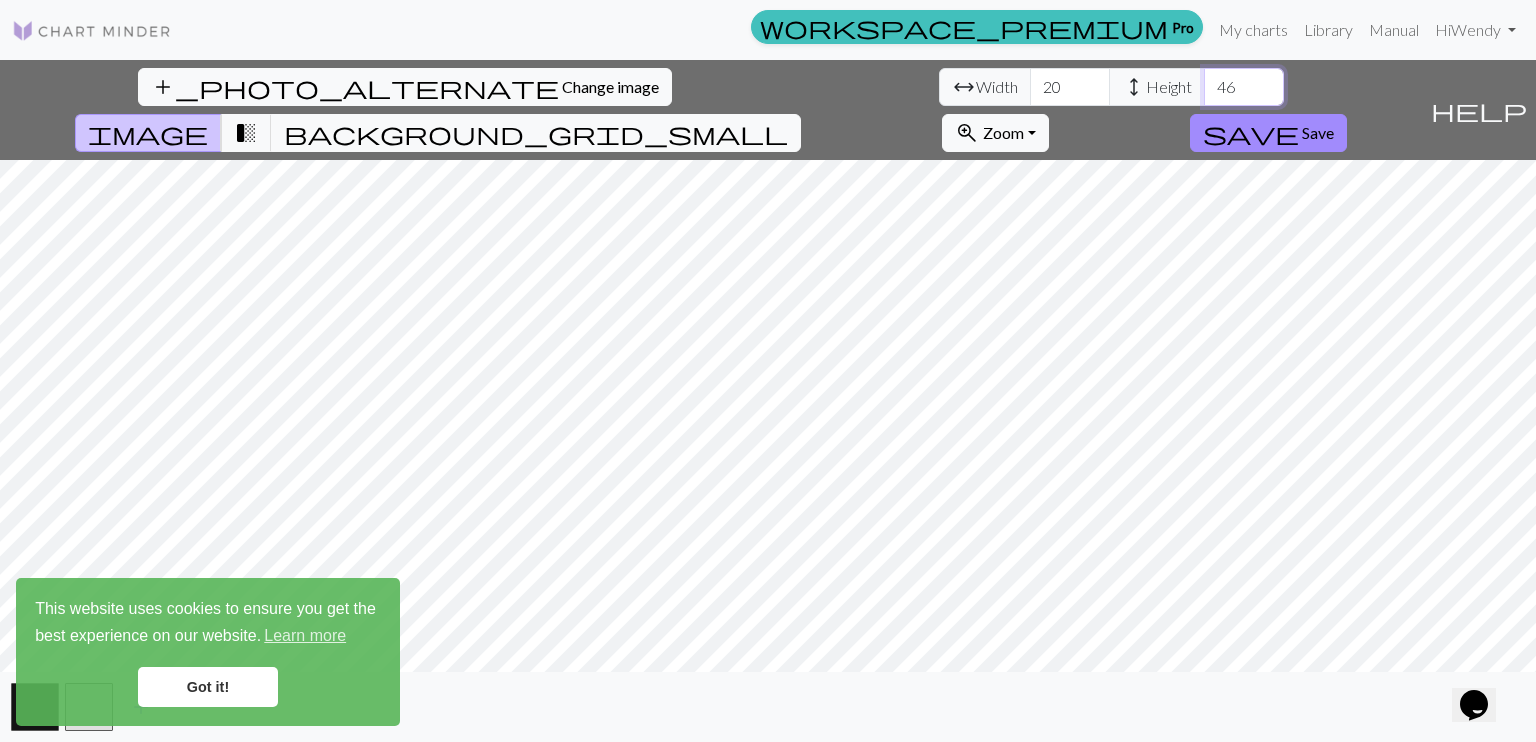 click on "46" at bounding box center (1244, 87) 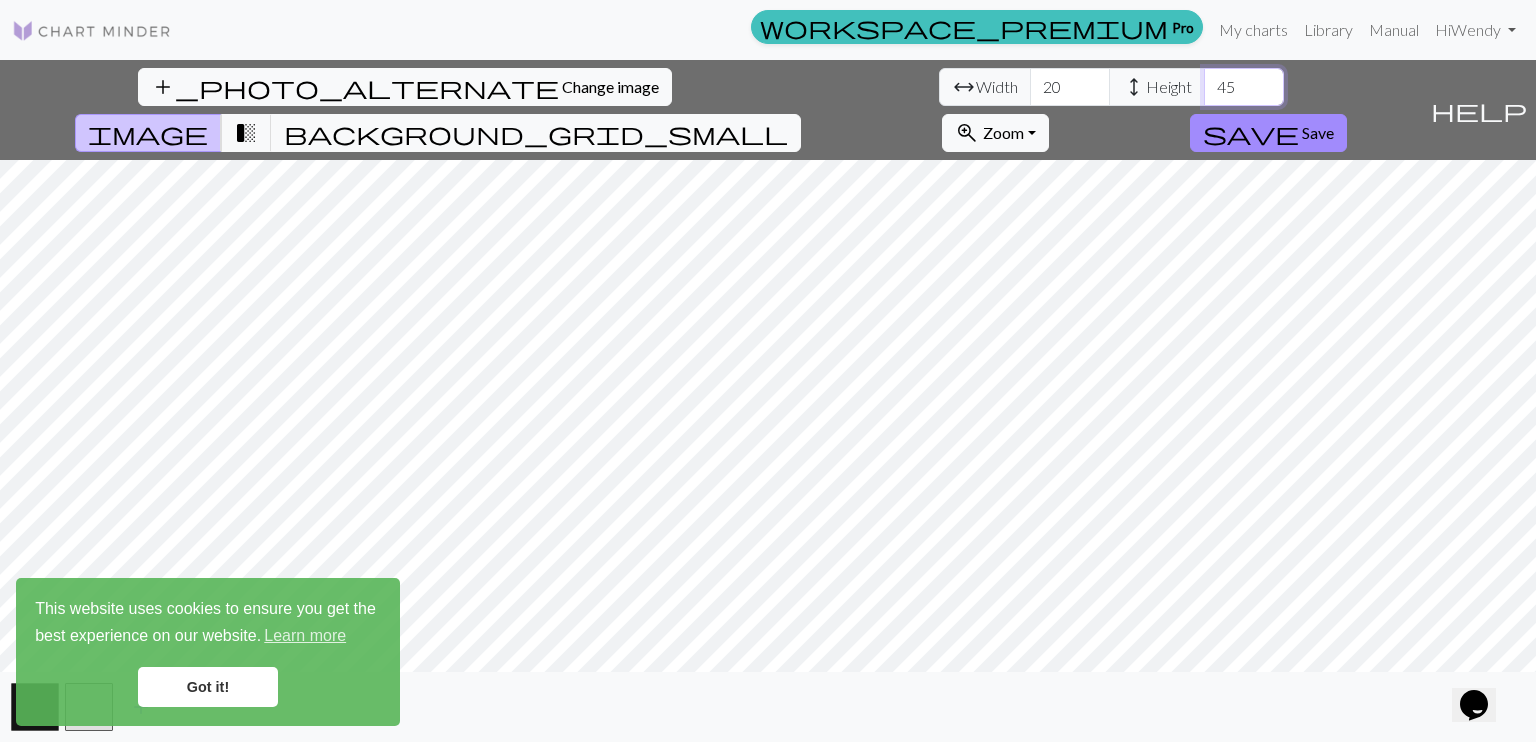 click on "45" at bounding box center [1244, 87] 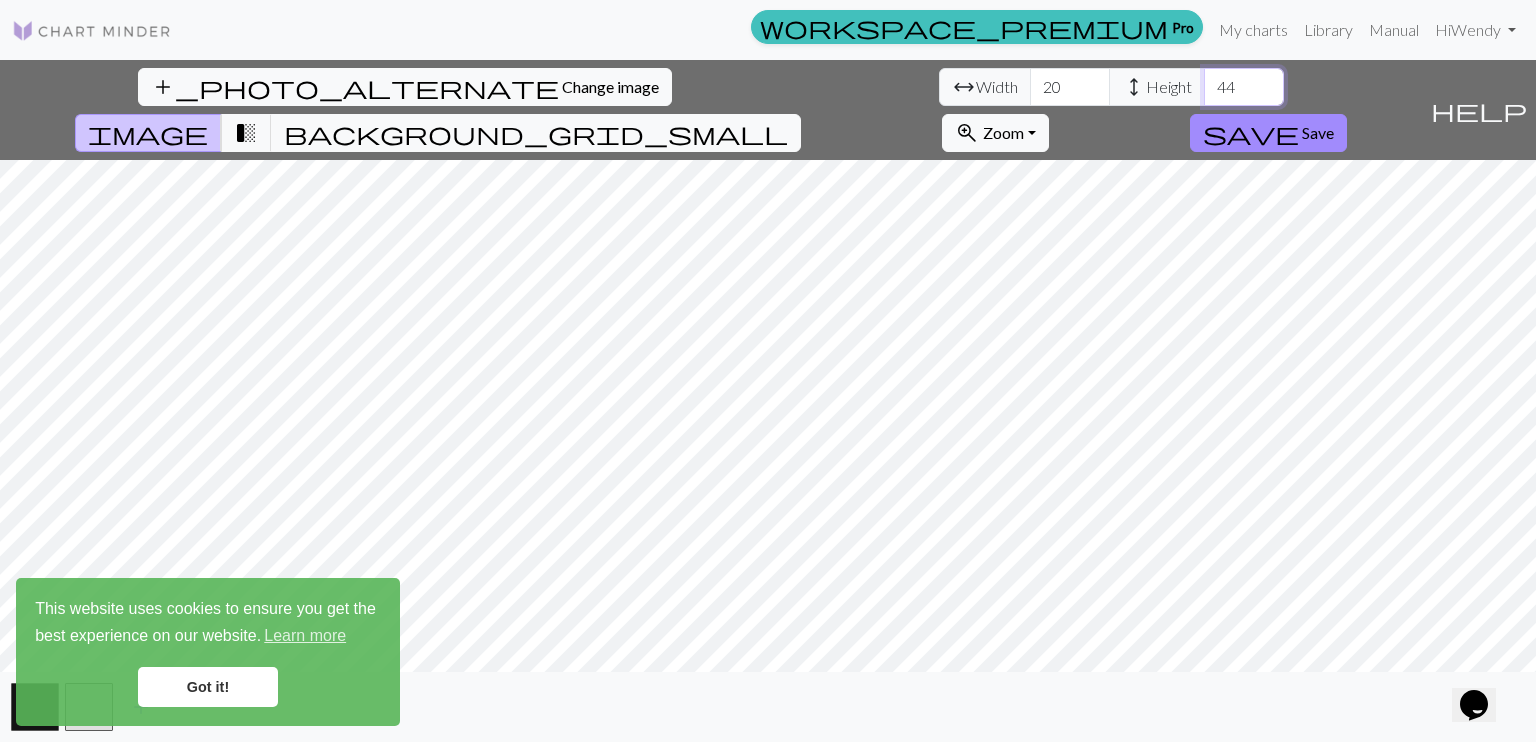 click on "44" at bounding box center (1244, 87) 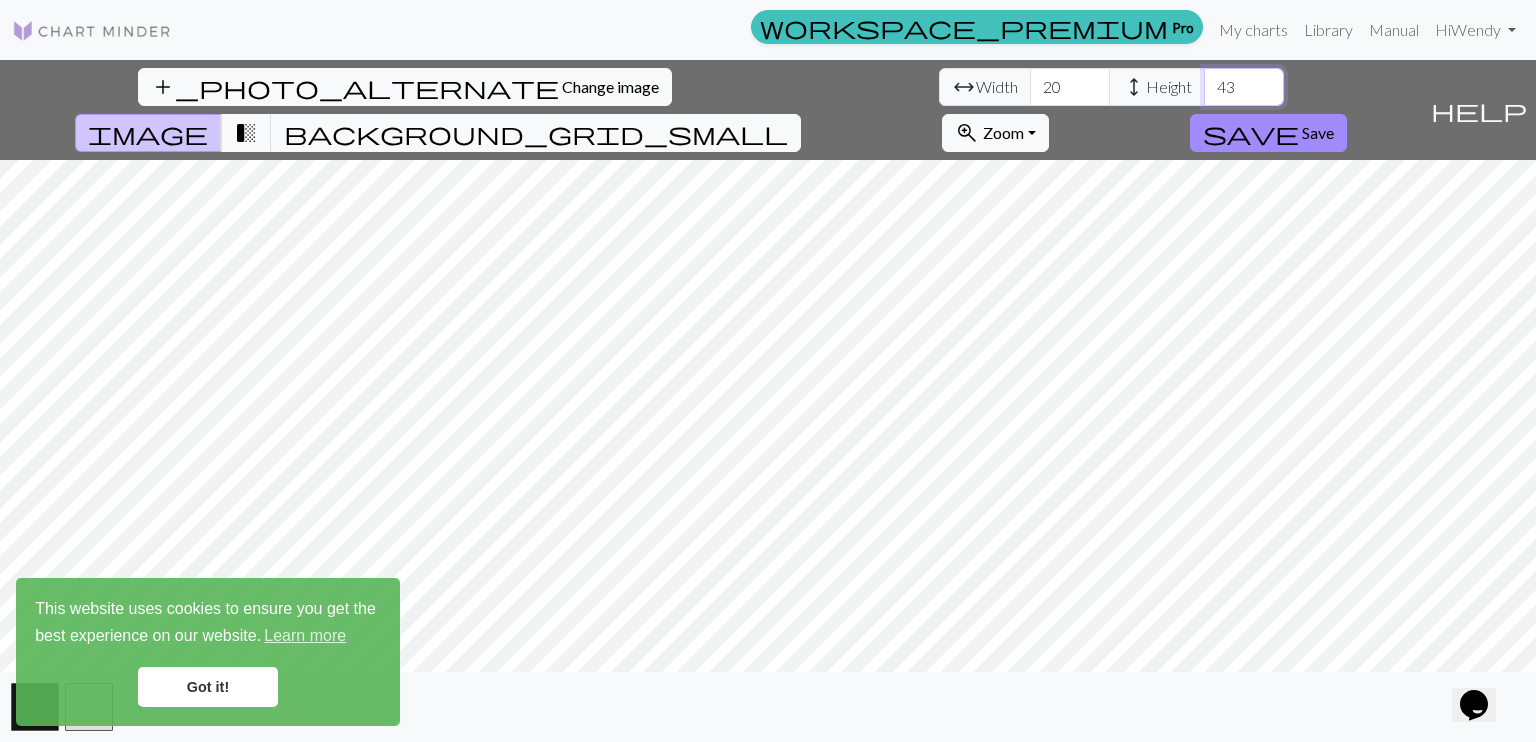 click on "43" at bounding box center (1244, 87) 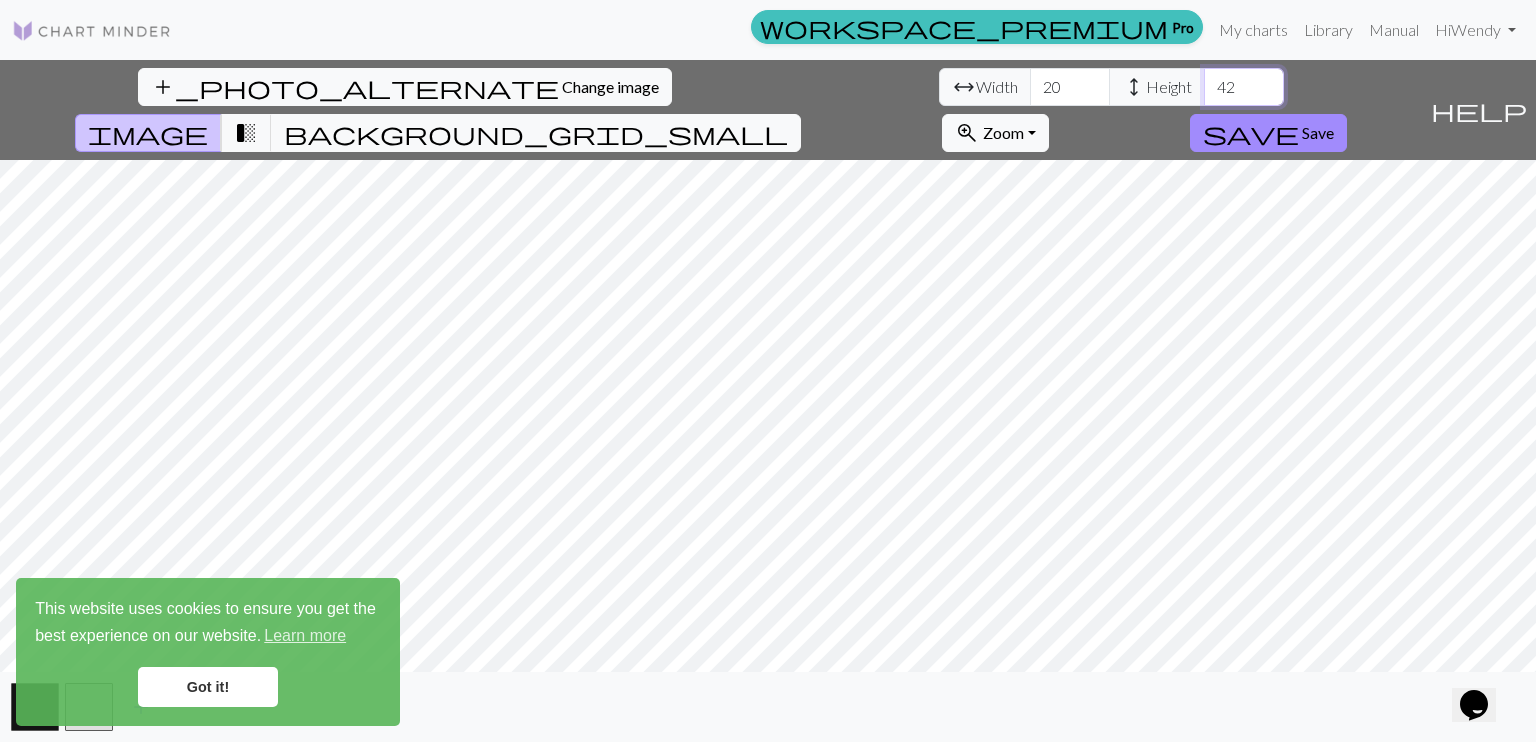 click on "42" at bounding box center [1244, 87] 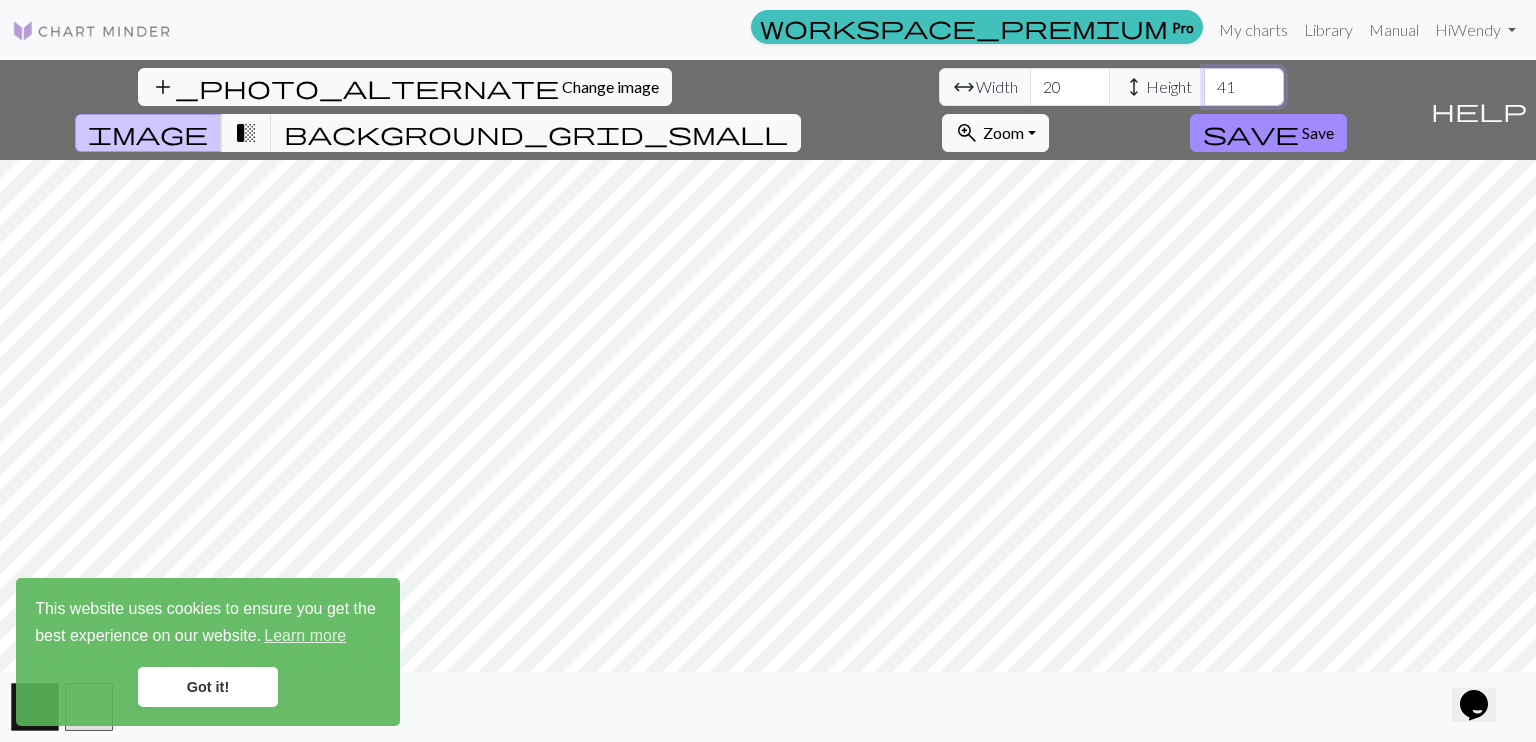 click on "41" at bounding box center (1244, 87) 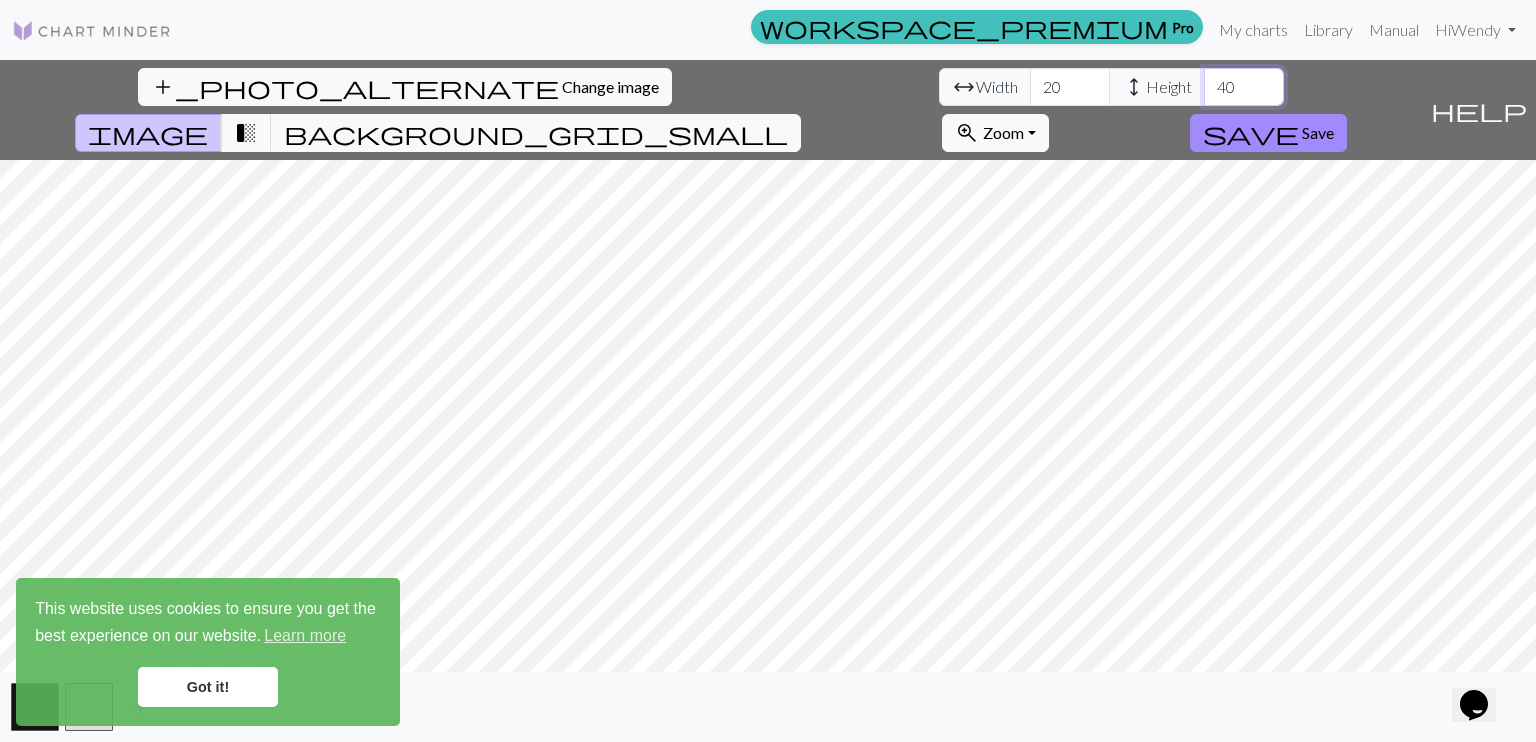 click on "40" at bounding box center (1244, 87) 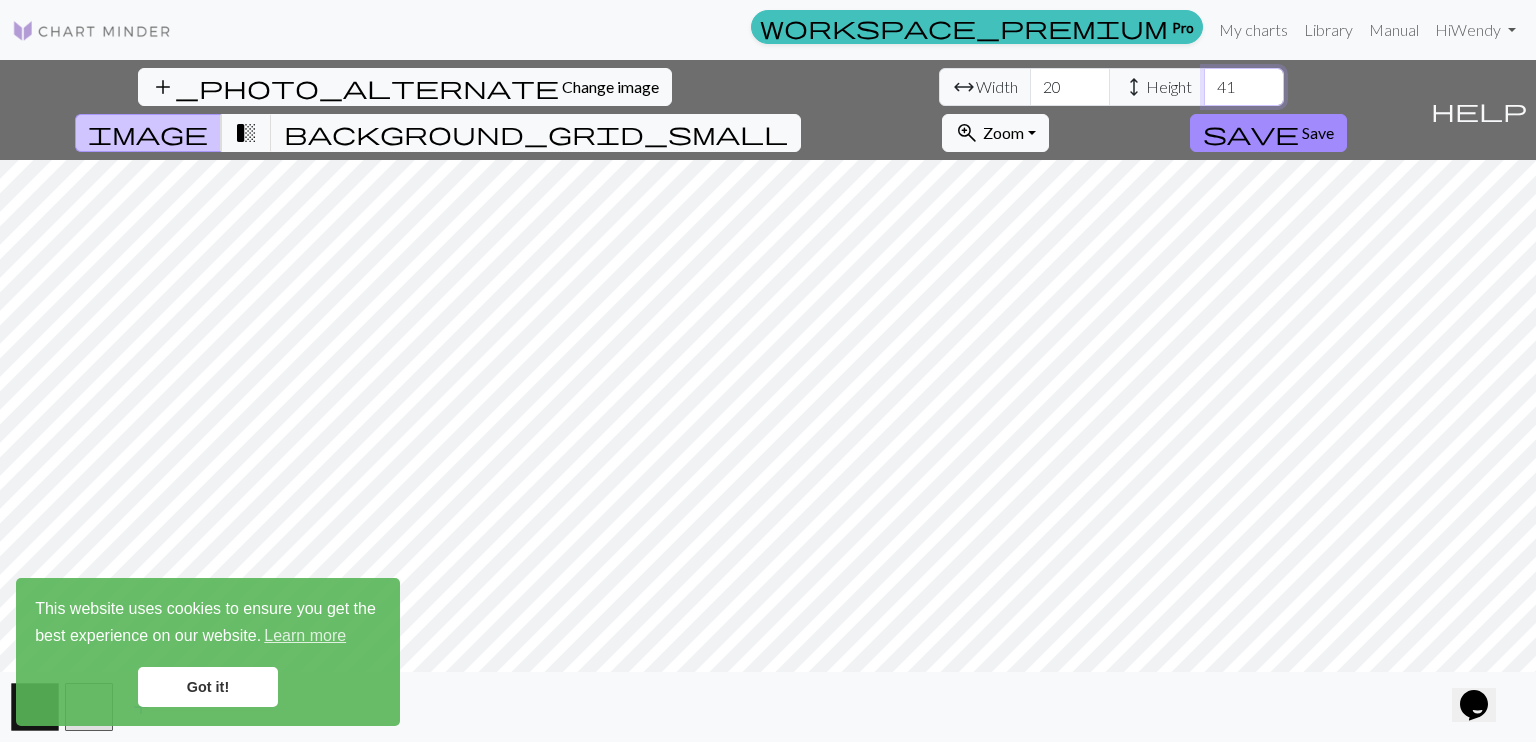 click on "41" at bounding box center (1244, 87) 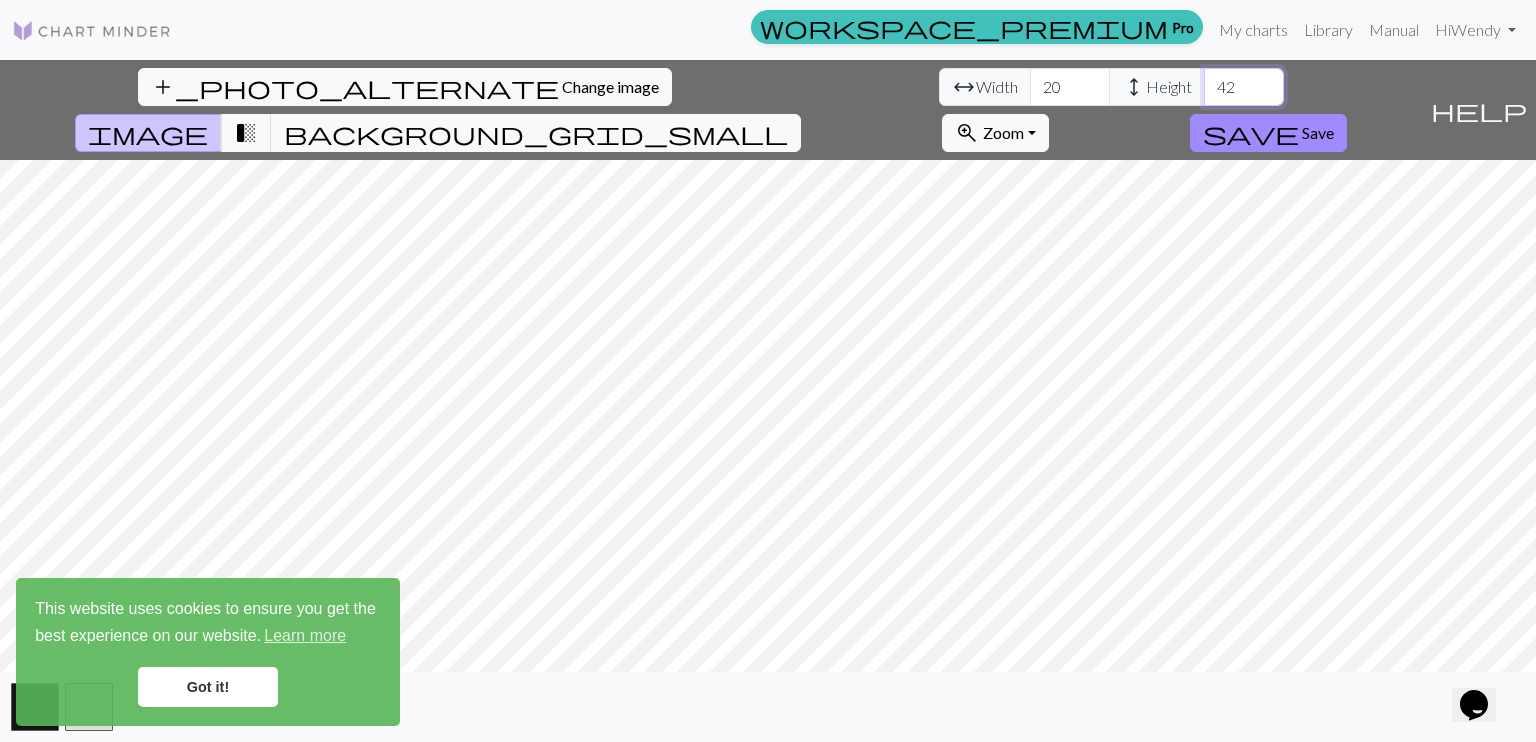 click on "42" at bounding box center (1244, 87) 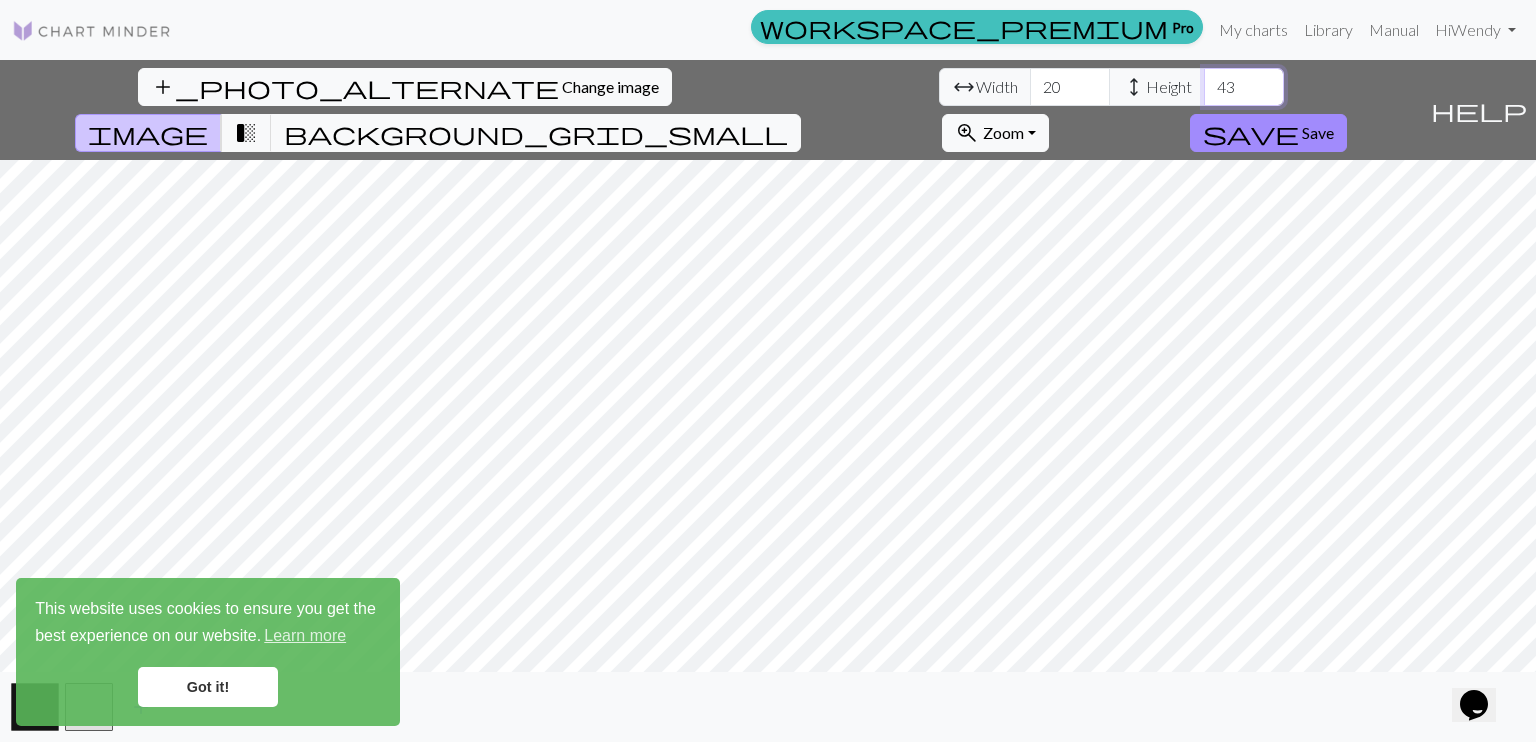 click on "43" at bounding box center [1244, 87] 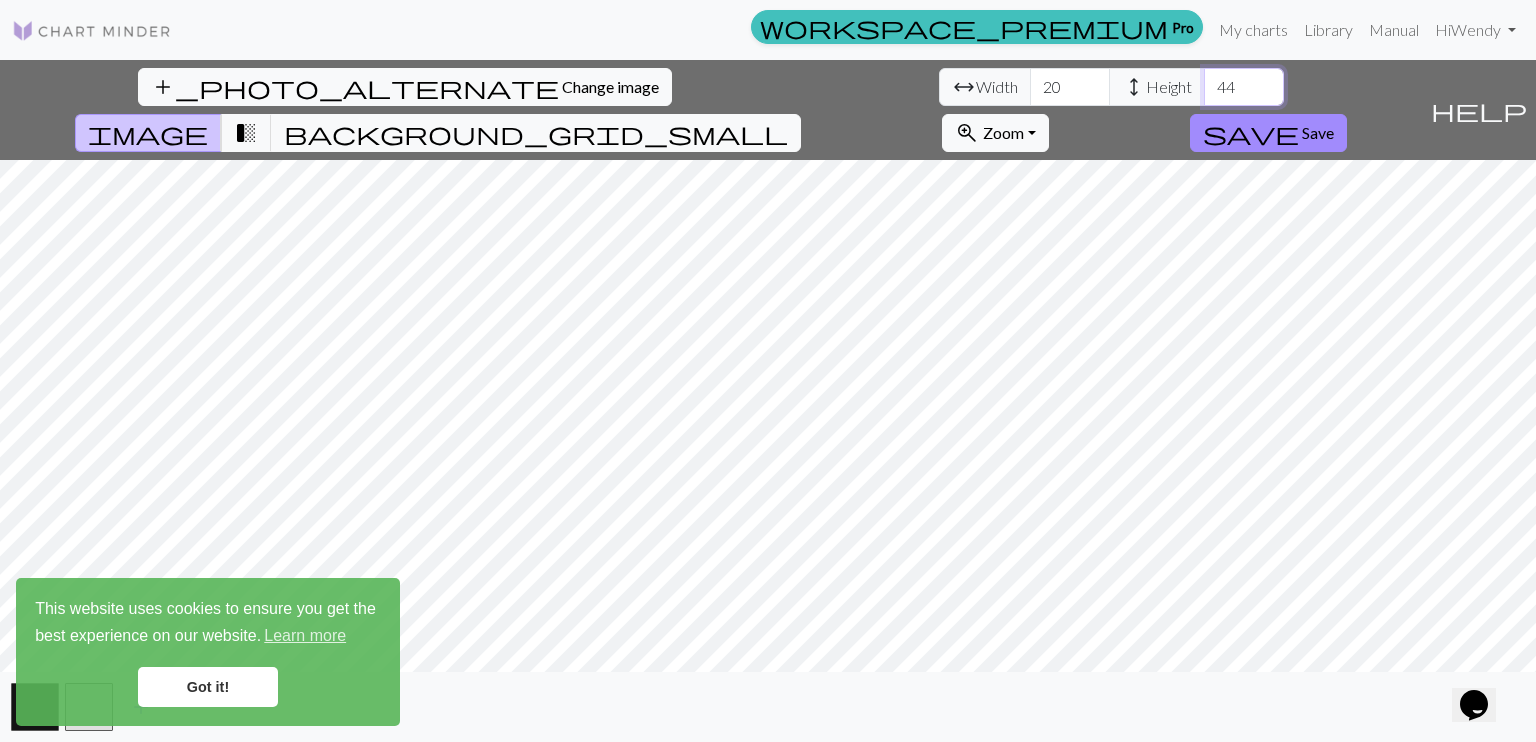 click on "44" at bounding box center [1244, 87] 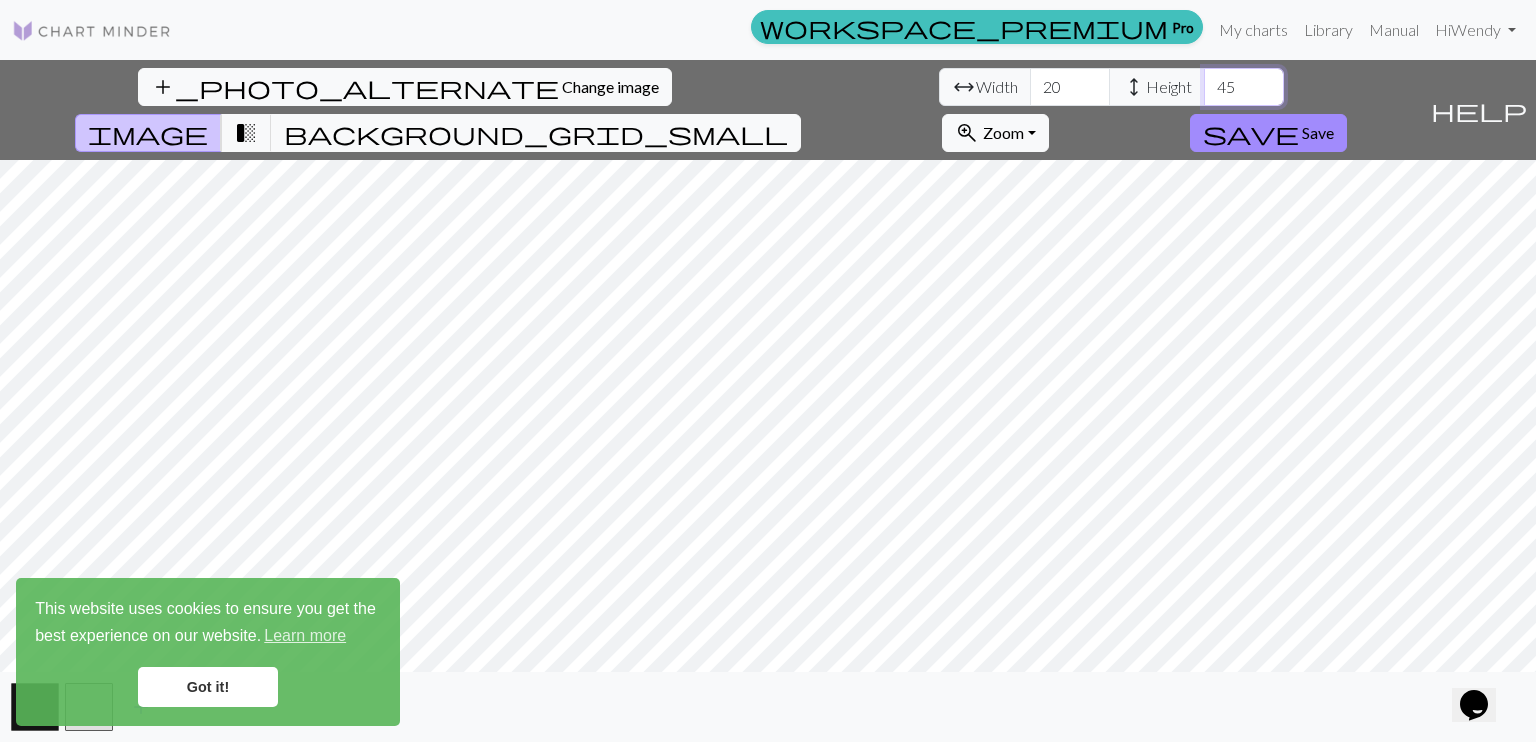 click on "45" at bounding box center [1244, 87] 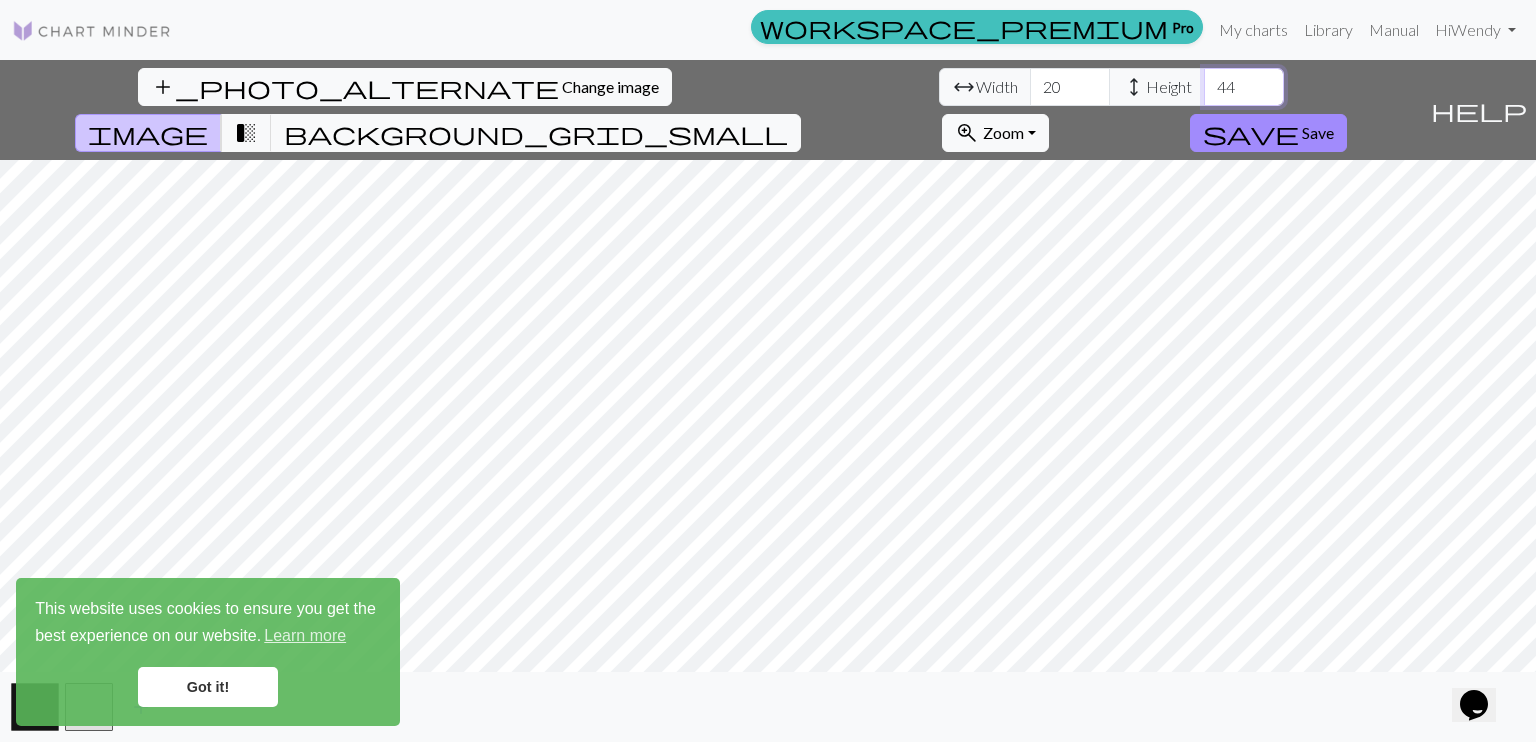click on "44" at bounding box center [1244, 87] 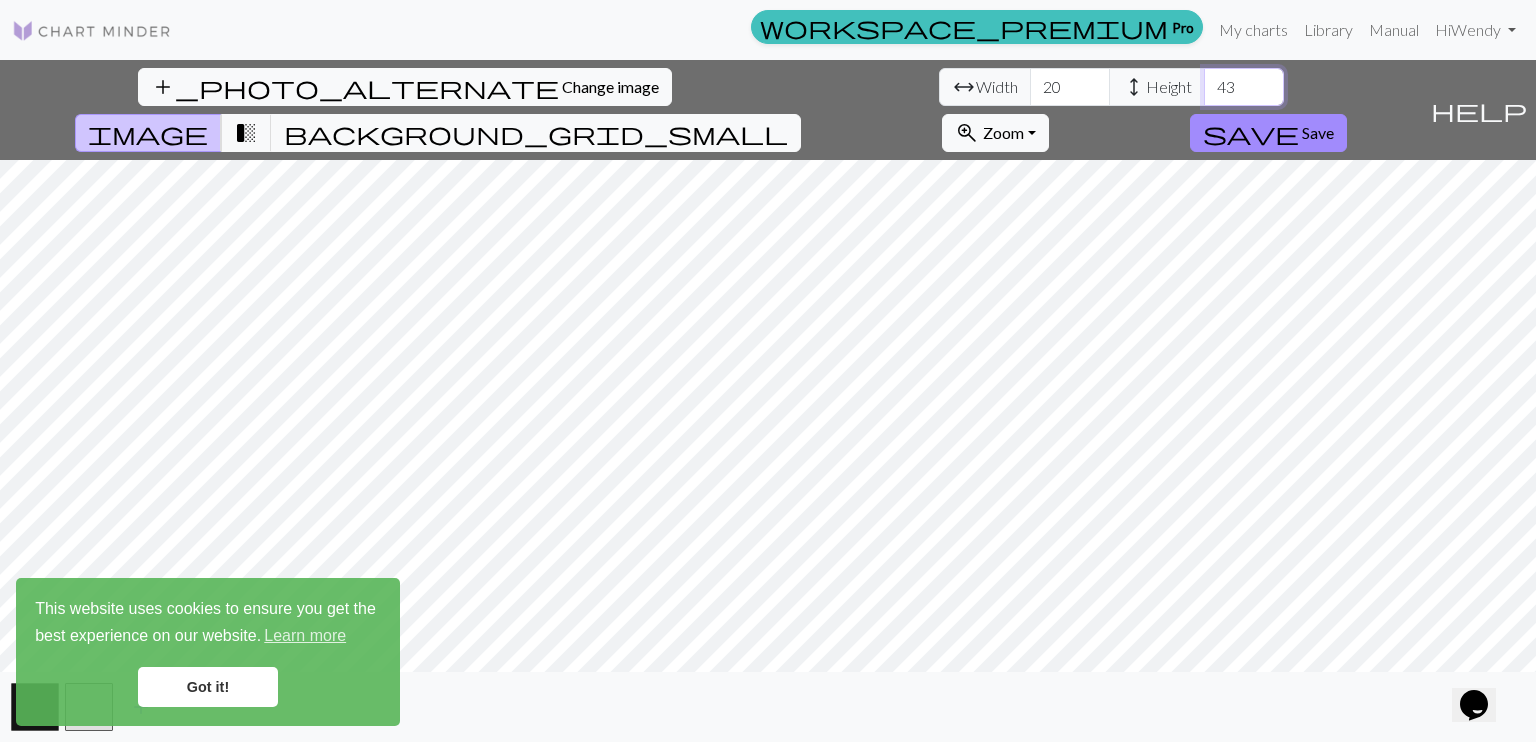 click on "43" at bounding box center (1244, 87) 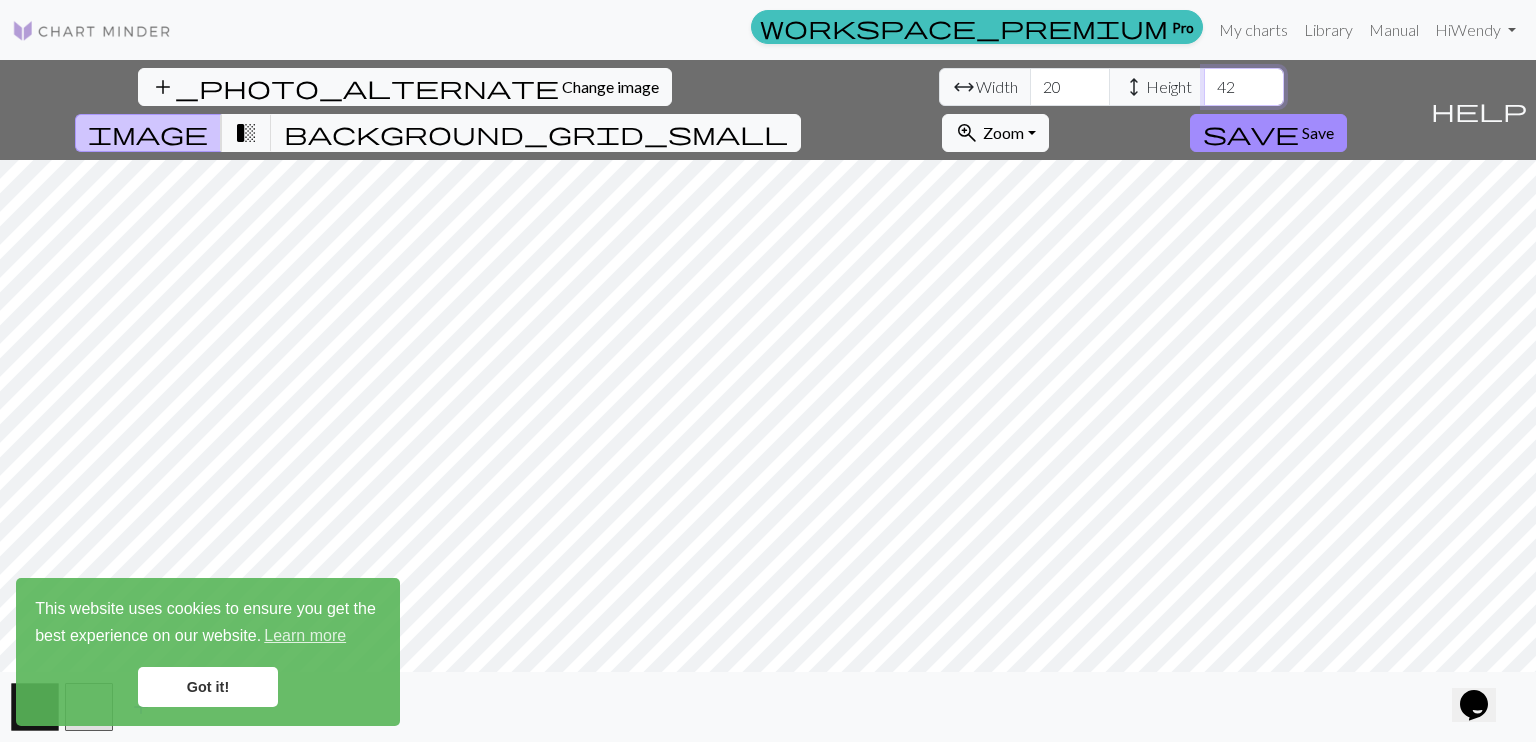 click on "42" at bounding box center [1244, 87] 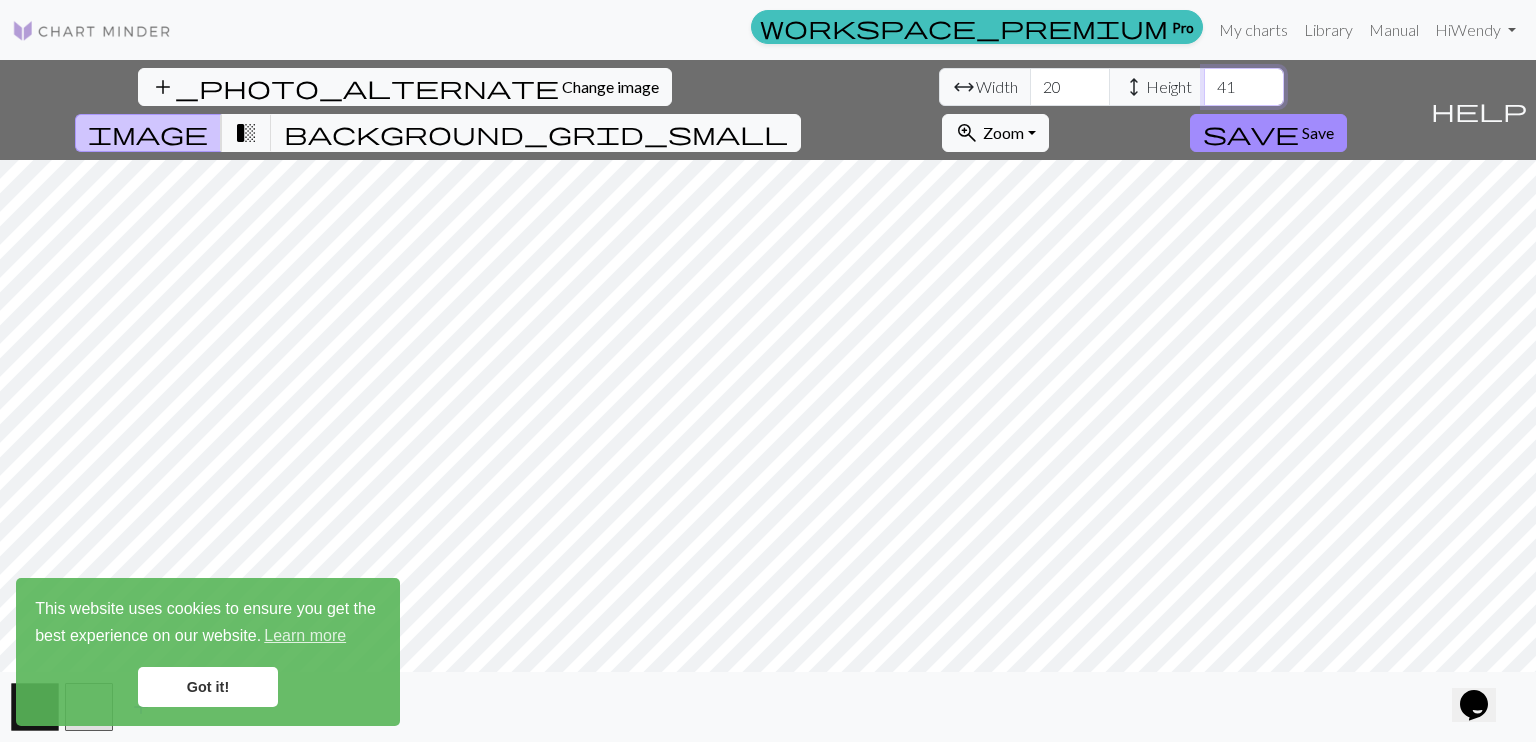 click on "41" at bounding box center [1244, 87] 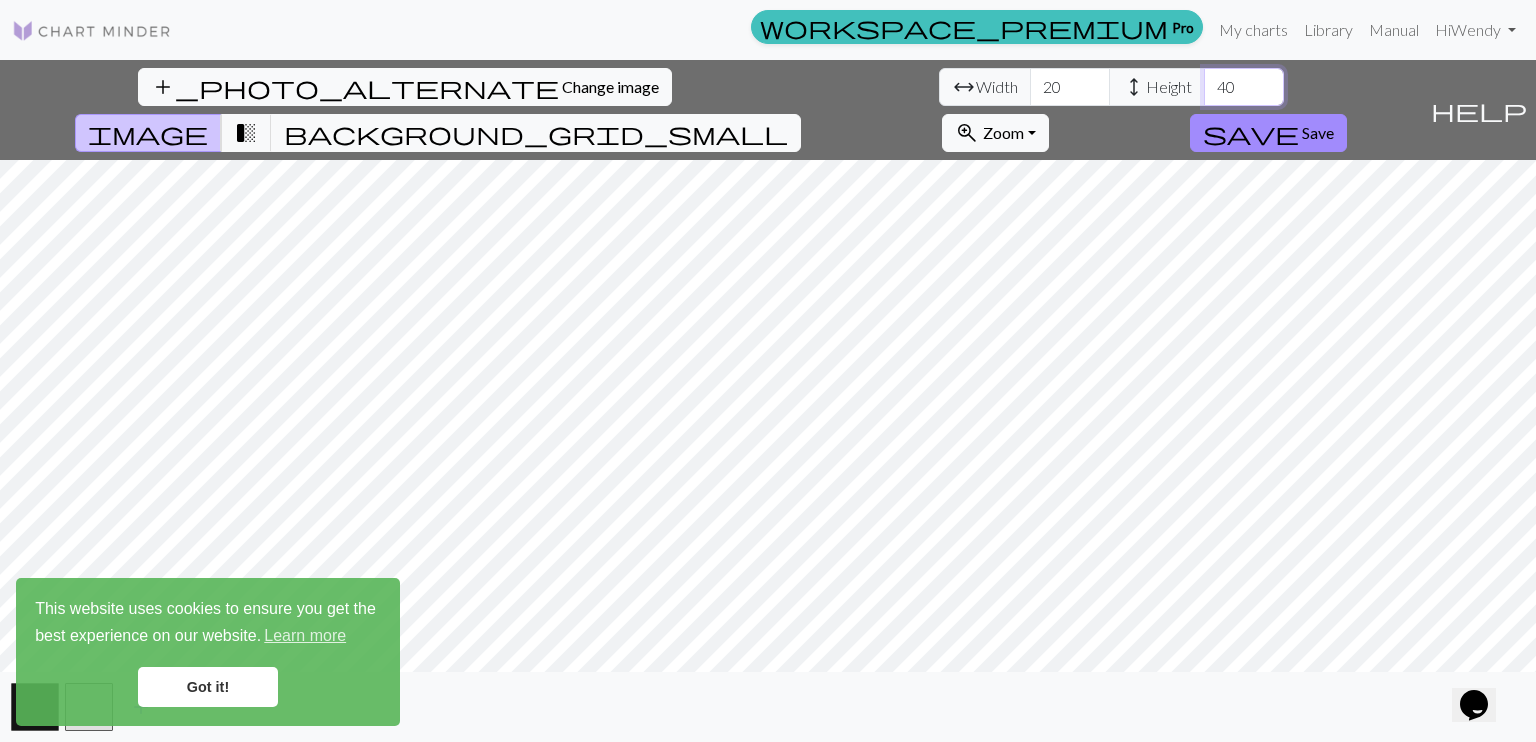click on "40" at bounding box center [1244, 87] 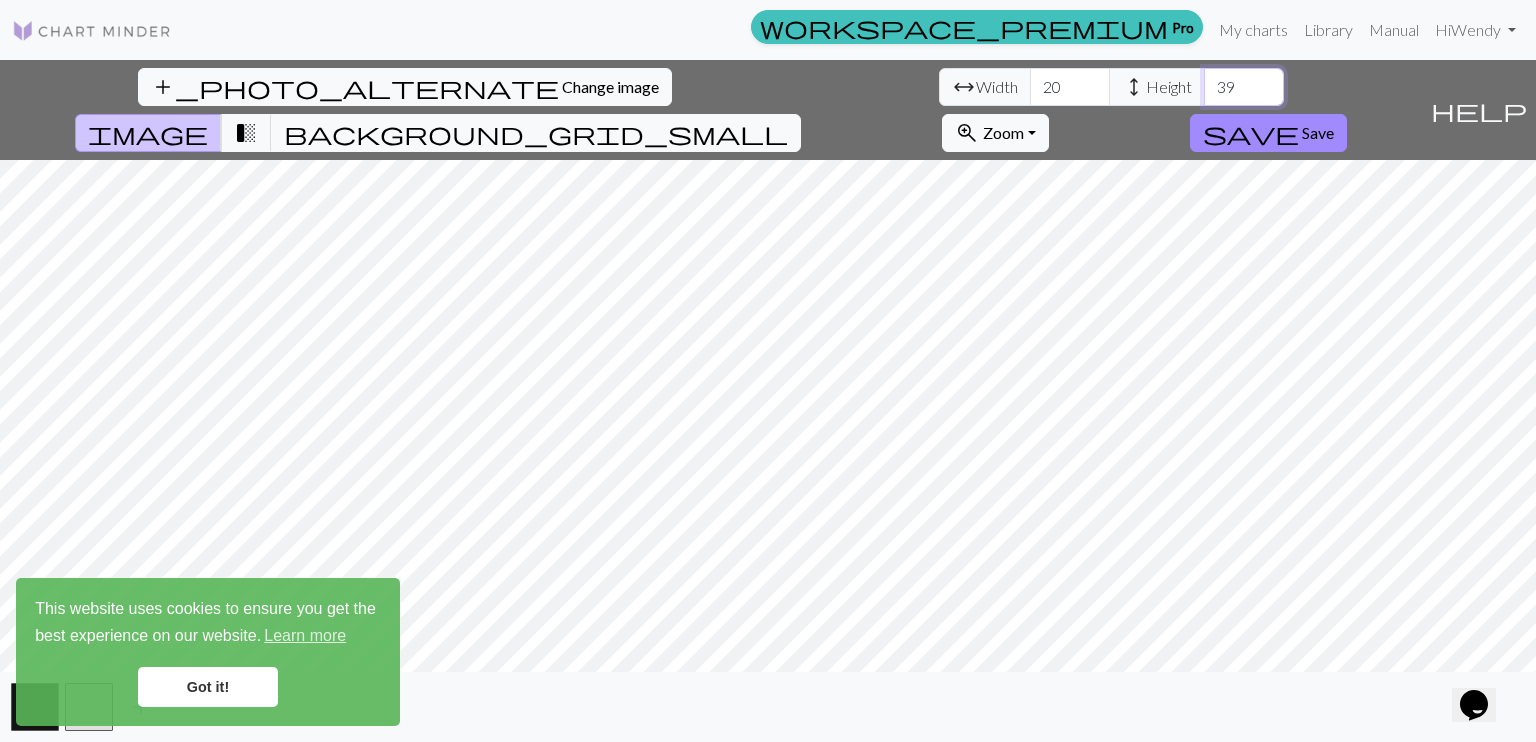click on "39" at bounding box center [1244, 87] 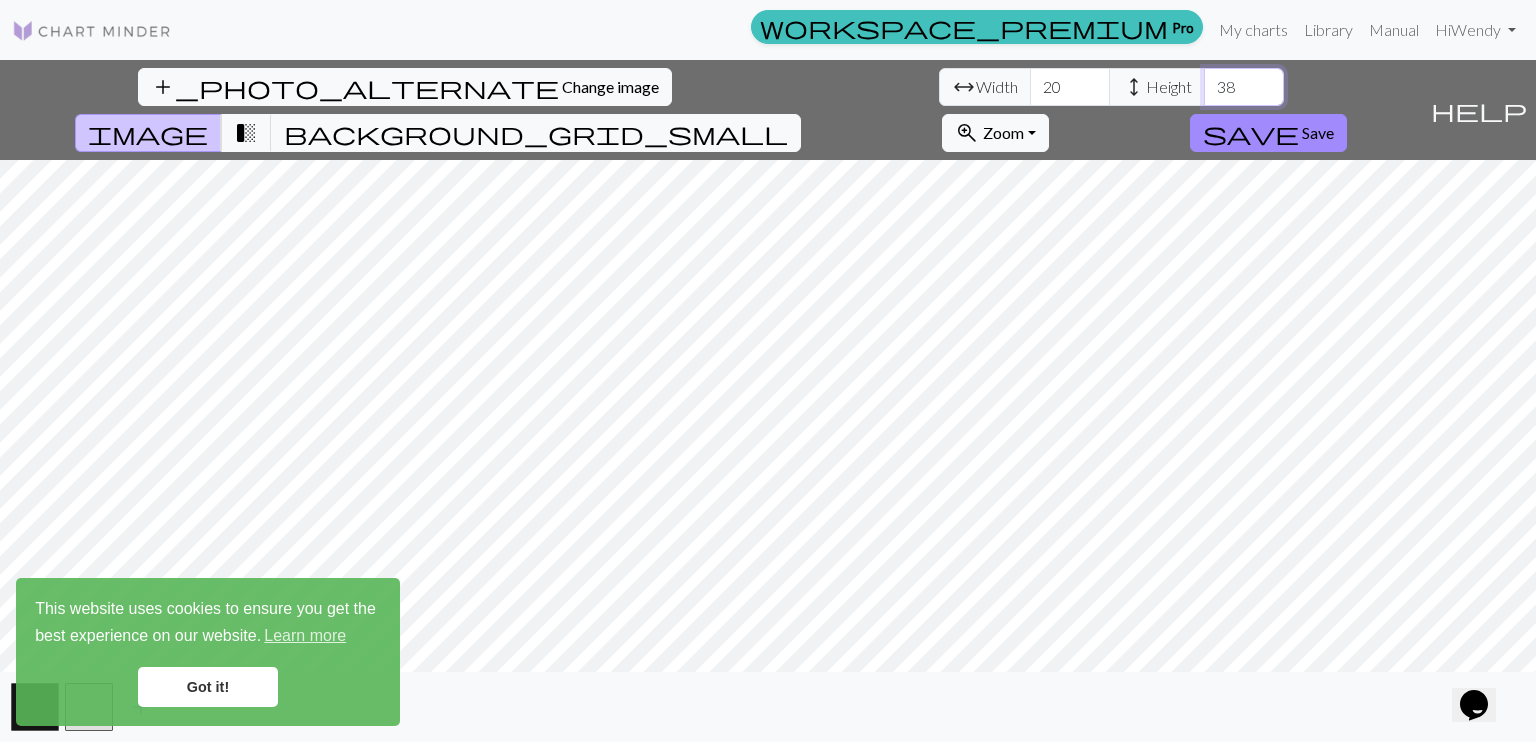 click on "38" at bounding box center (1244, 87) 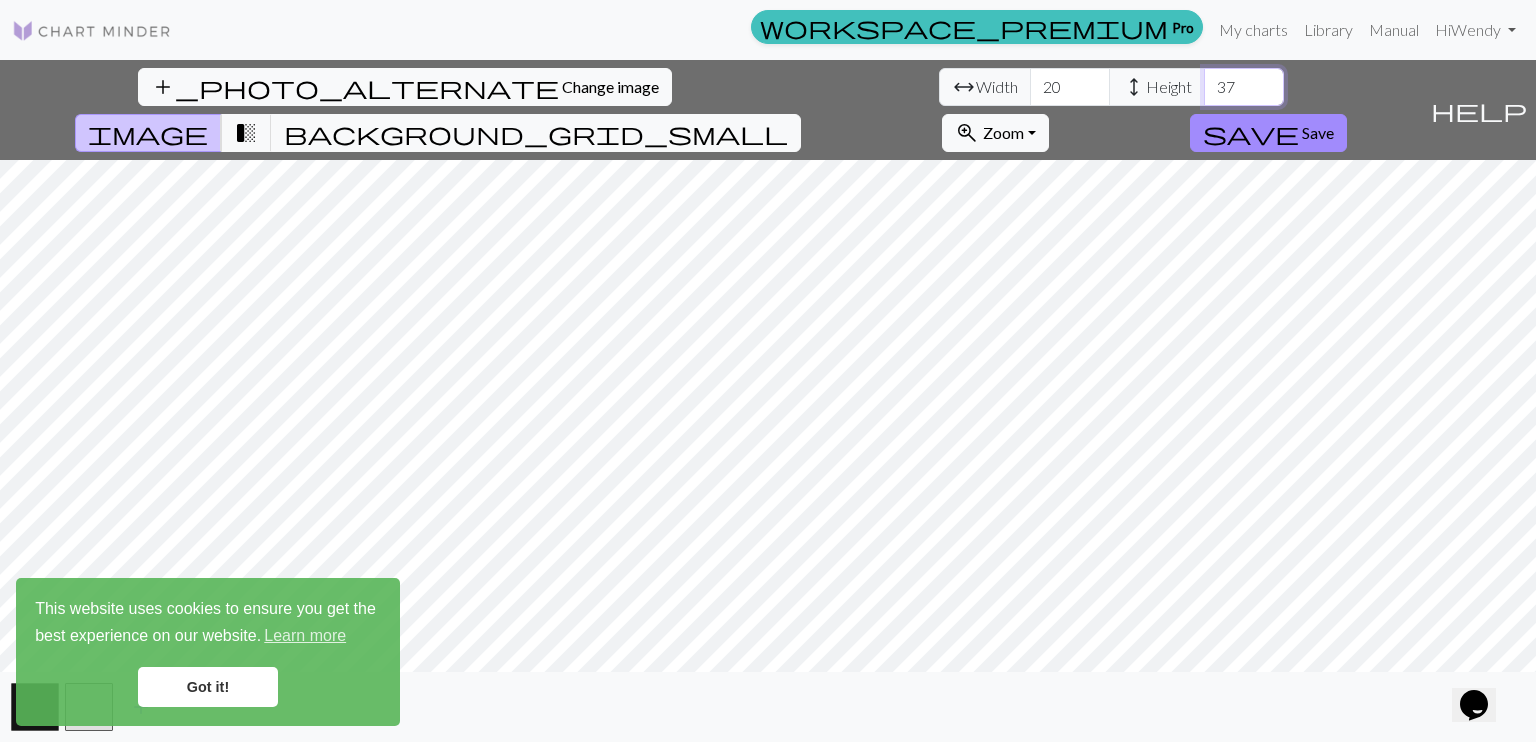click on "37" at bounding box center (1244, 87) 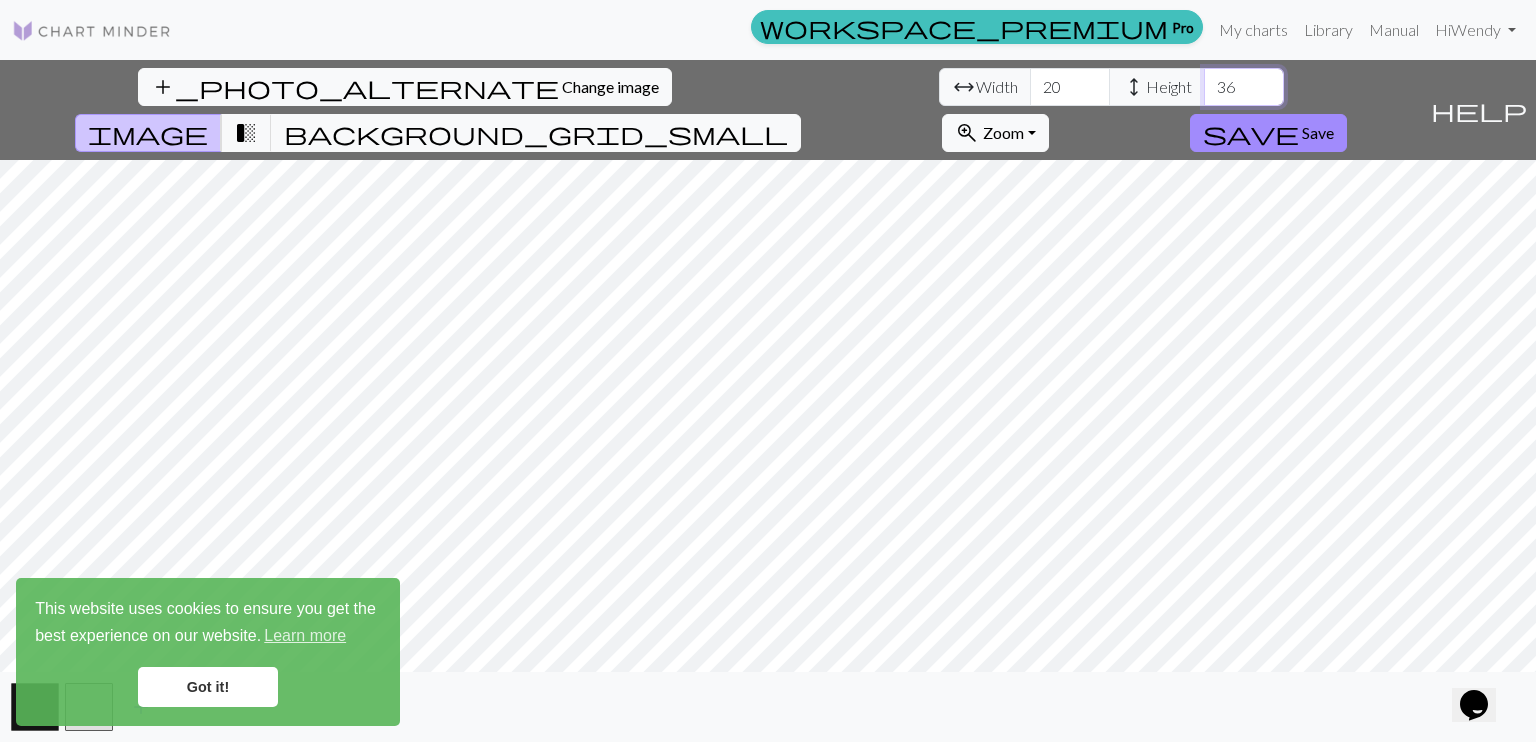 click on "36" at bounding box center (1244, 87) 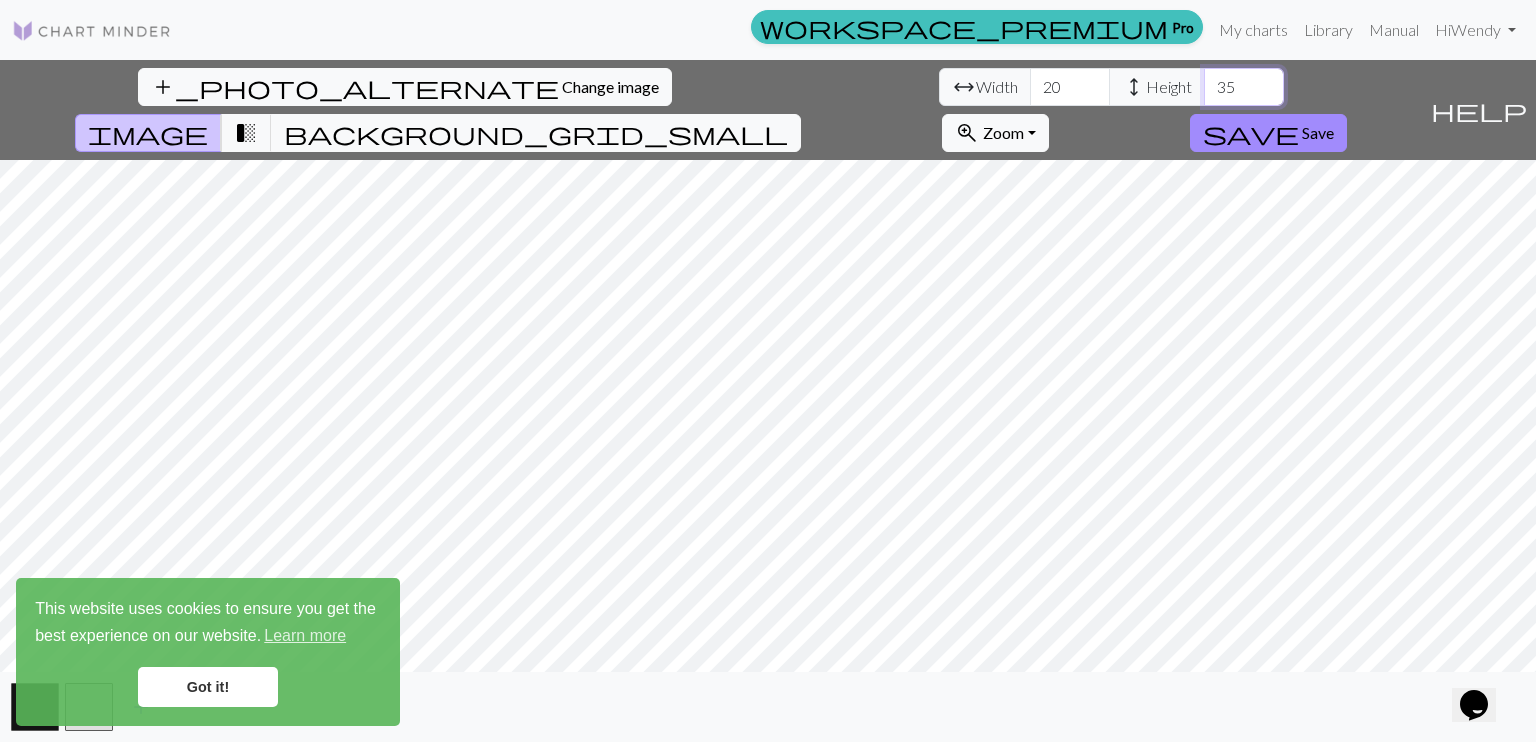 click on "35" at bounding box center (1244, 87) 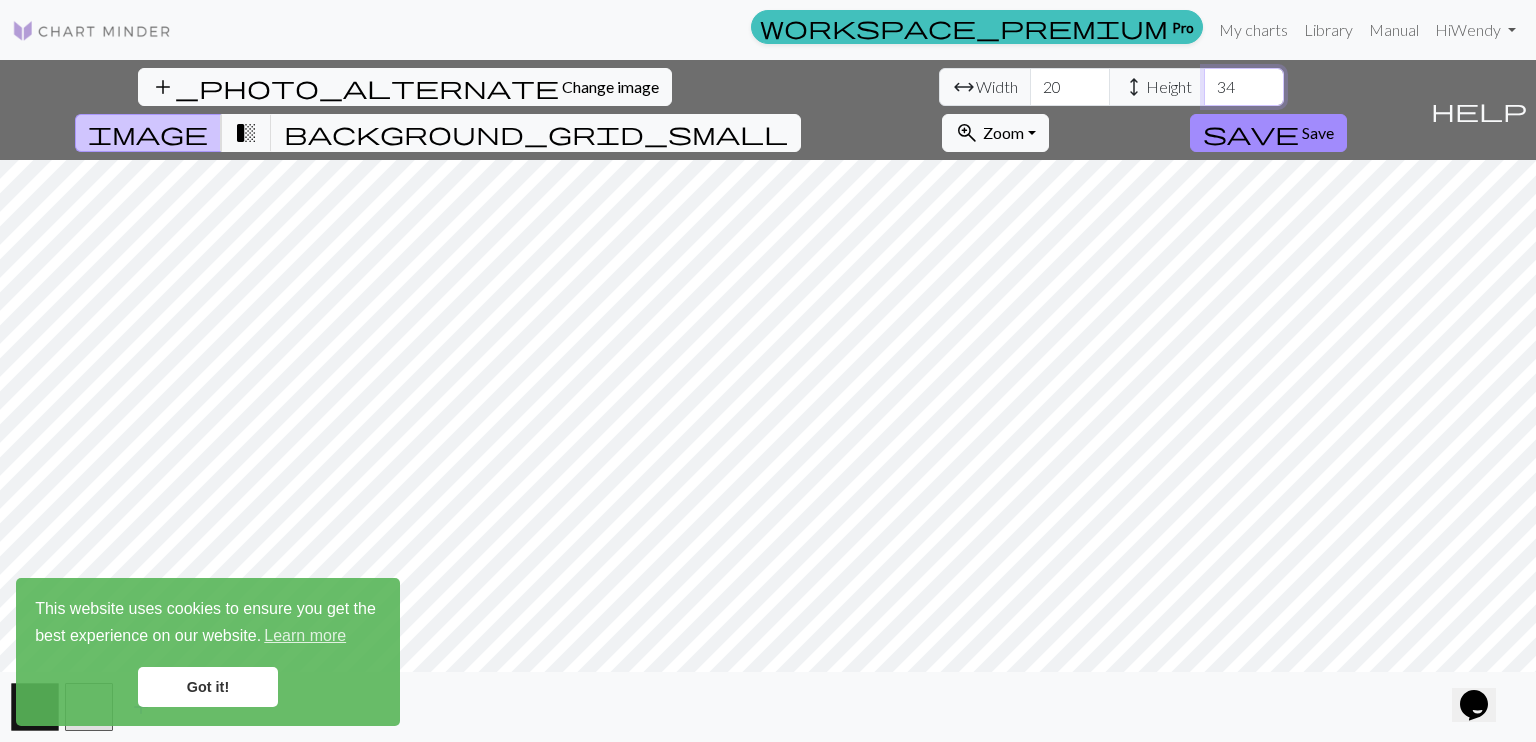 type on "34" 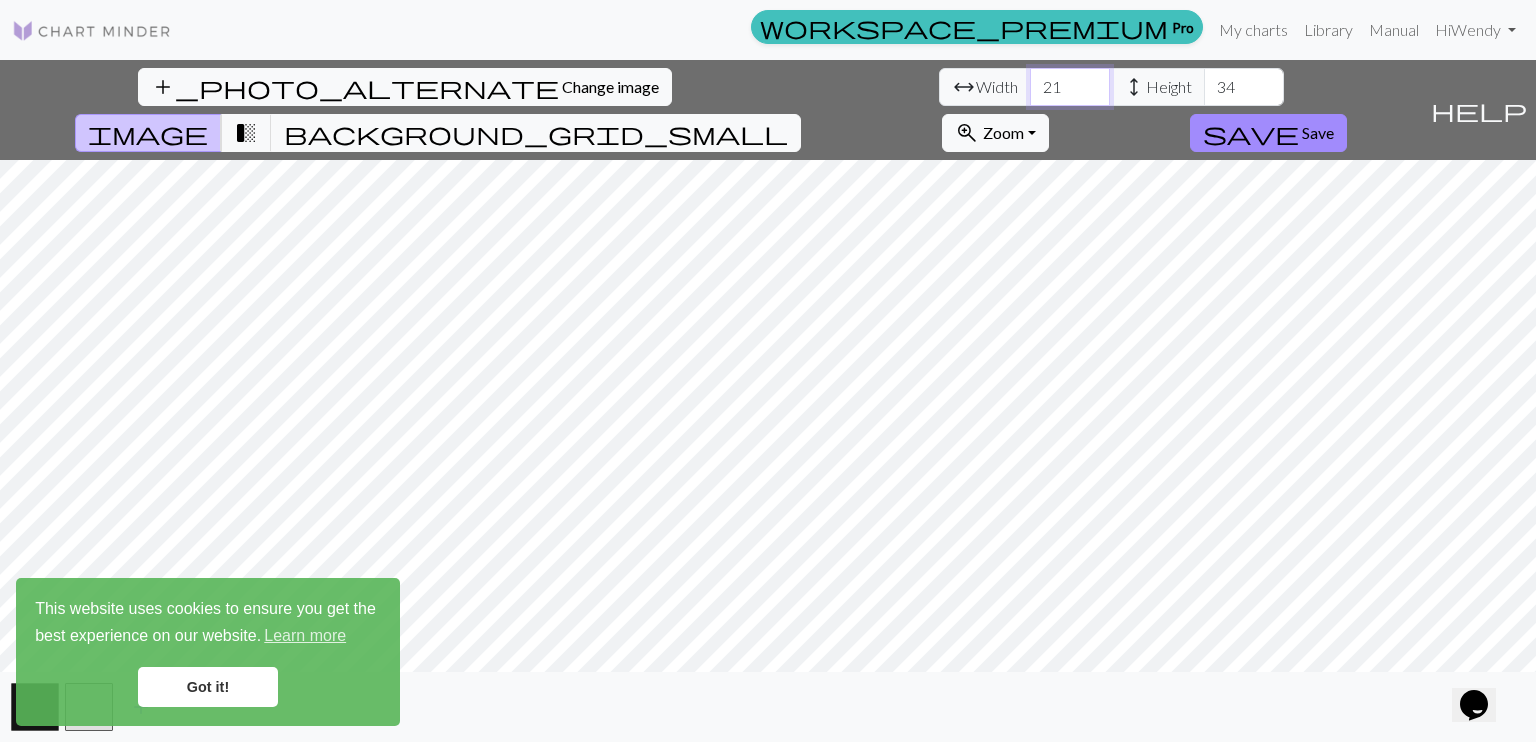 click on "21" at bounding box center (1070, 87) 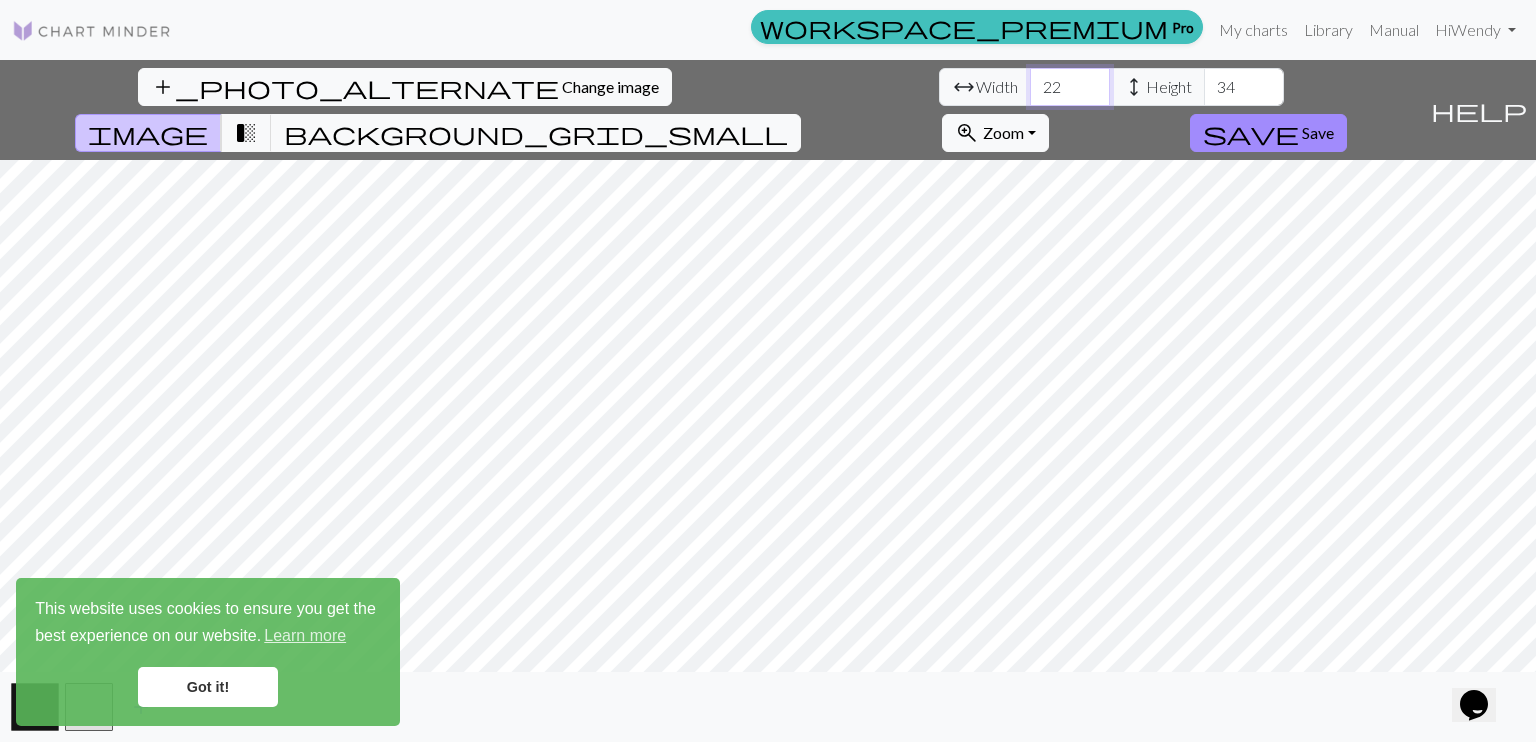 click on "22" at bounding box center (1070, 87) 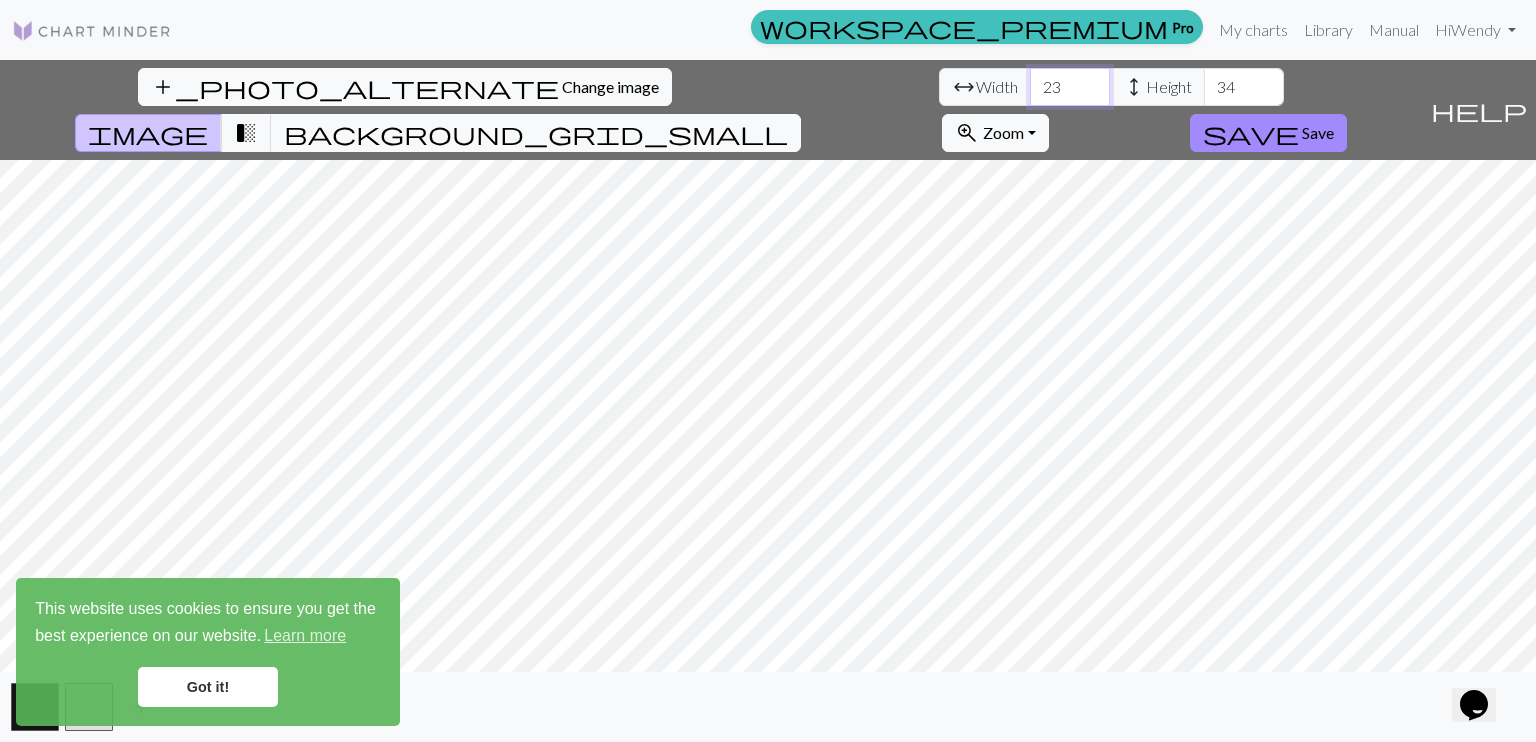 click on "23" at bounding box center [1070, 87] 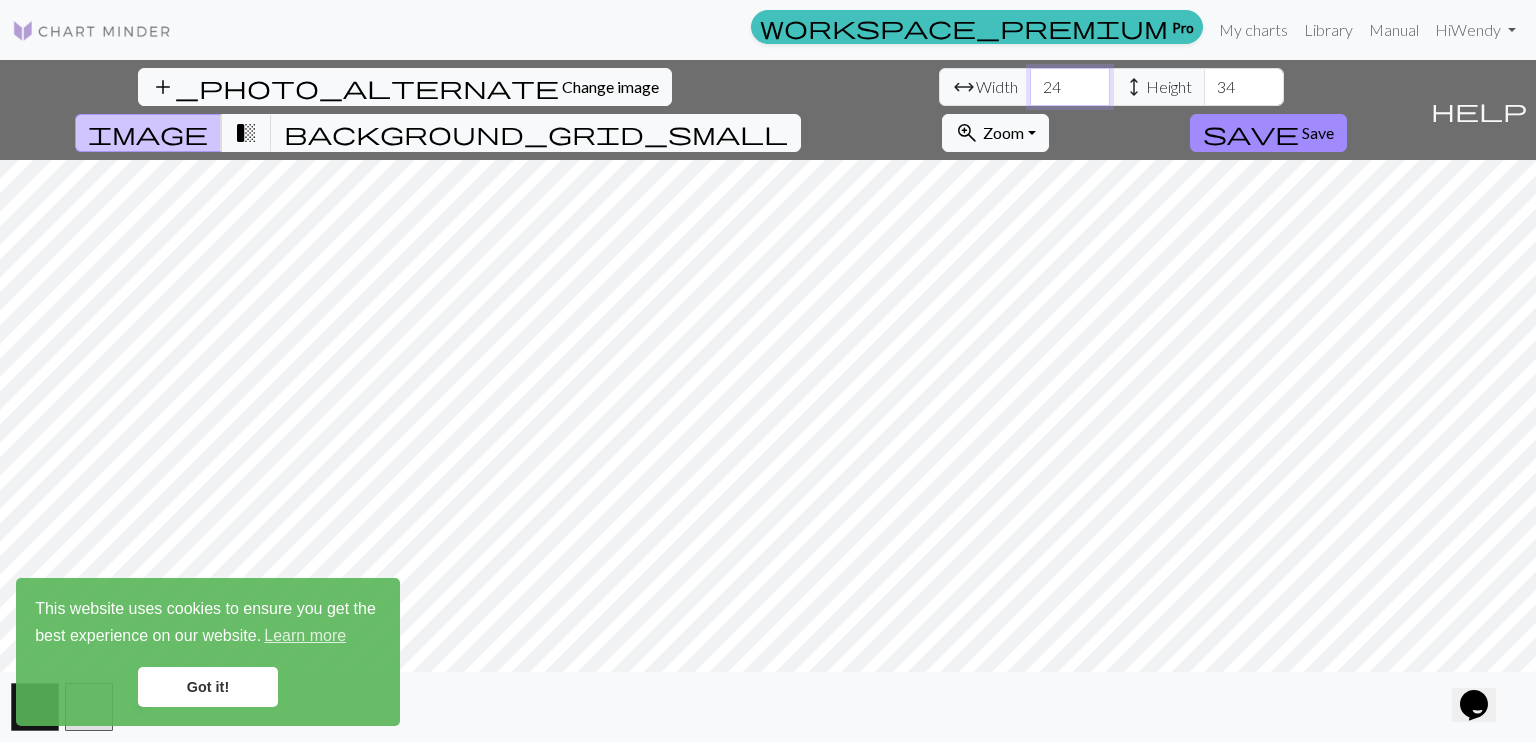 click on "24" at bounding box center (1070, 87) 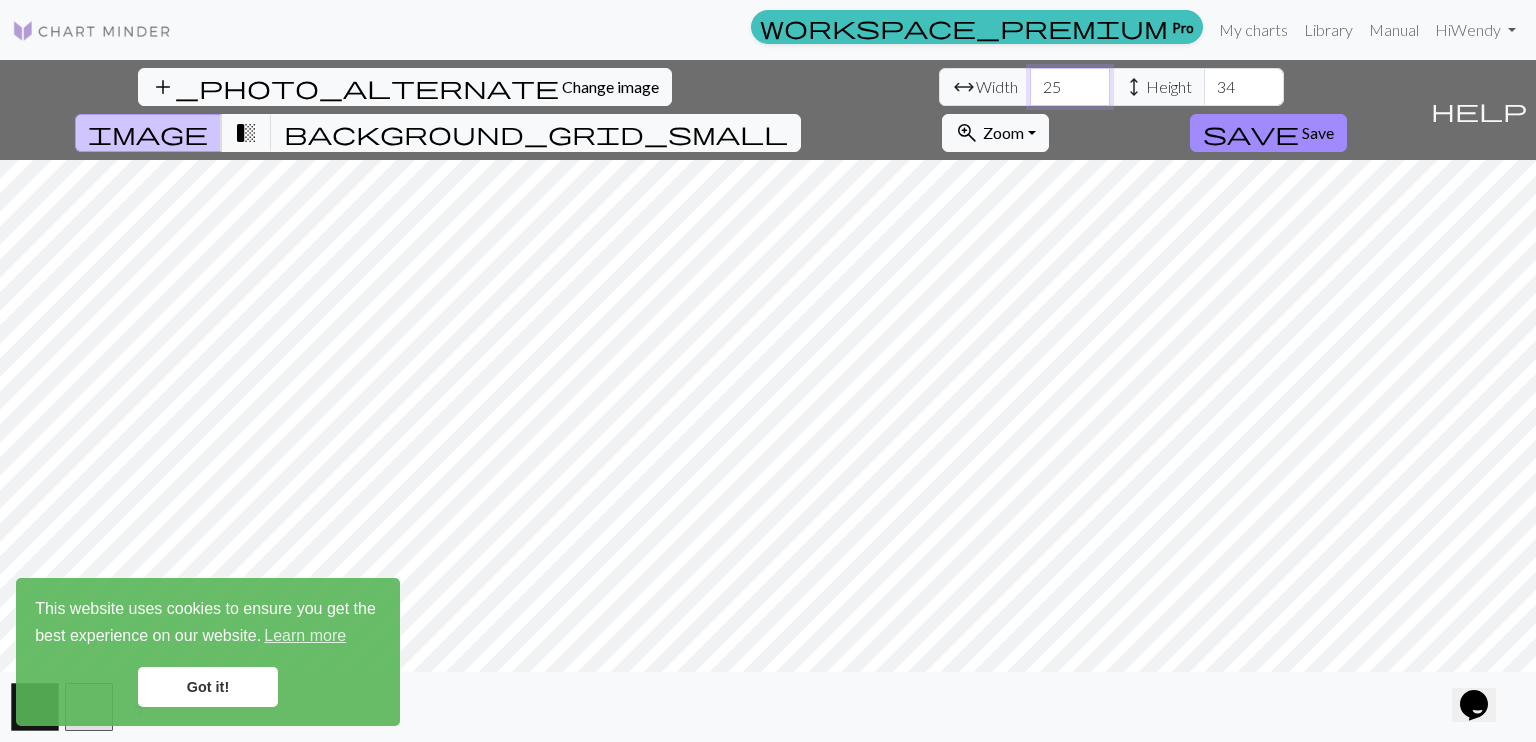 click on "25" at bounding box center (1070, 87) 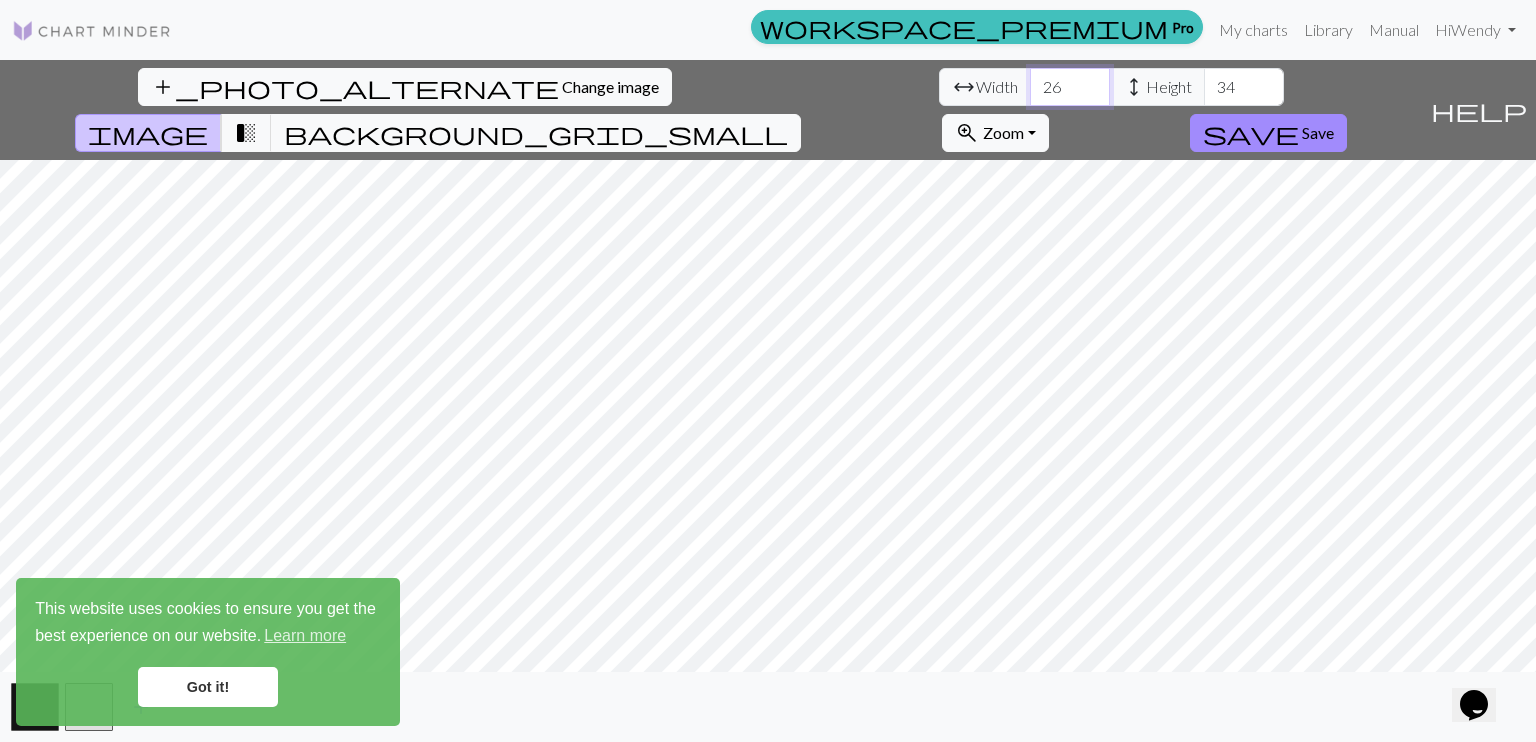 click on "26" at bounding box center [1070, 87] 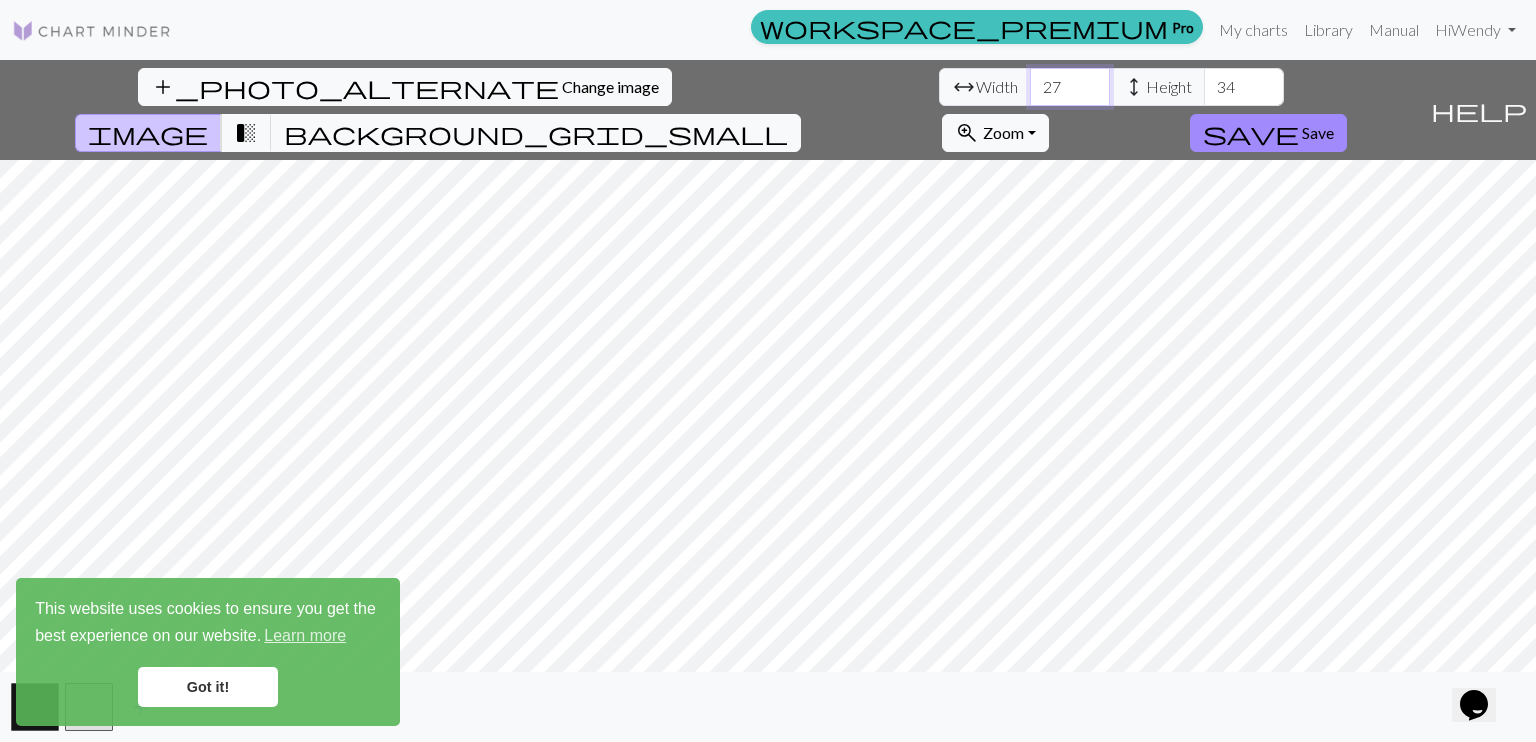 click on "27" at bounding box center [1070, 87] 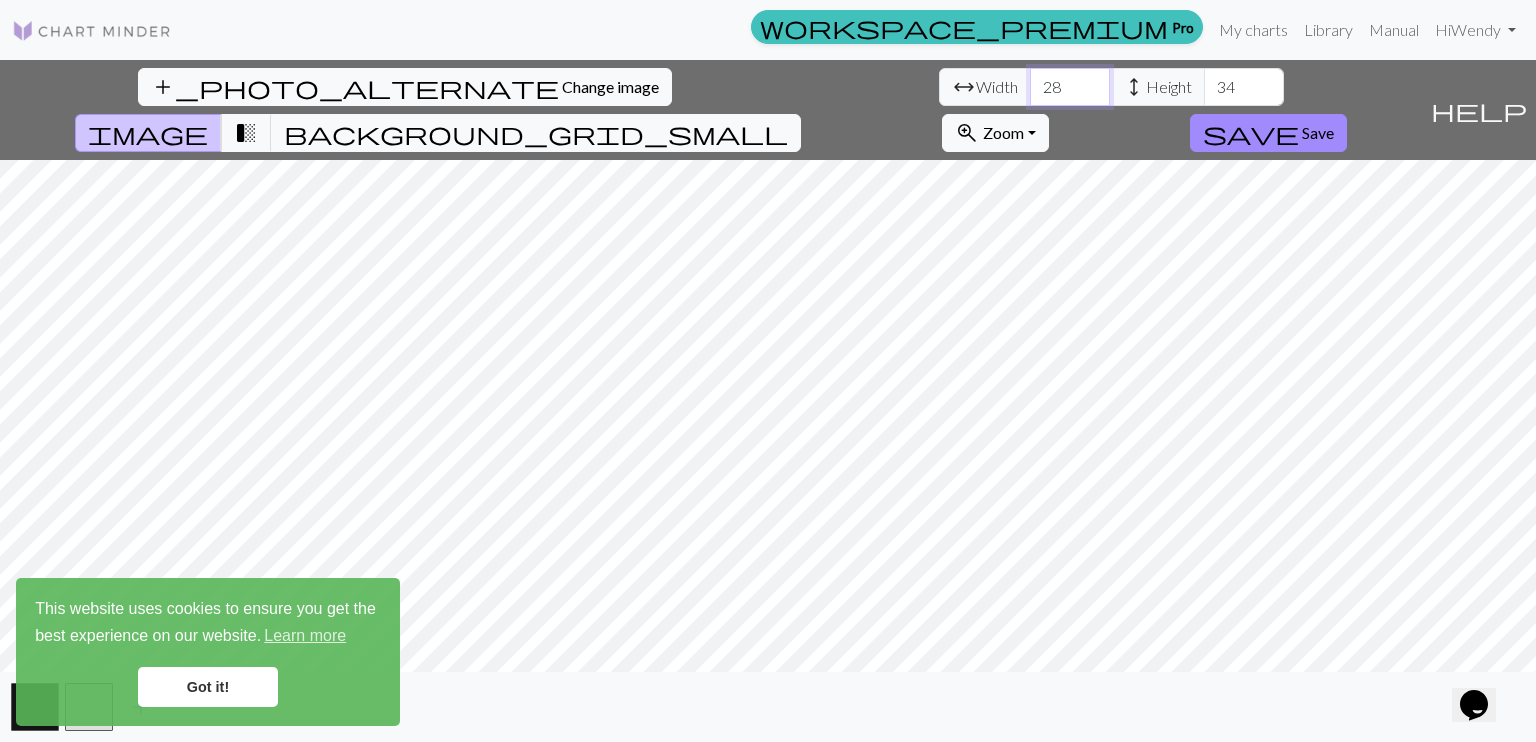 click on "28" at bounding box center (1070, 87) 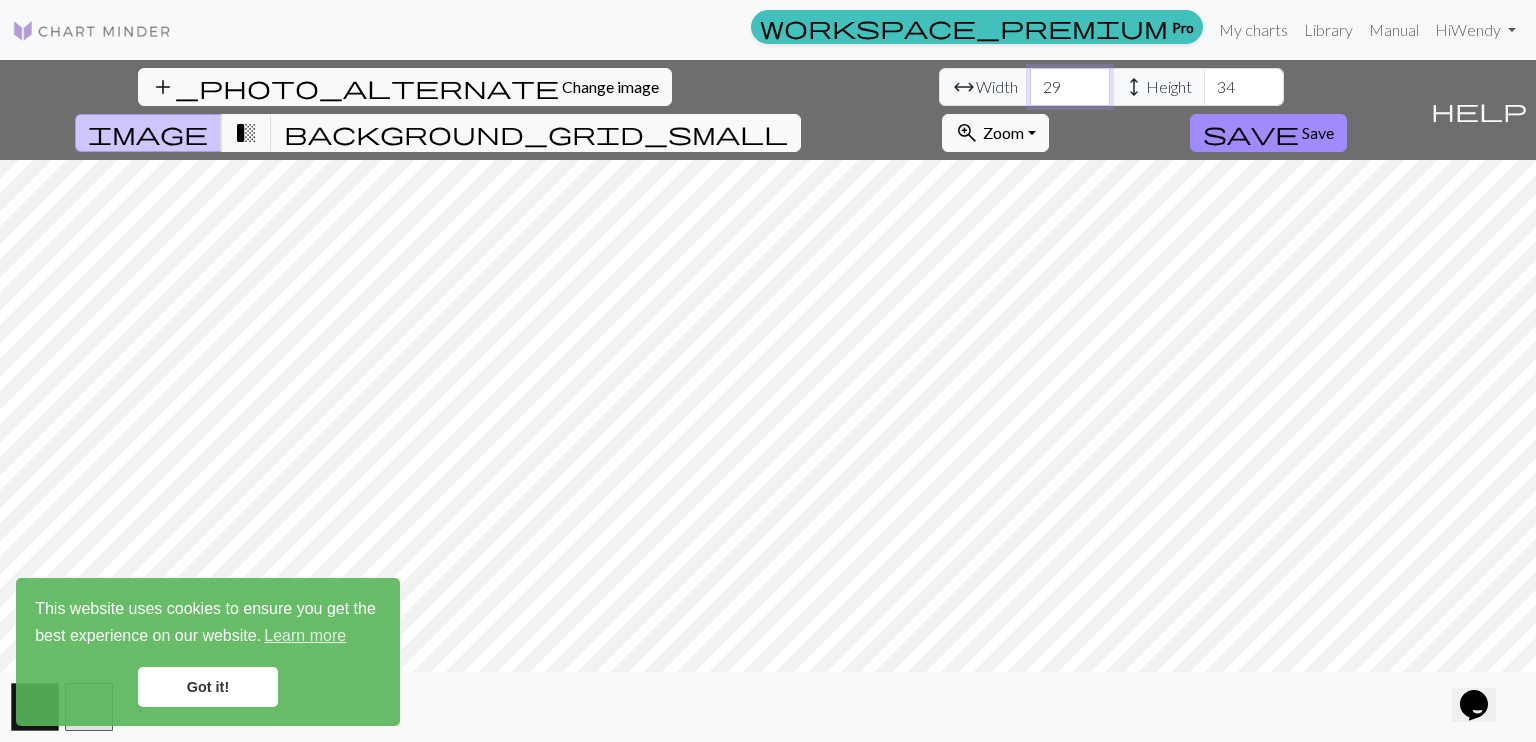 click on "29" at bounding box center (1070, 87) 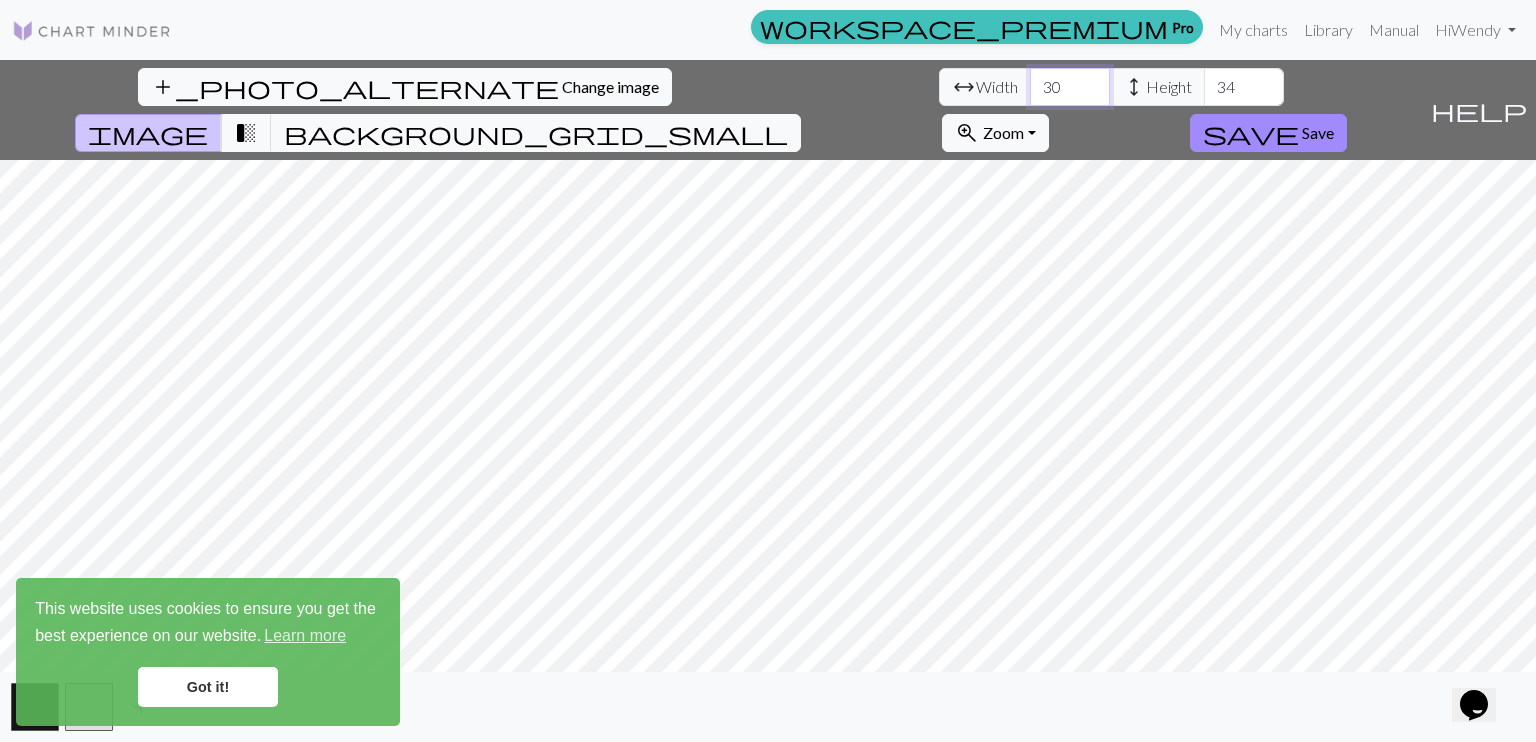 type on "30" 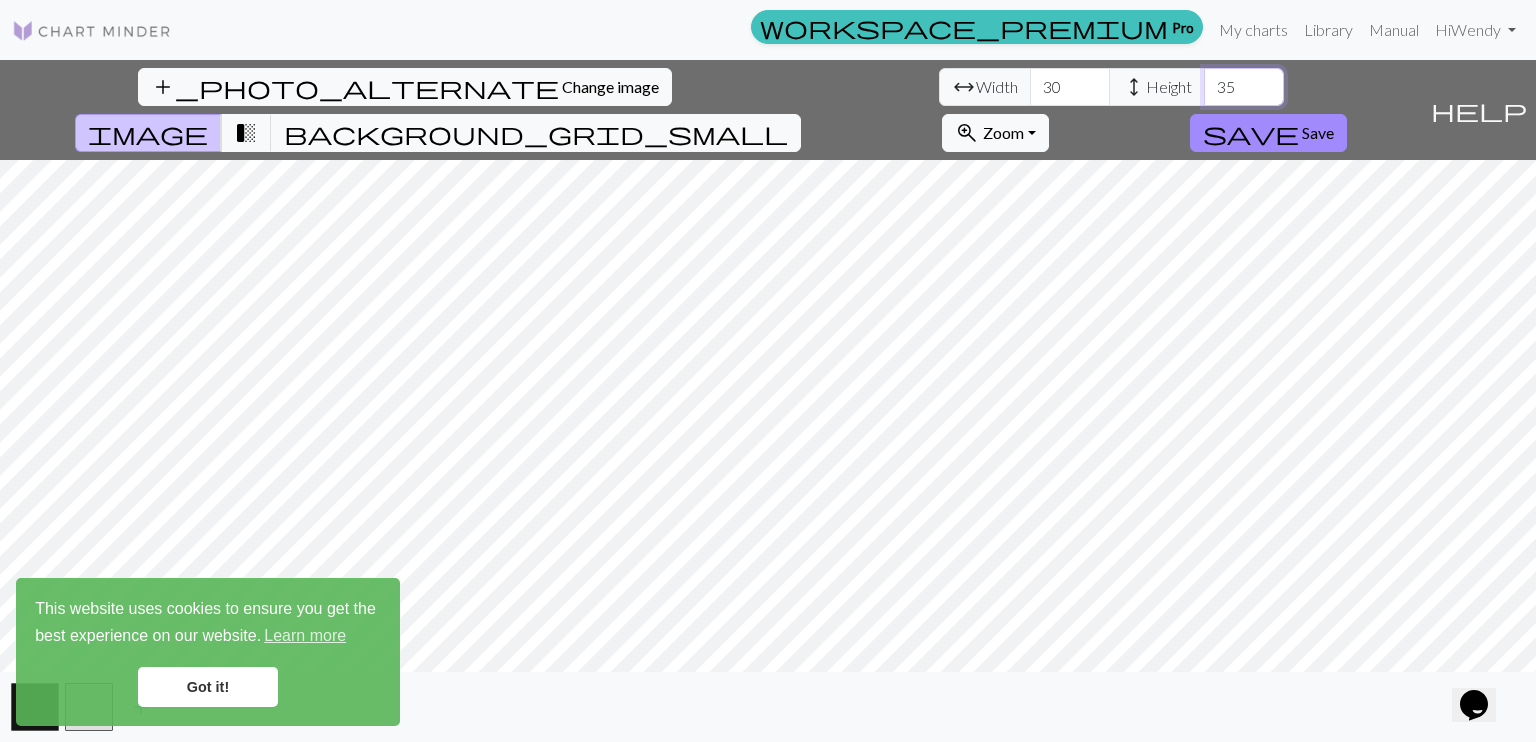 click on "35" at bounding box center (1244, 87) 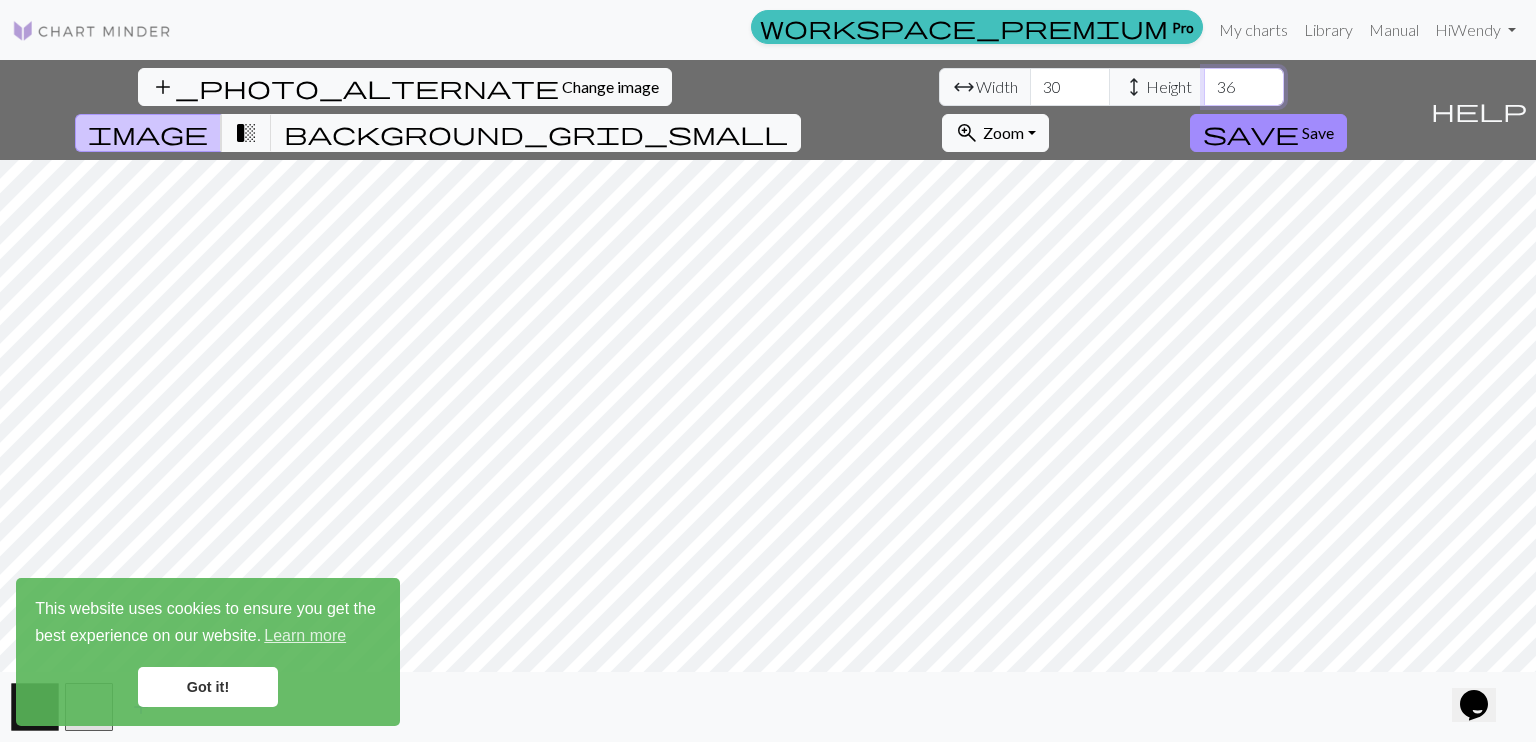 click on "36" at bounding box center [1244, 87] 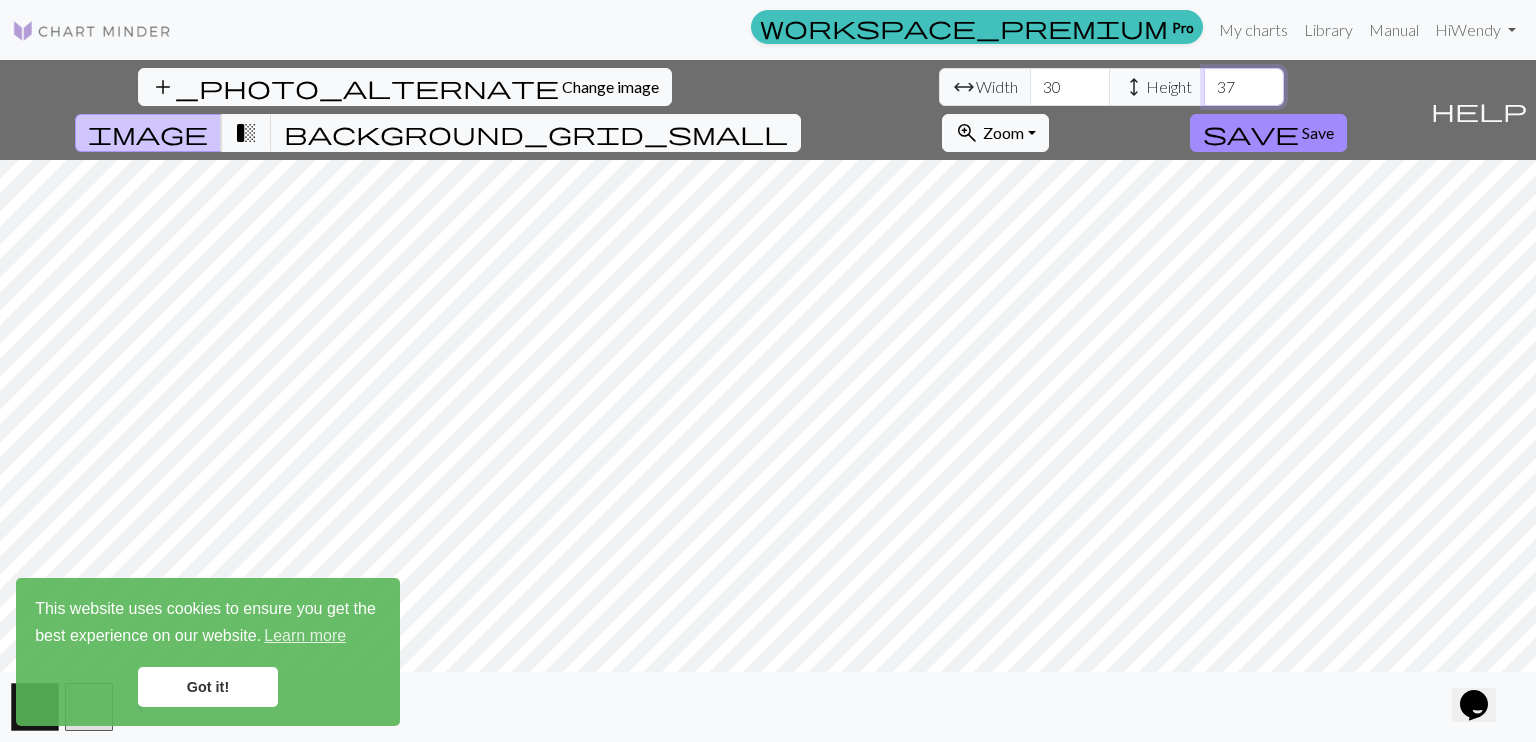 click on "37" at bounding box center [1244, 87] 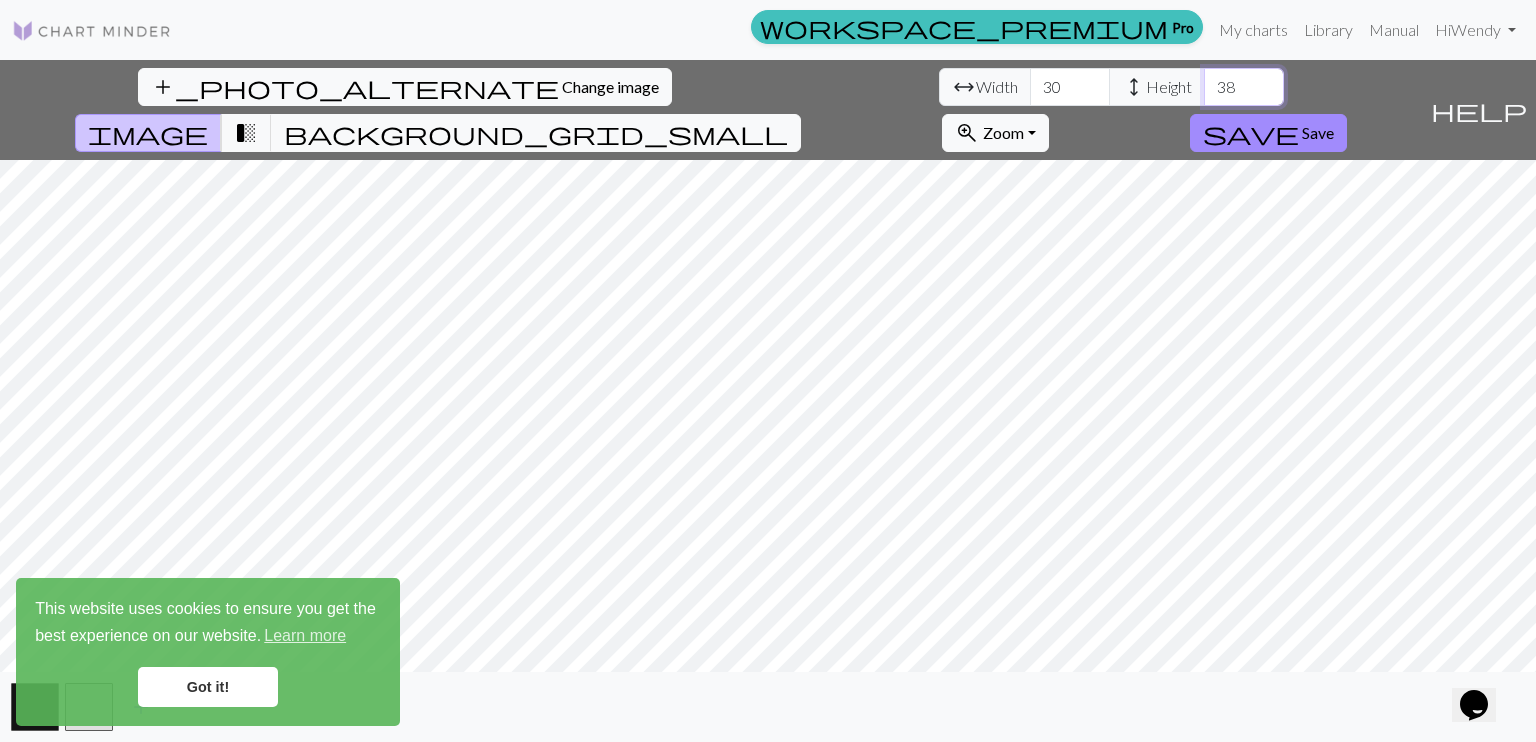 click on "38" at bounding box center (1244, 87) 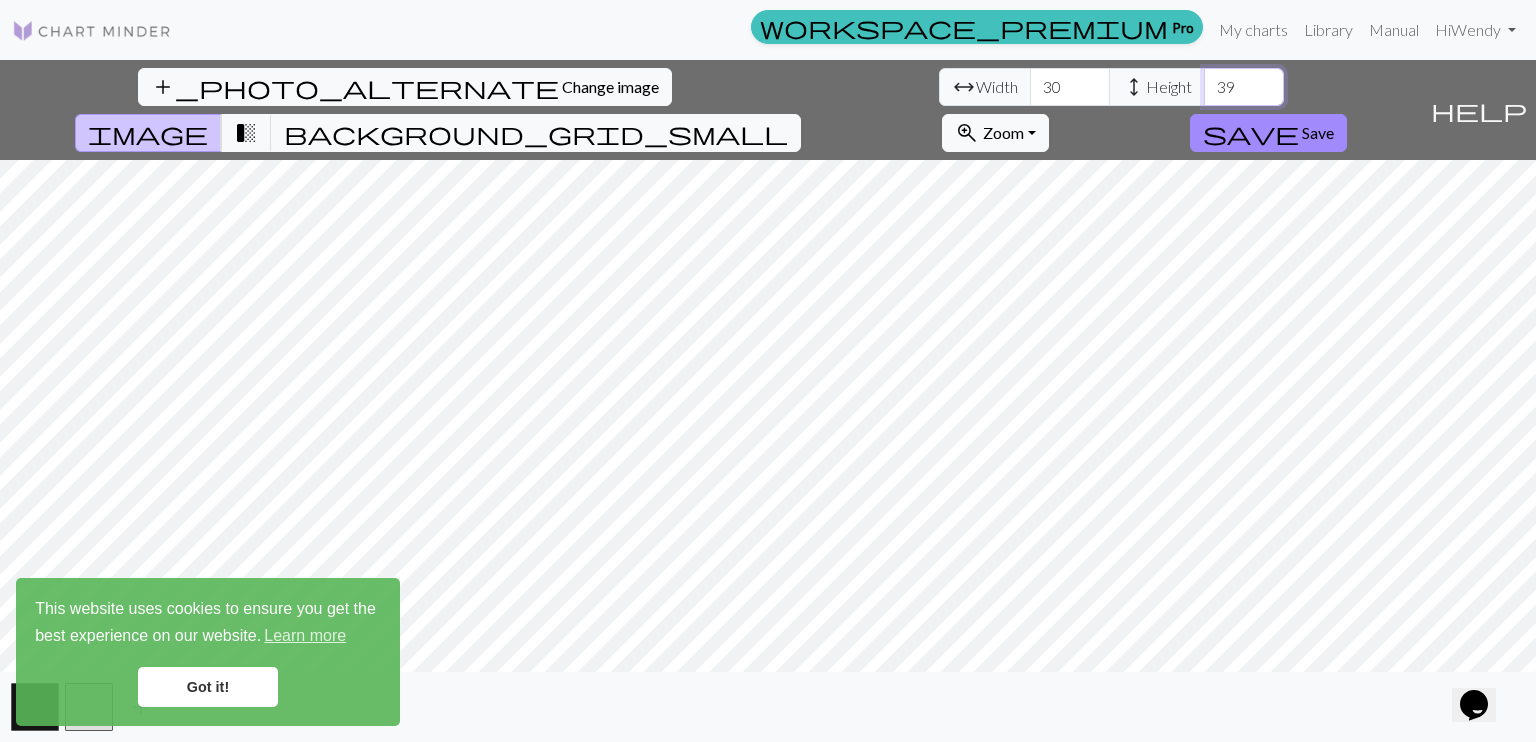 click on "39" at bounding box center (1244, 87) 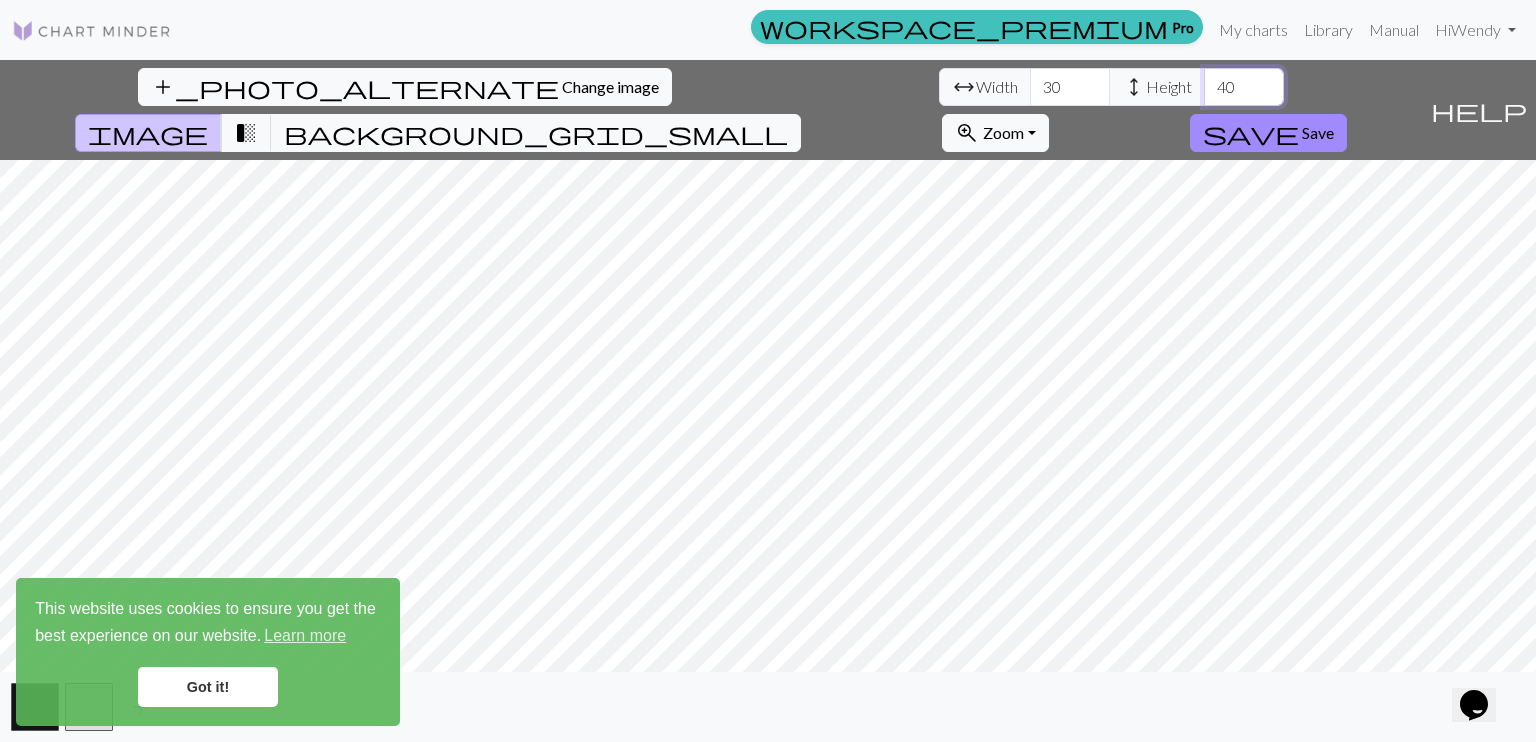 type on "40" 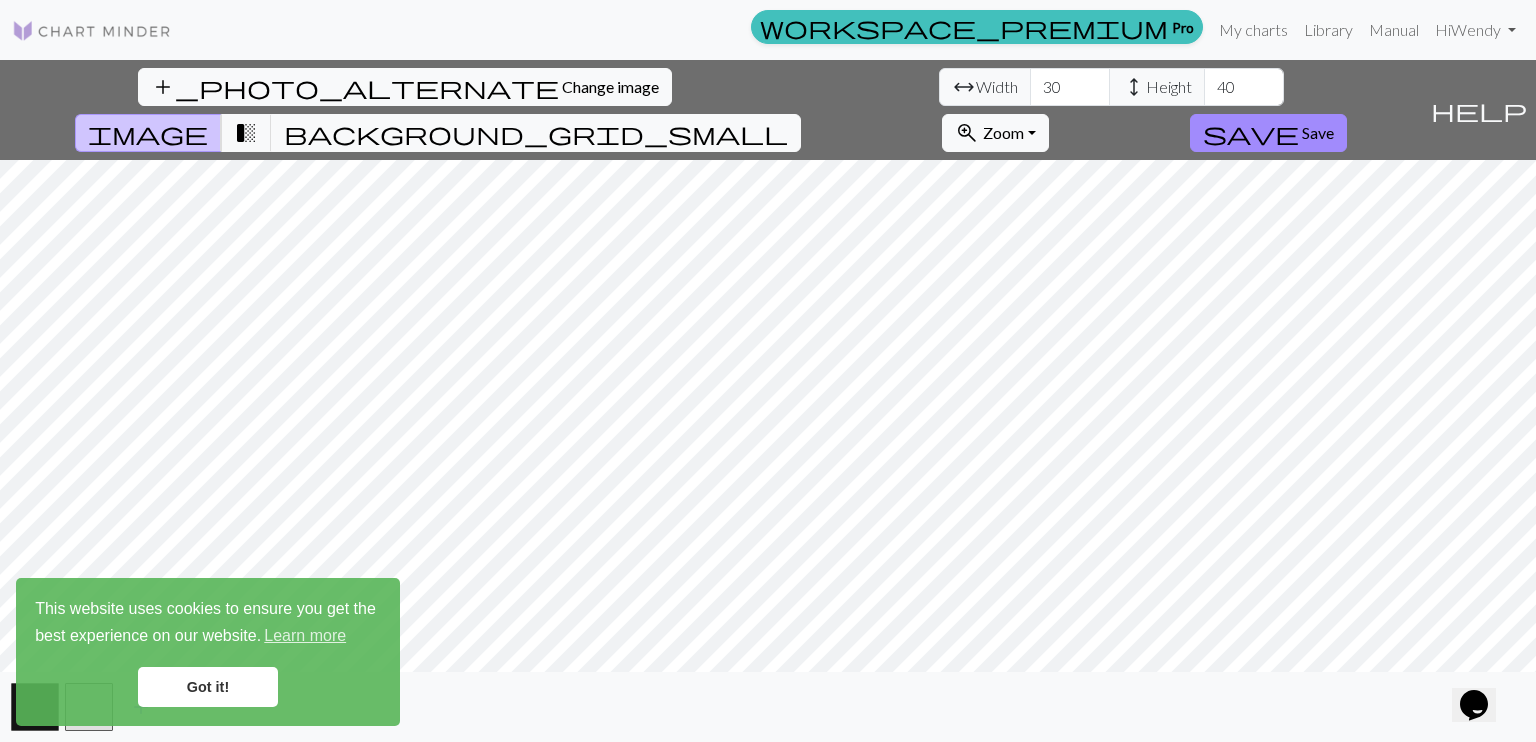 click on "Got it!" at bounding box center (208, 687) 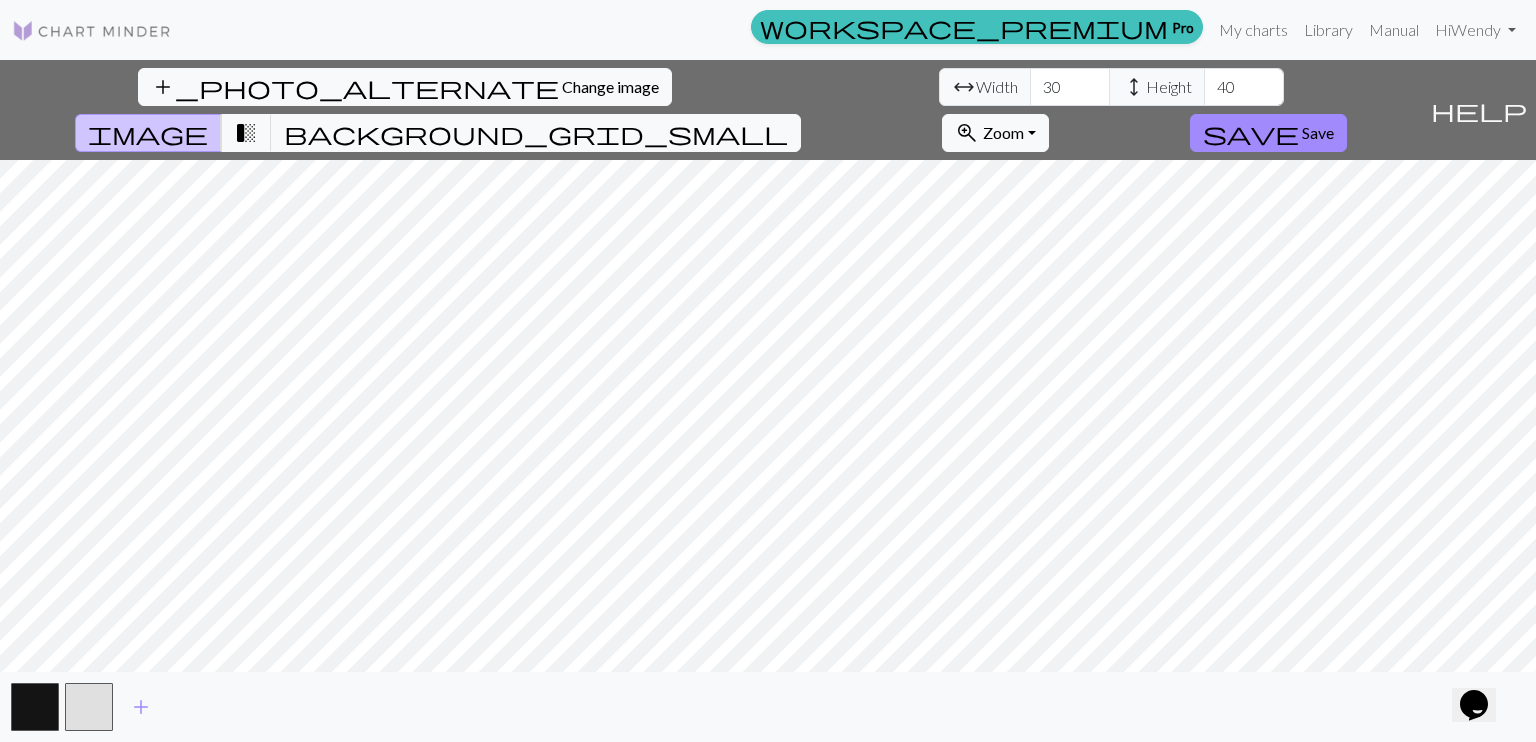 click at bounding box center (92, 31) 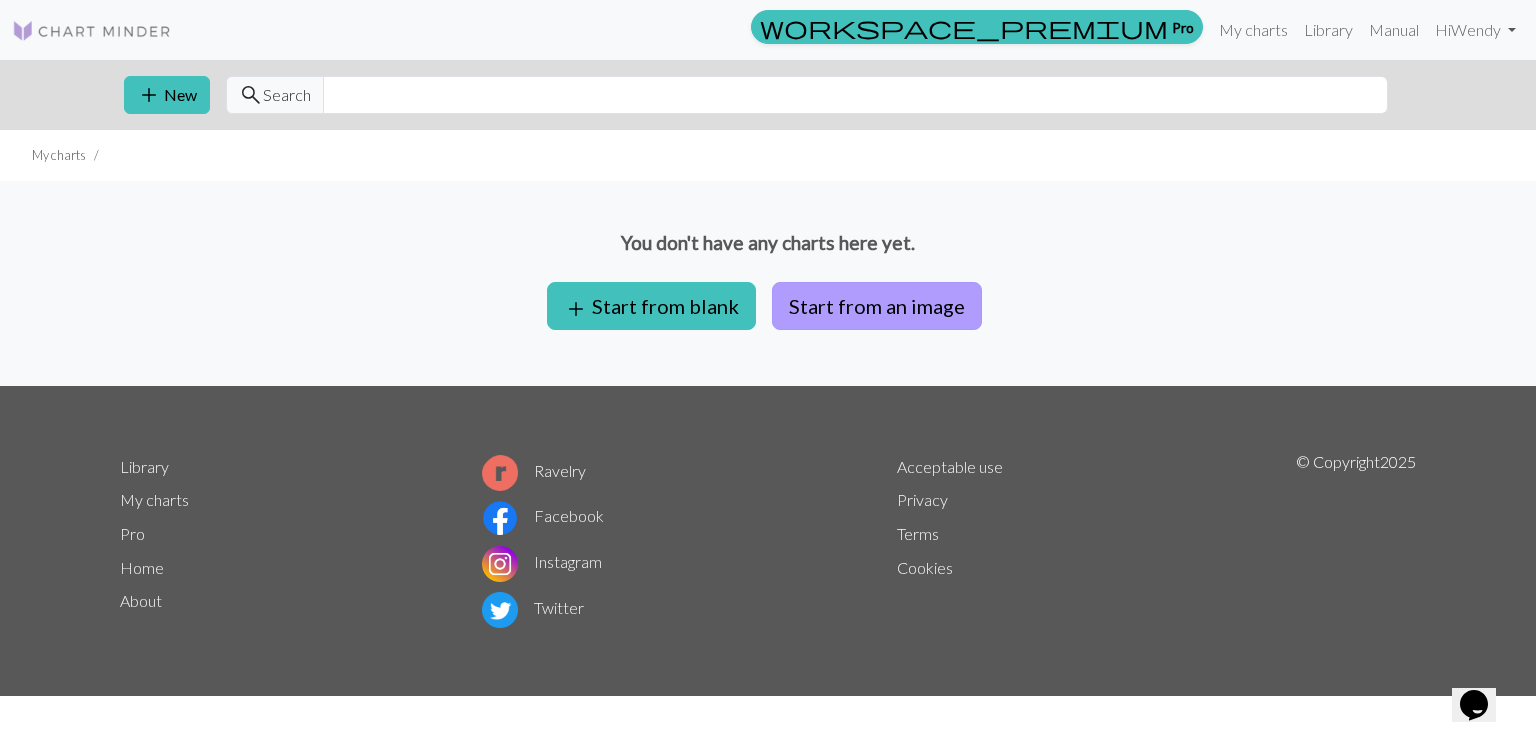 click on "Start from an image" at bounding box center (877, 306) 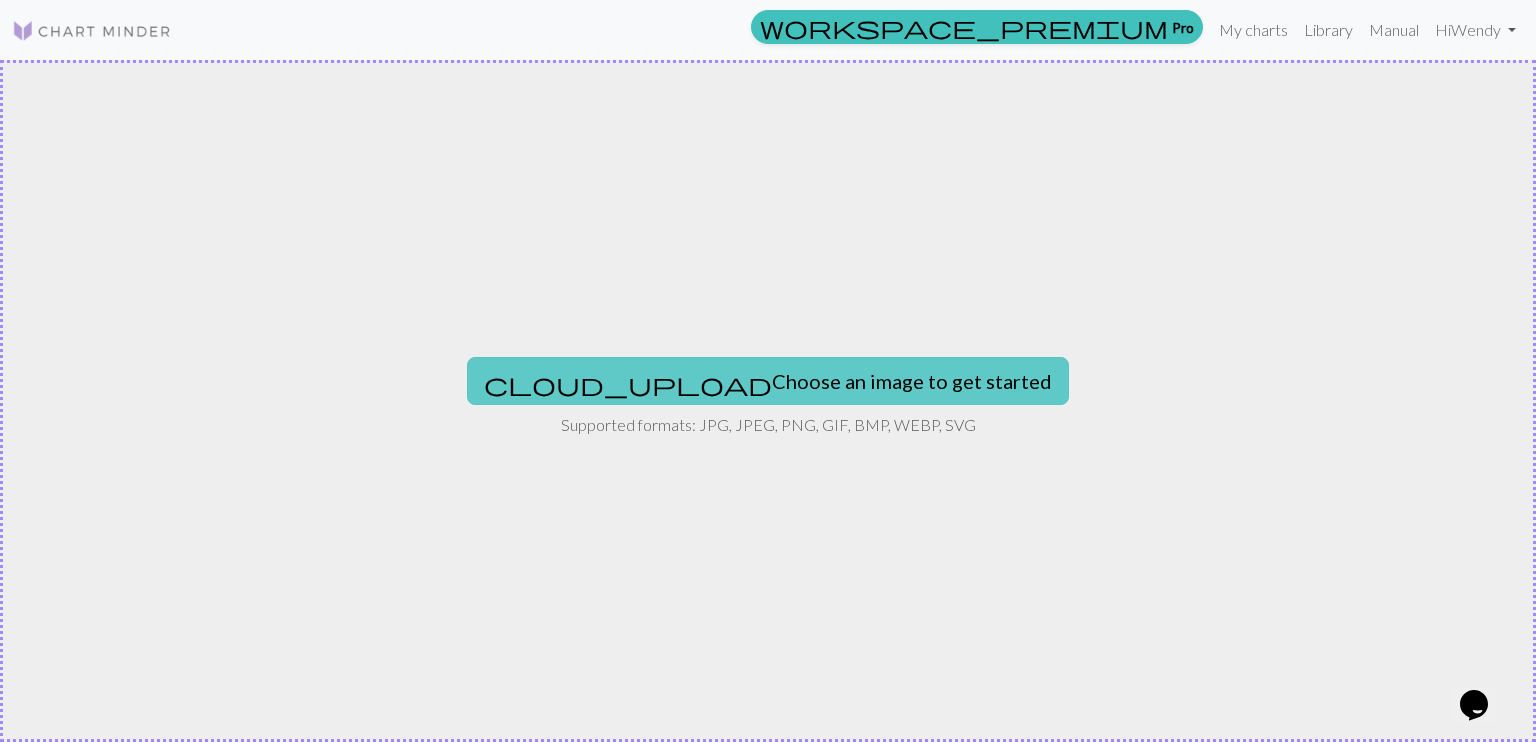 click on "cloud_upload  Choose an image to get started" at bounding box center (768, 381) 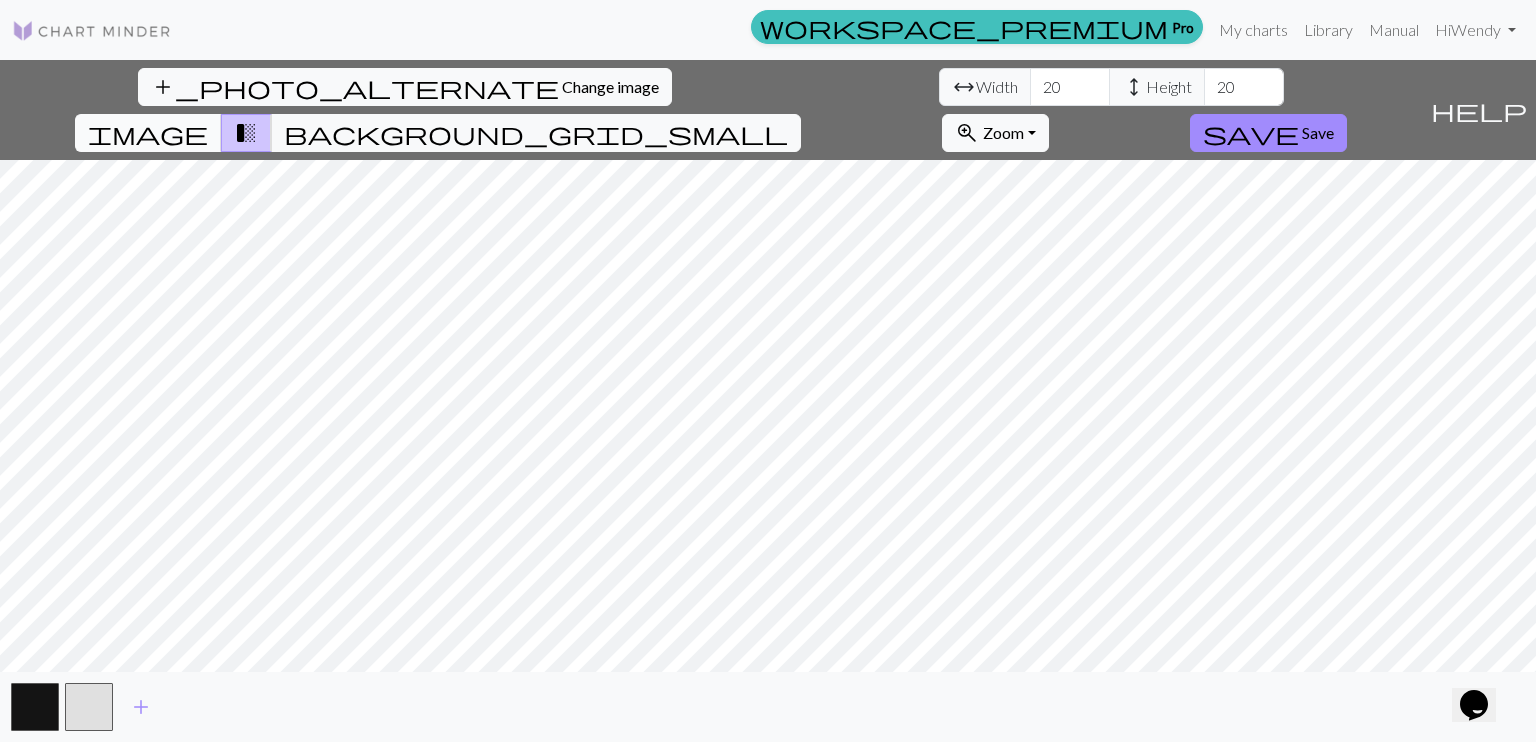 click on "image" at bounding box center [148, 133] 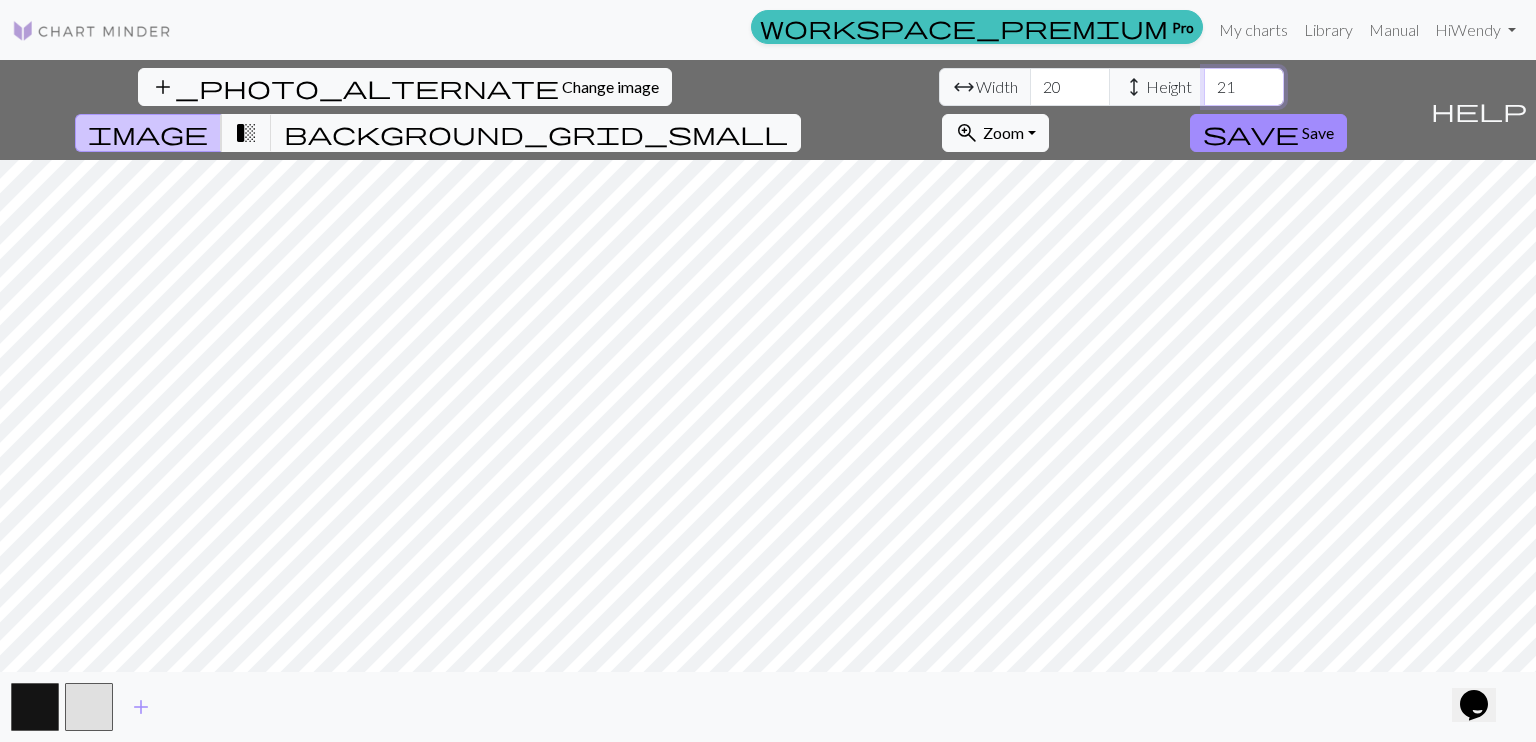 click on "21" at bounding box center [1244, 87] 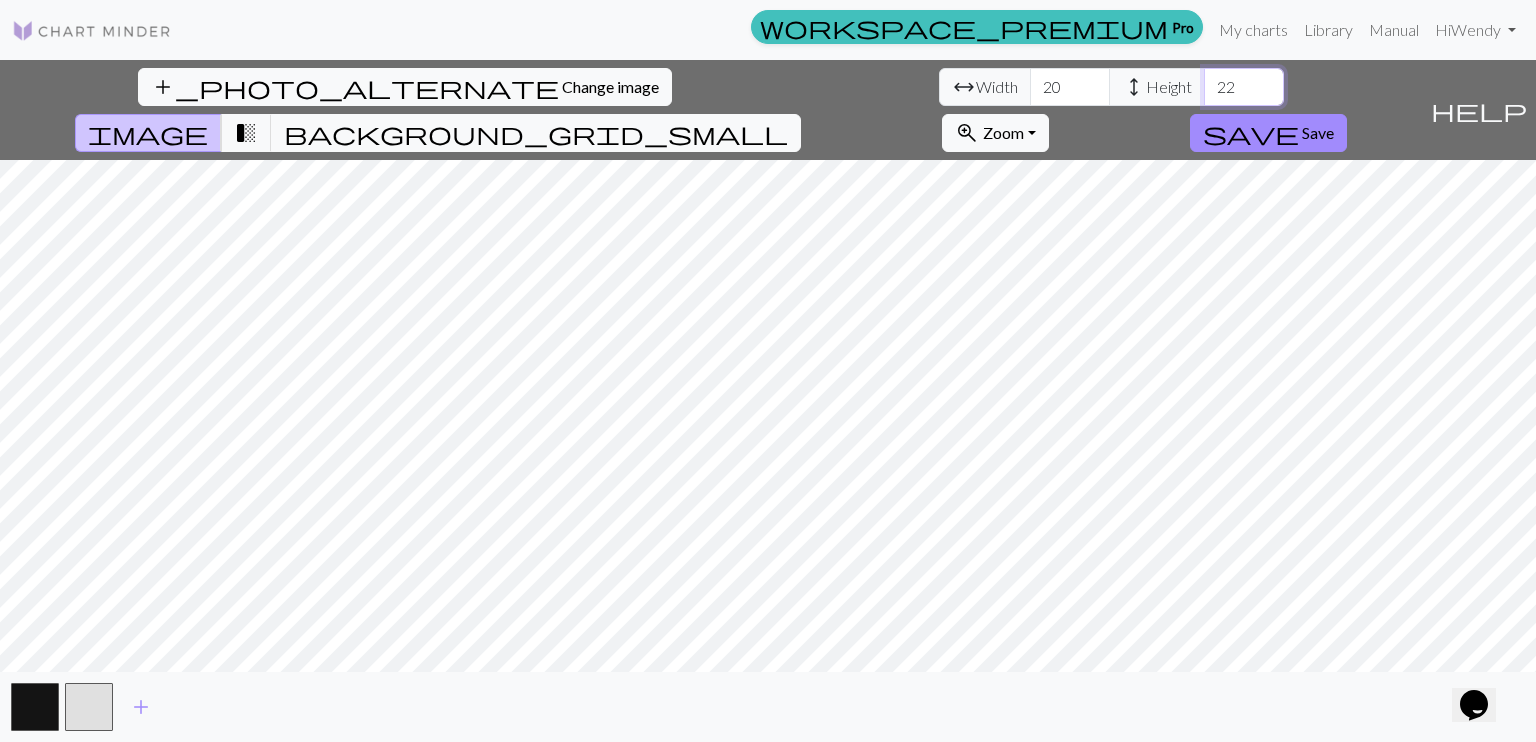 click on "22" at bounding box center [1244, 87] 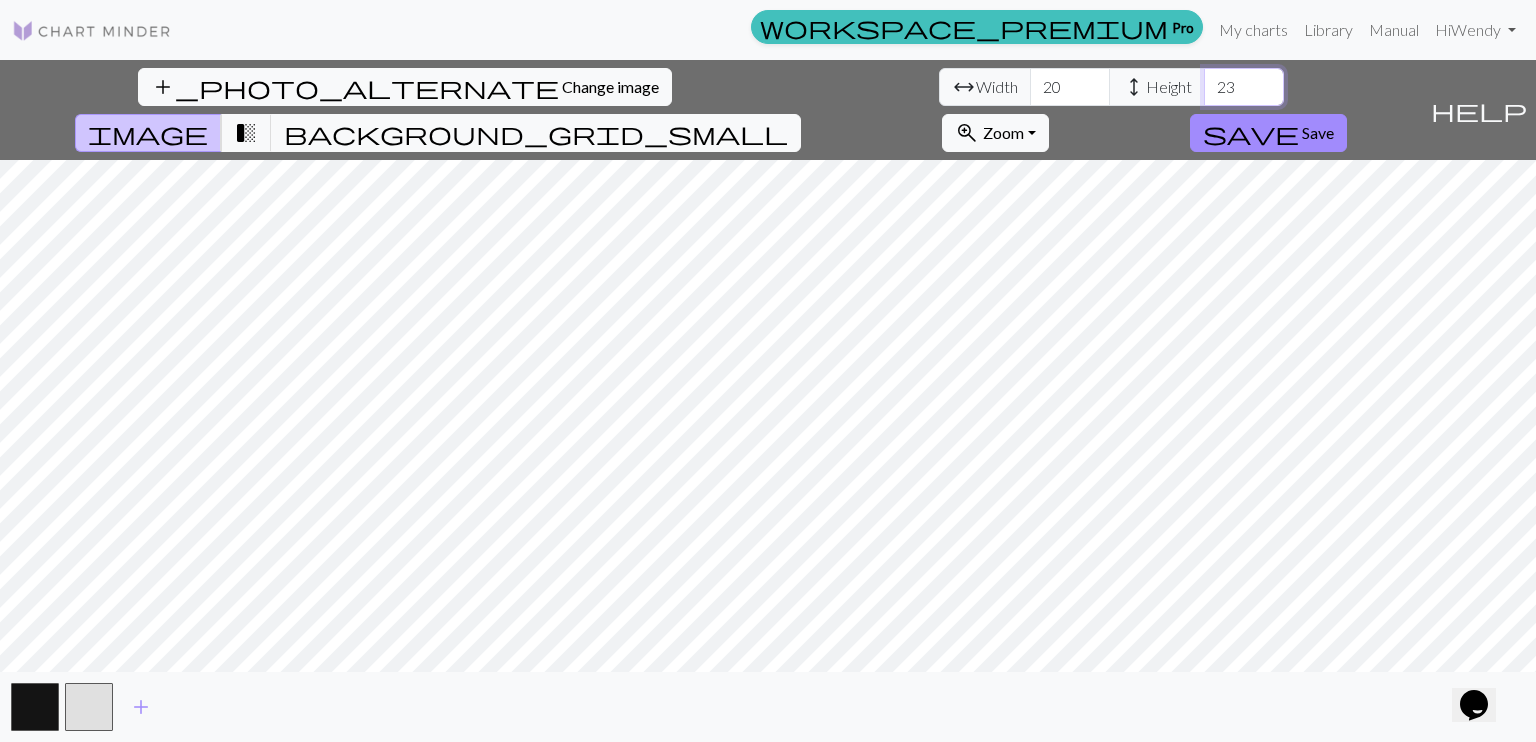 click on "23" at bounding box center [1244, 87] 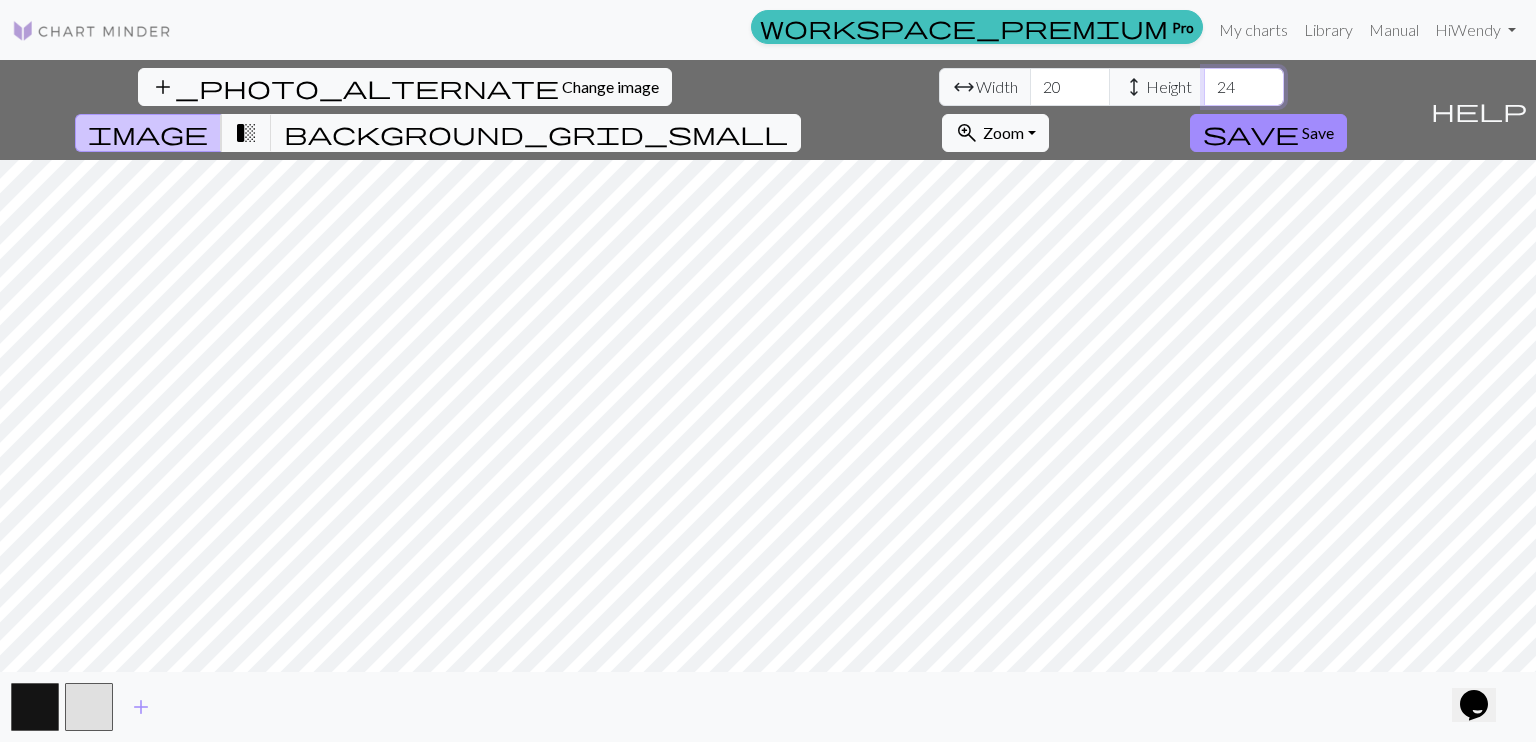 click on "24" at bounding box center [1244, 87] 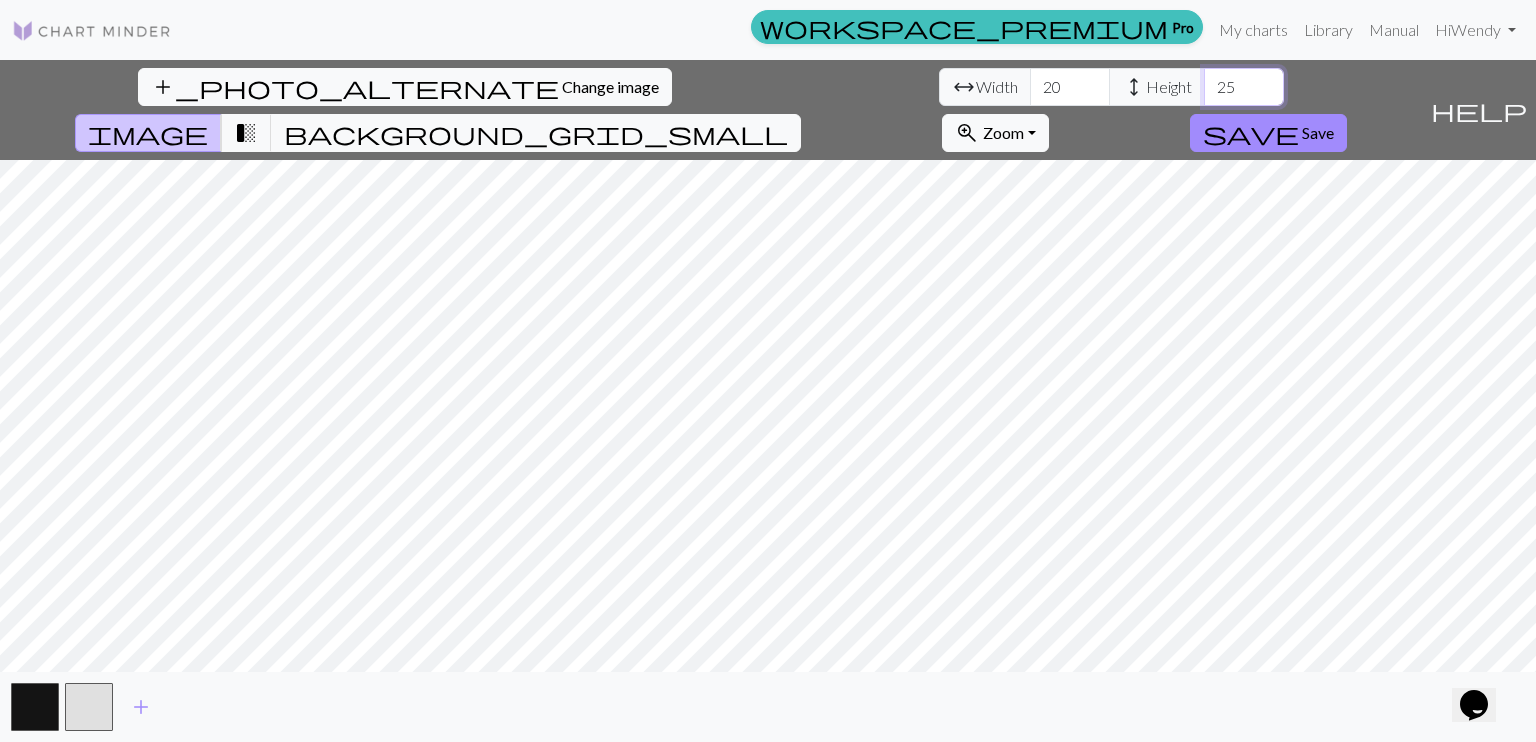 click on "25" at bounding box center [1244, 87] 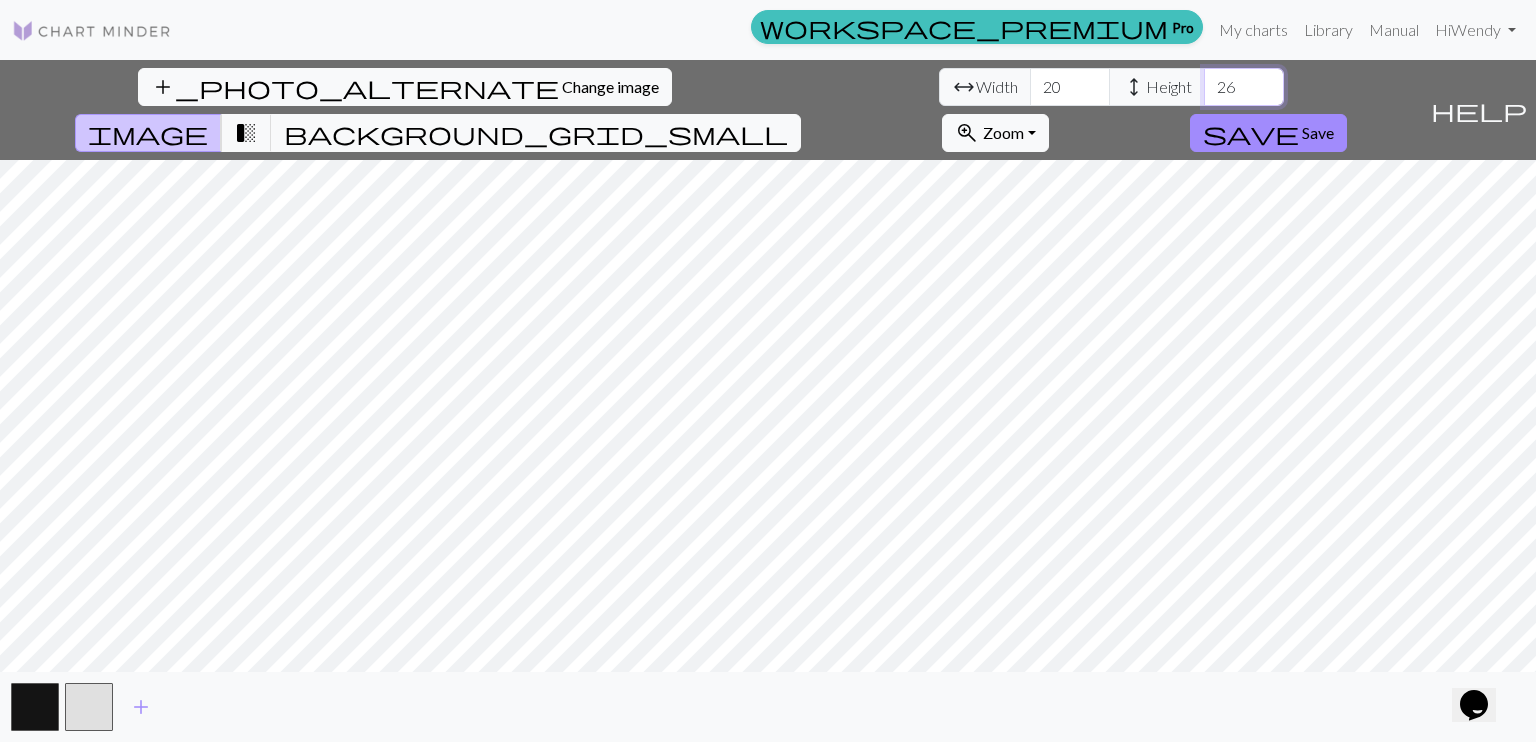 click on "26" at bounding box center (1244, 87) 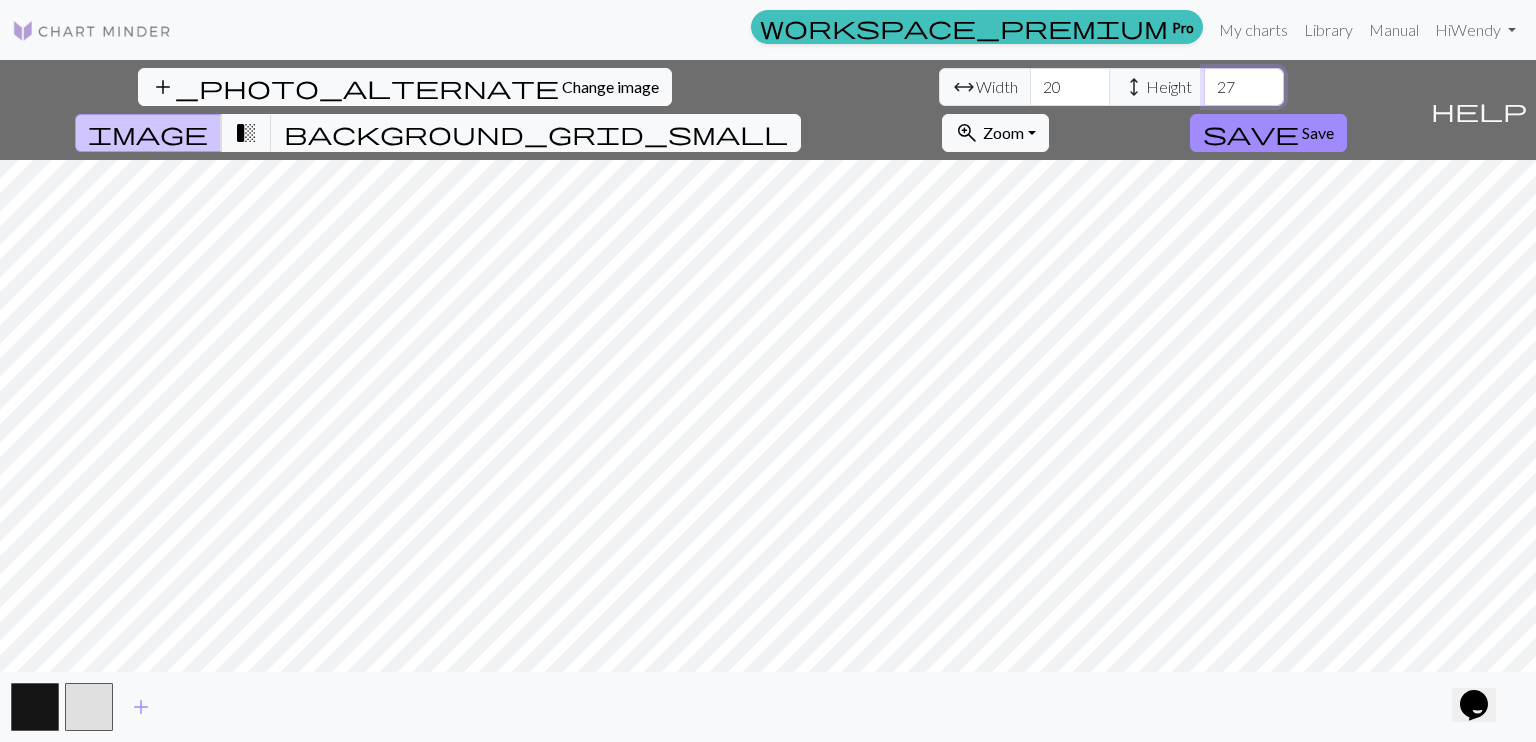 click on "27" at bounding box center (1244, 87) 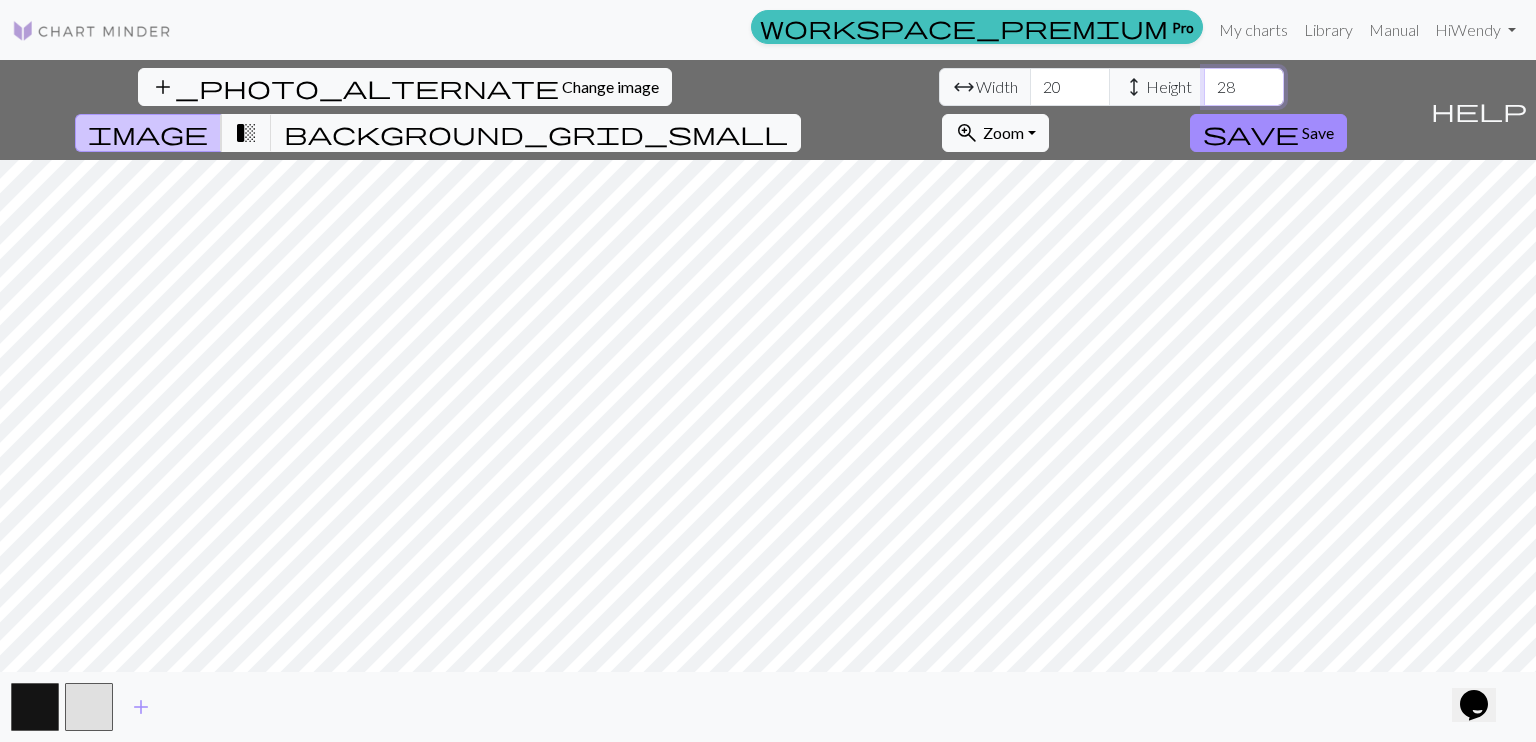 click on "28" at bounding box center [1244, 87] 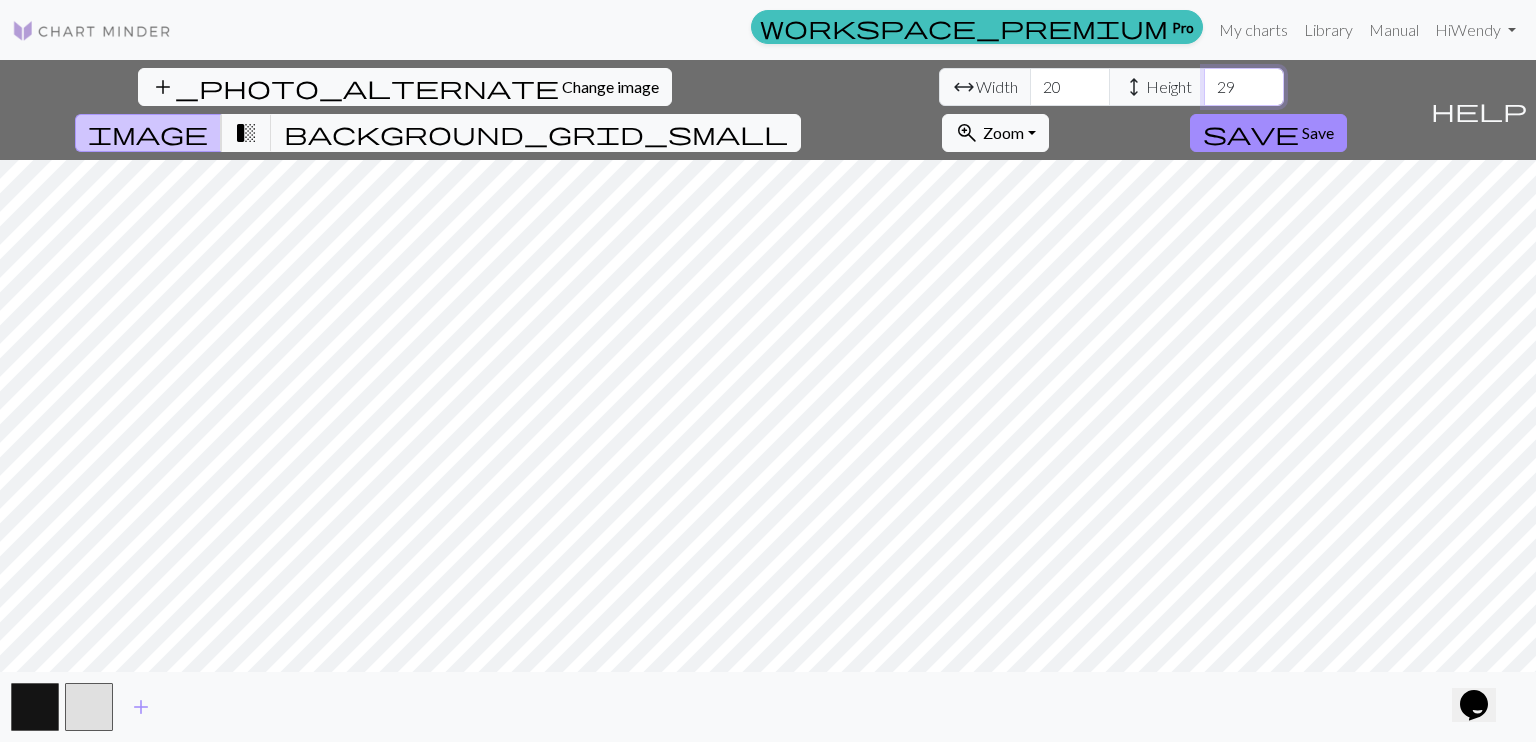 click on "29" at bounding box center (1244, 87) 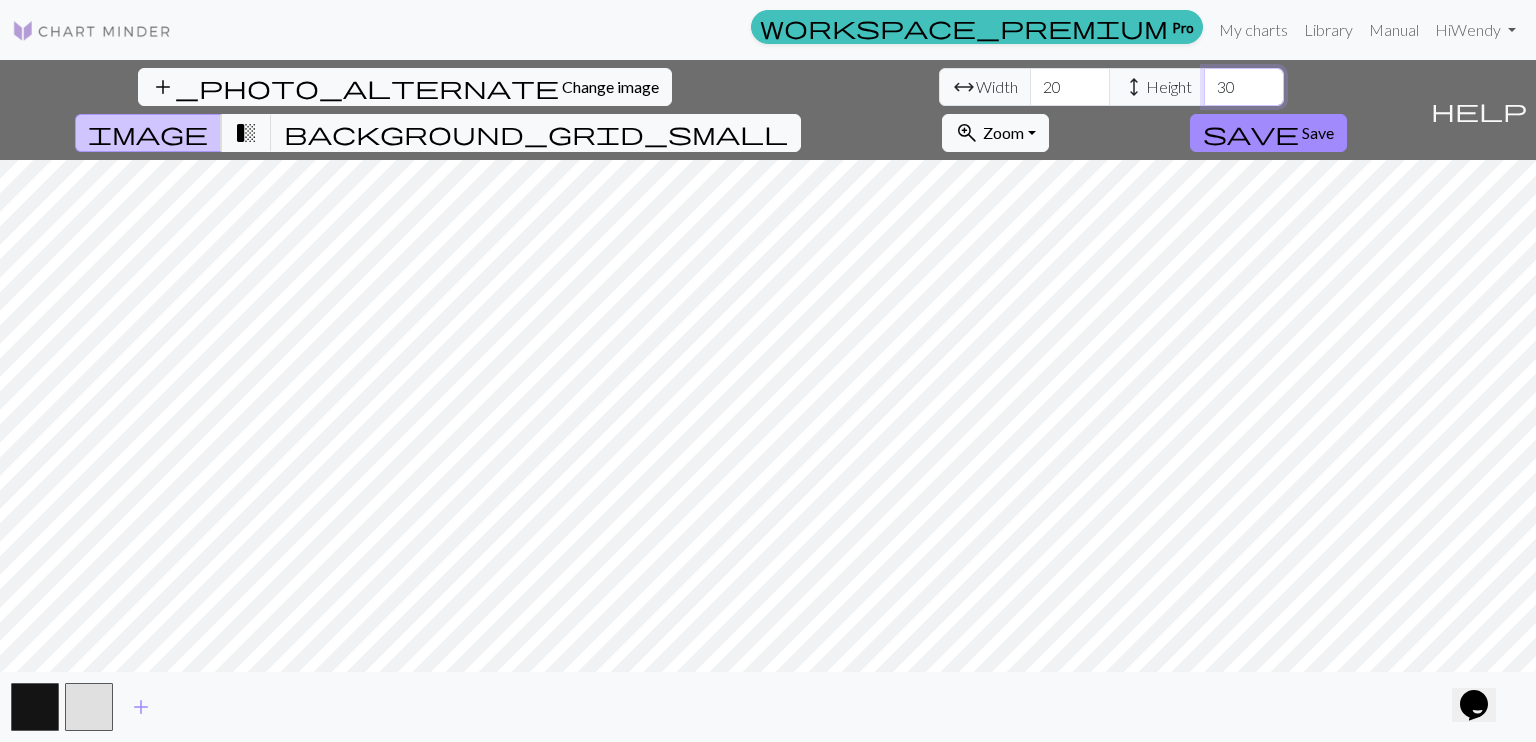 click on "30" at bounding box center (1244, 87) 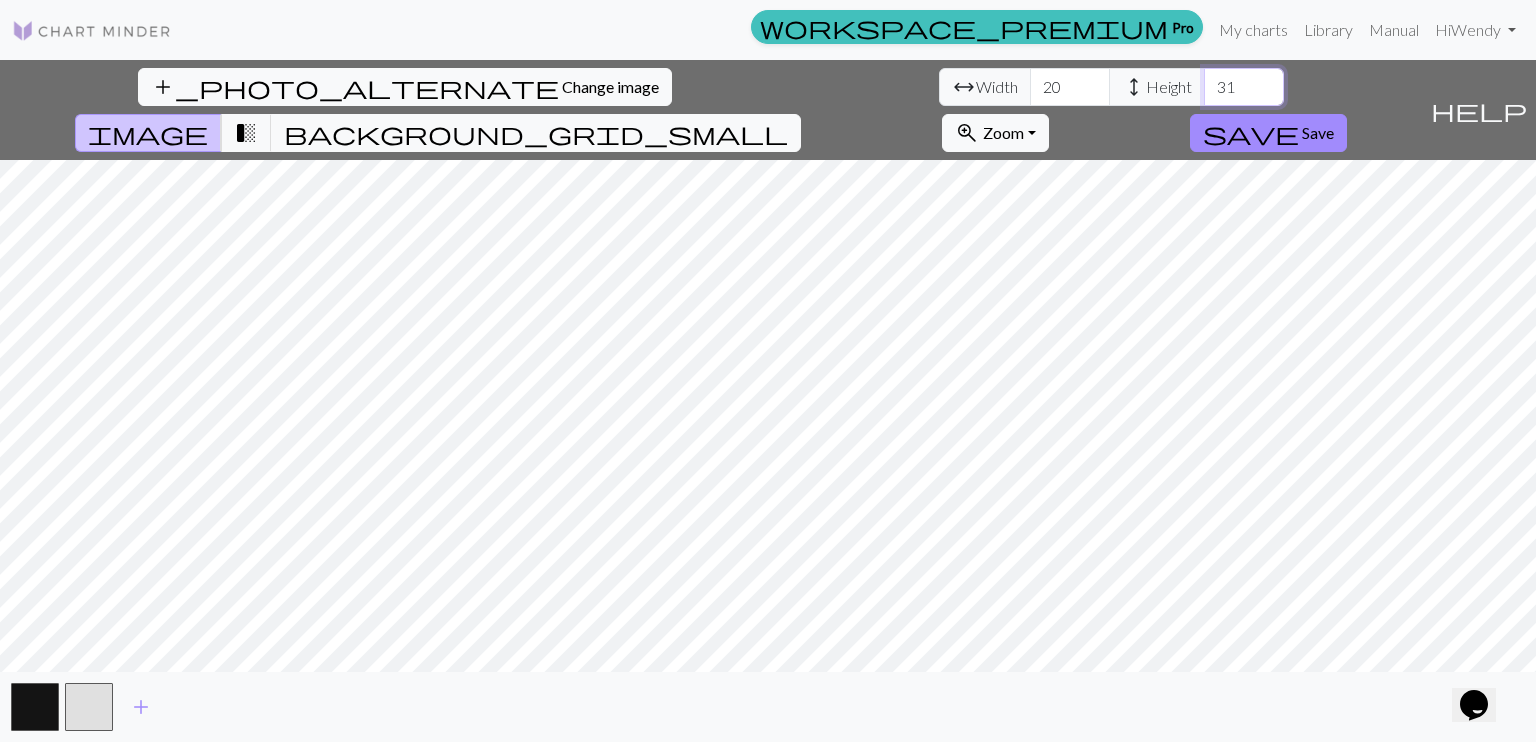 click on "31" at bounding box center (1244, 87) 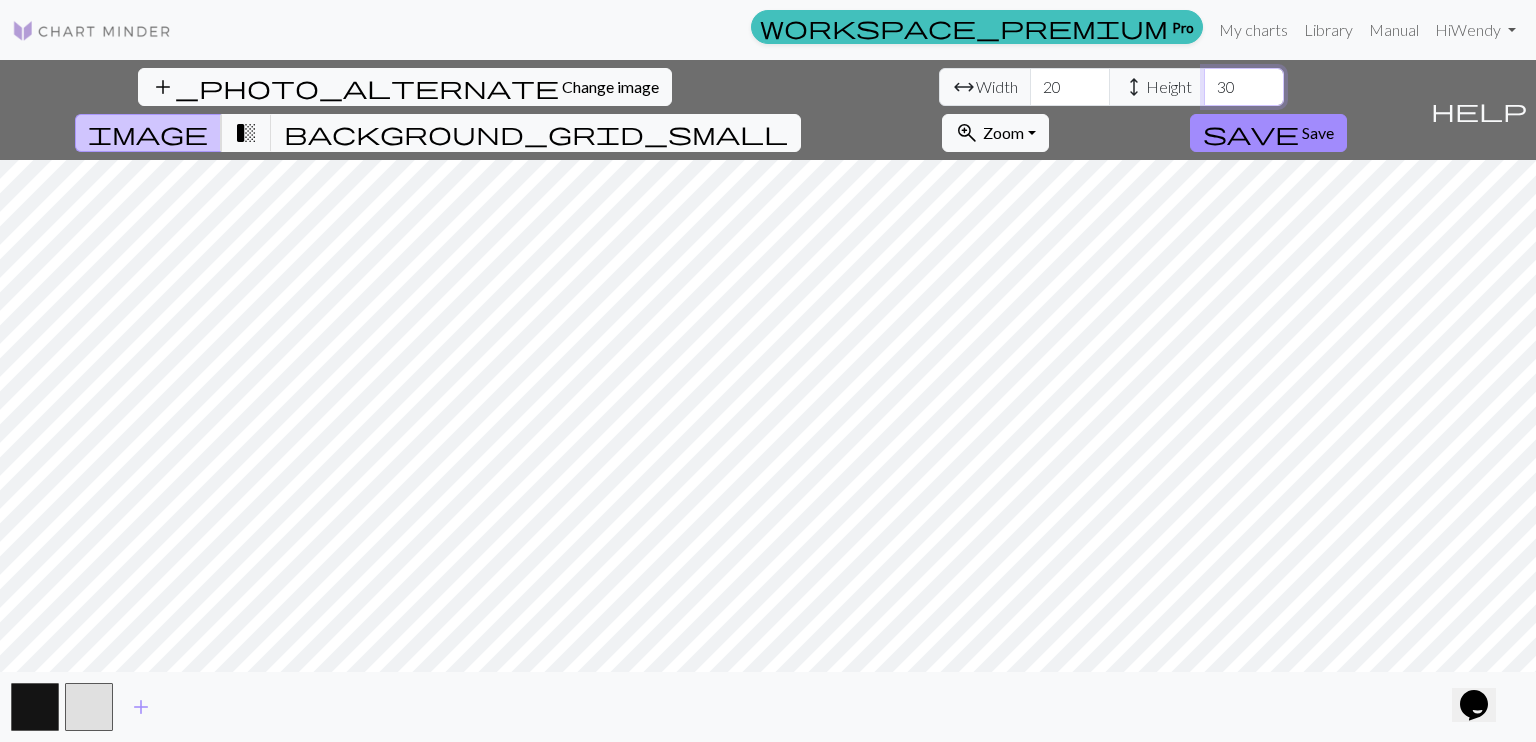 click on "30" at bounding box center [1244, 87] 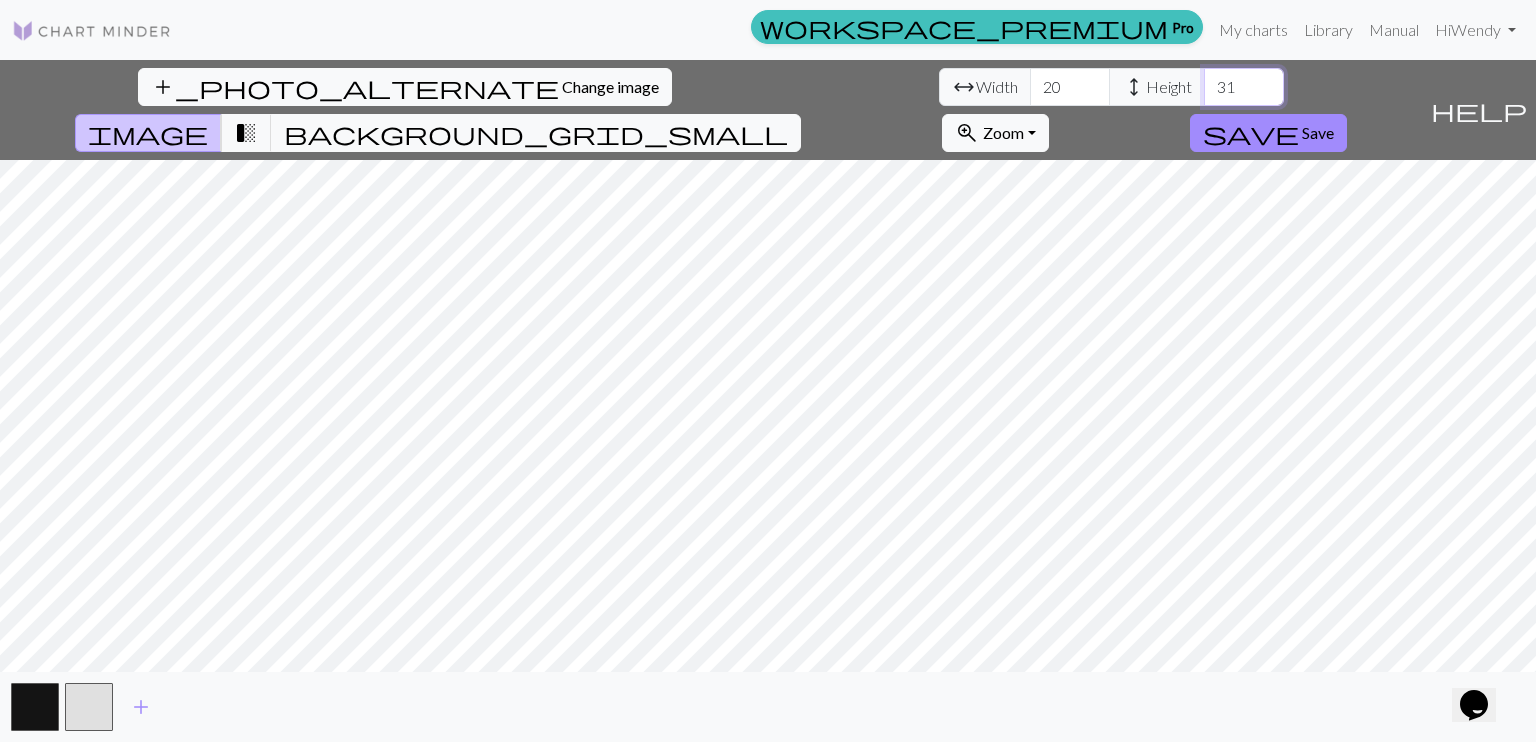 click on "31" at bounding box center [1244, 87] 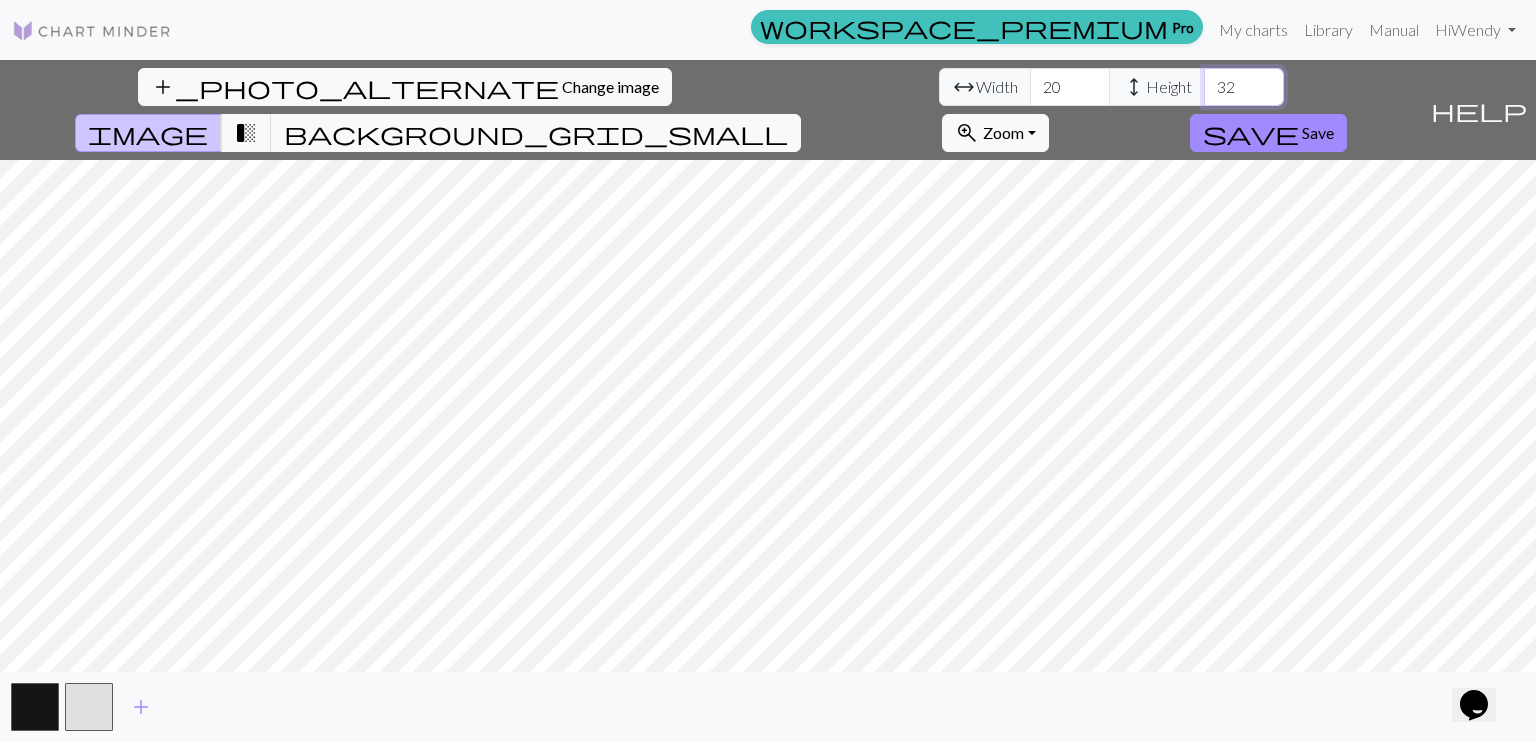 click on "32" at bounding box center [1244, 87] 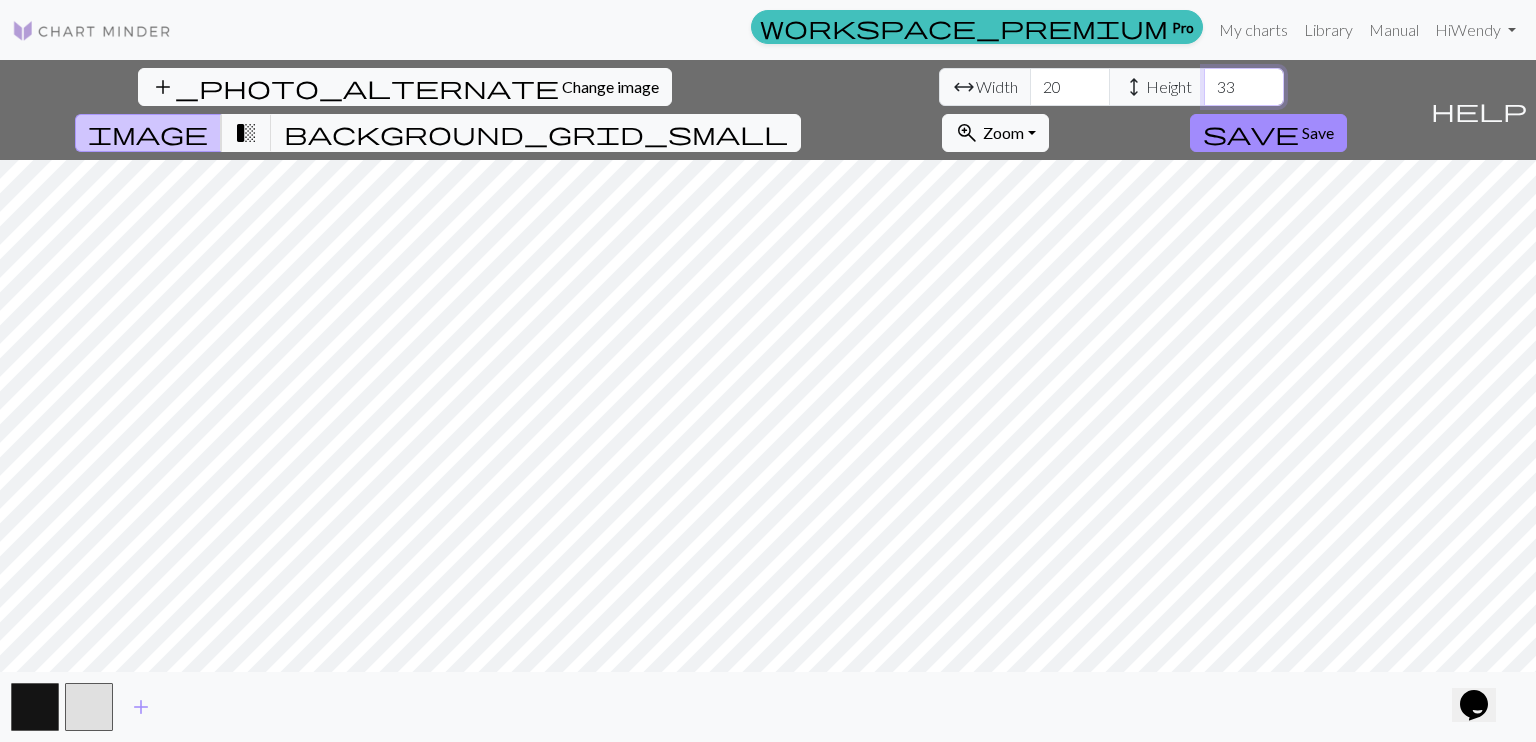 click on "33" at bounding box center [1244, 87] 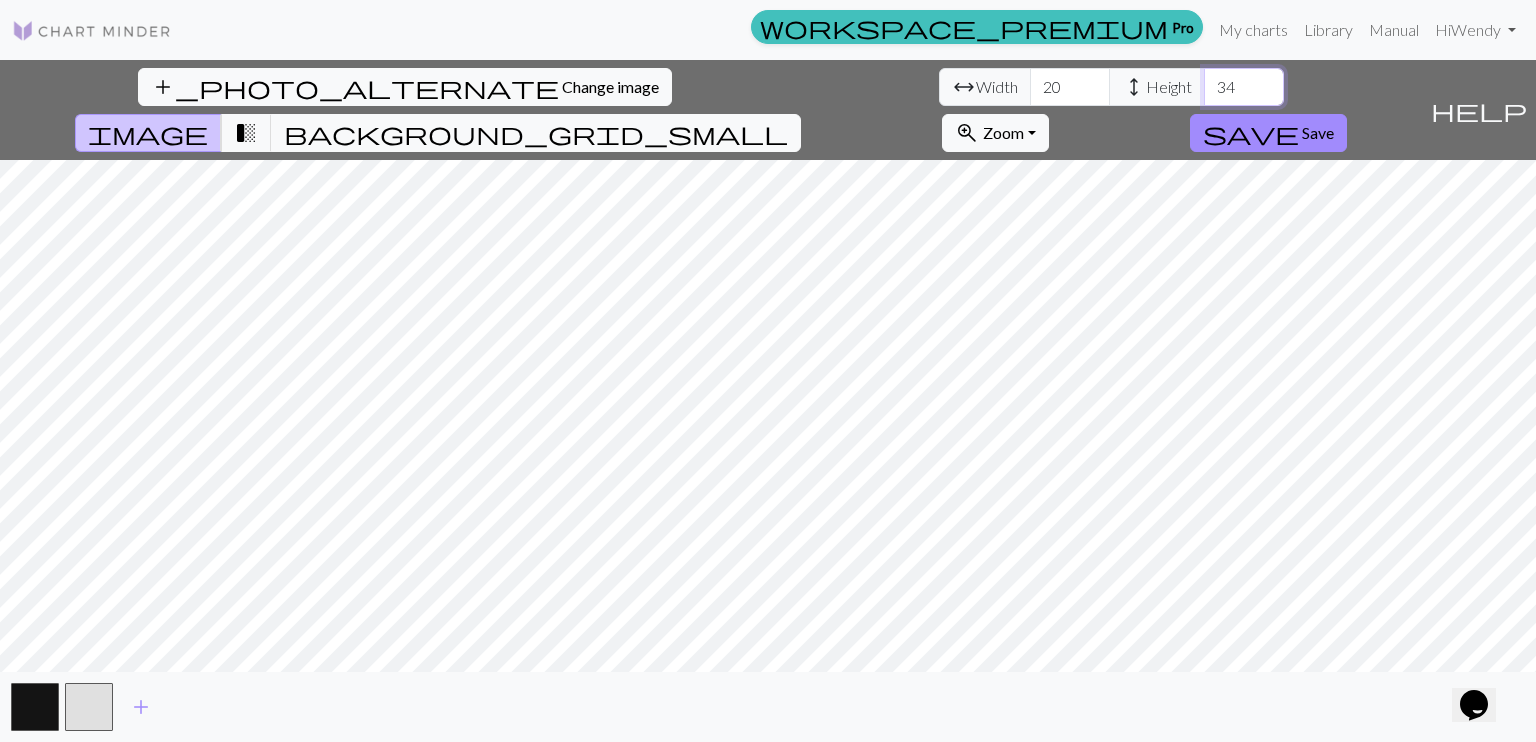 click on "34" at bounding box center (1244, 87) 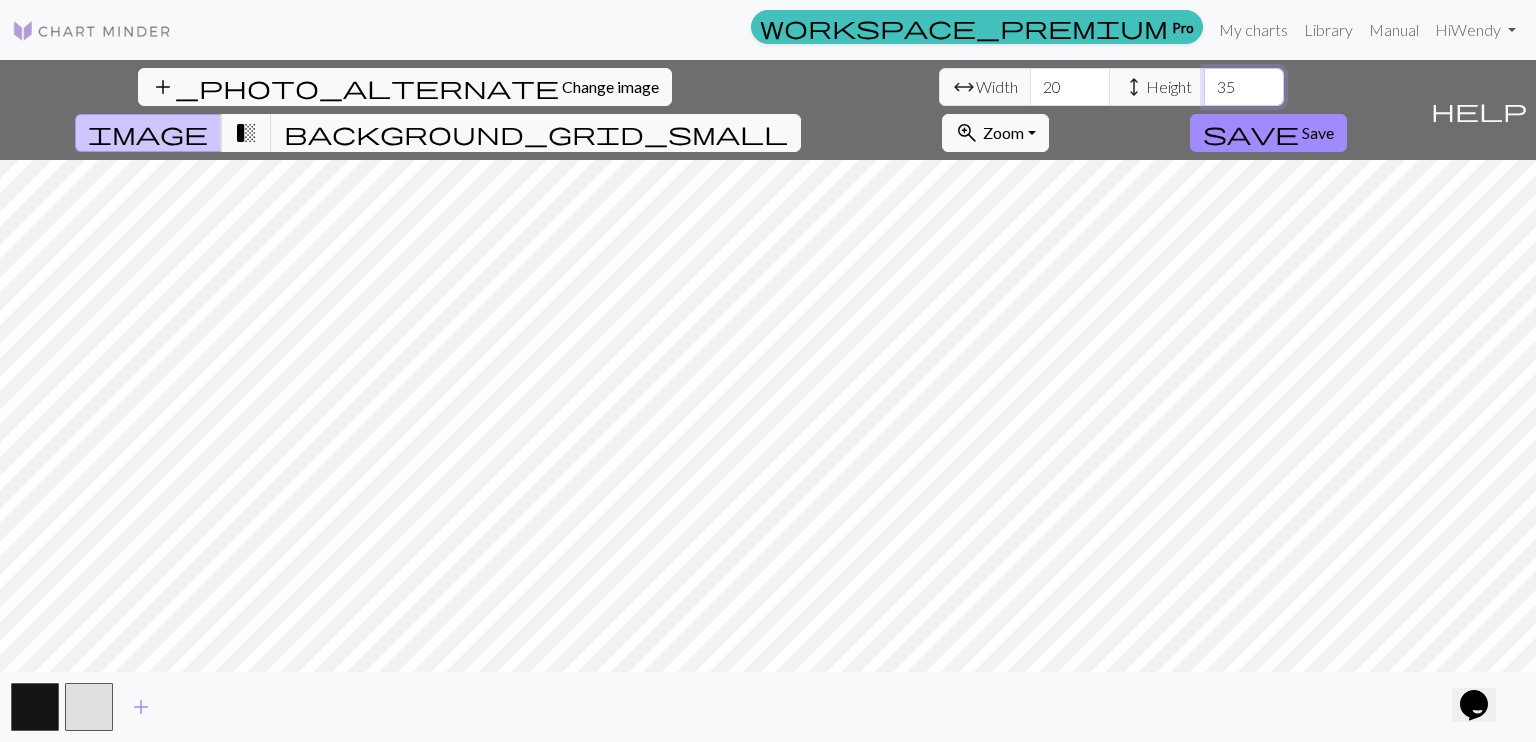 click on "35" at bounding box center (1244, 87) 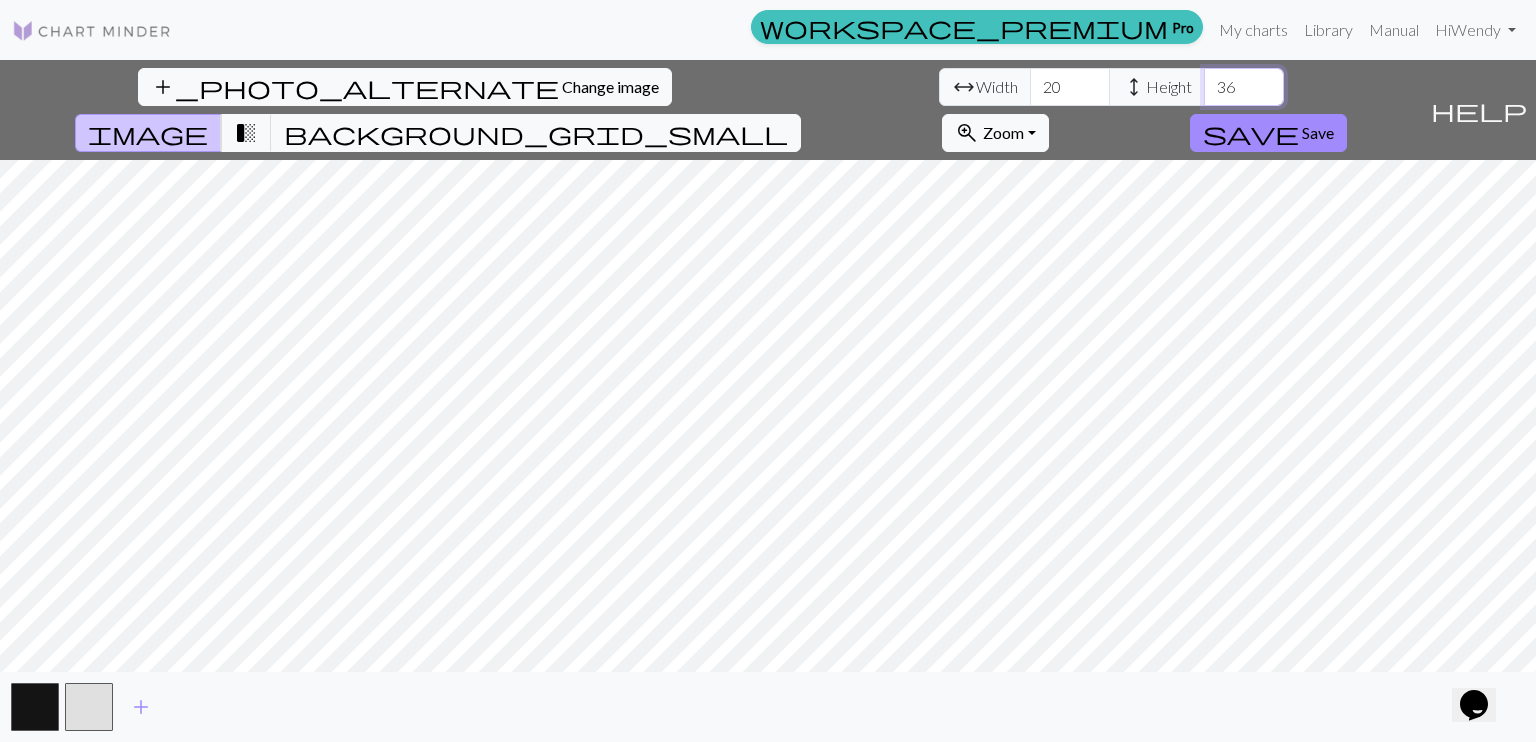 click on "36" at bounding box center (1244, 87) 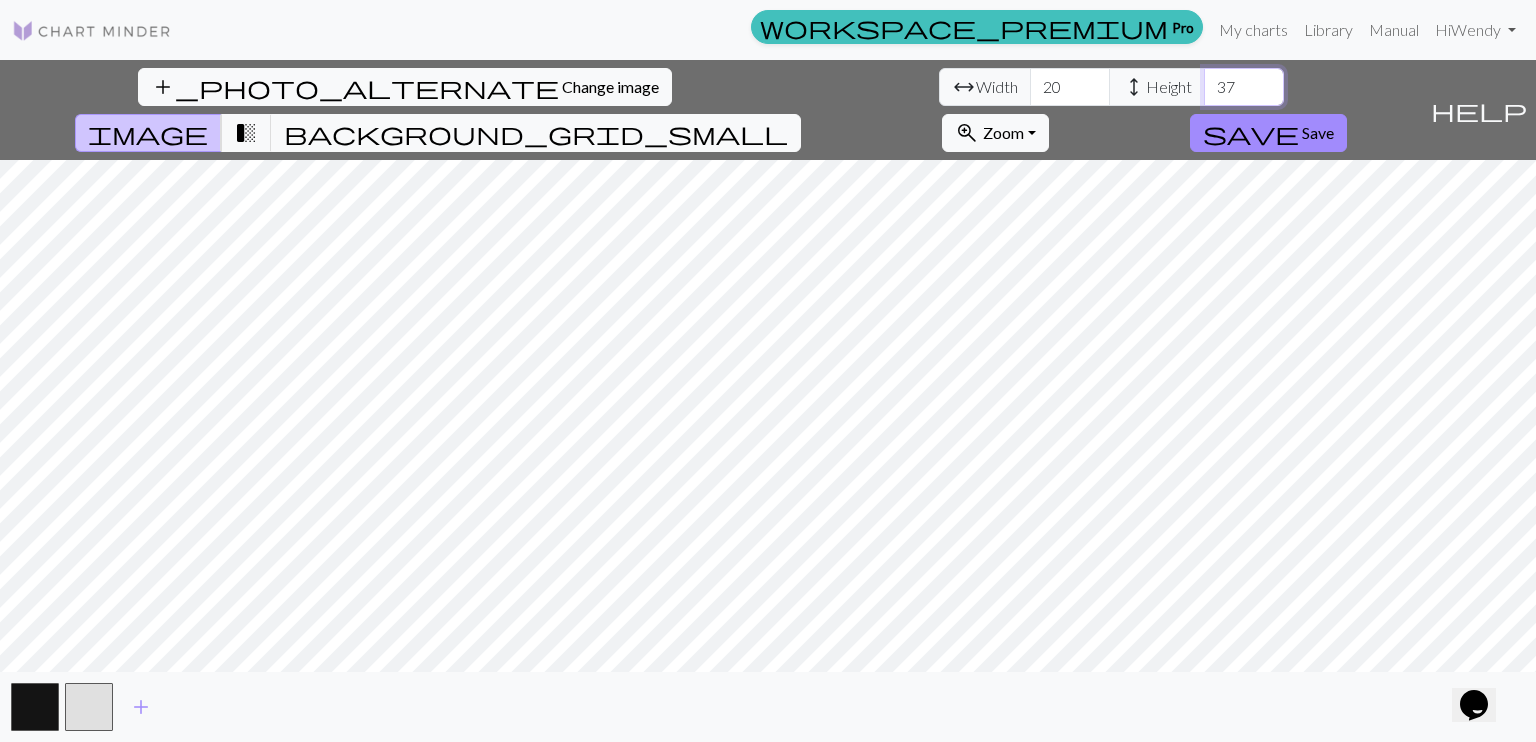 click on "37" at bounding box center (1244, 87) 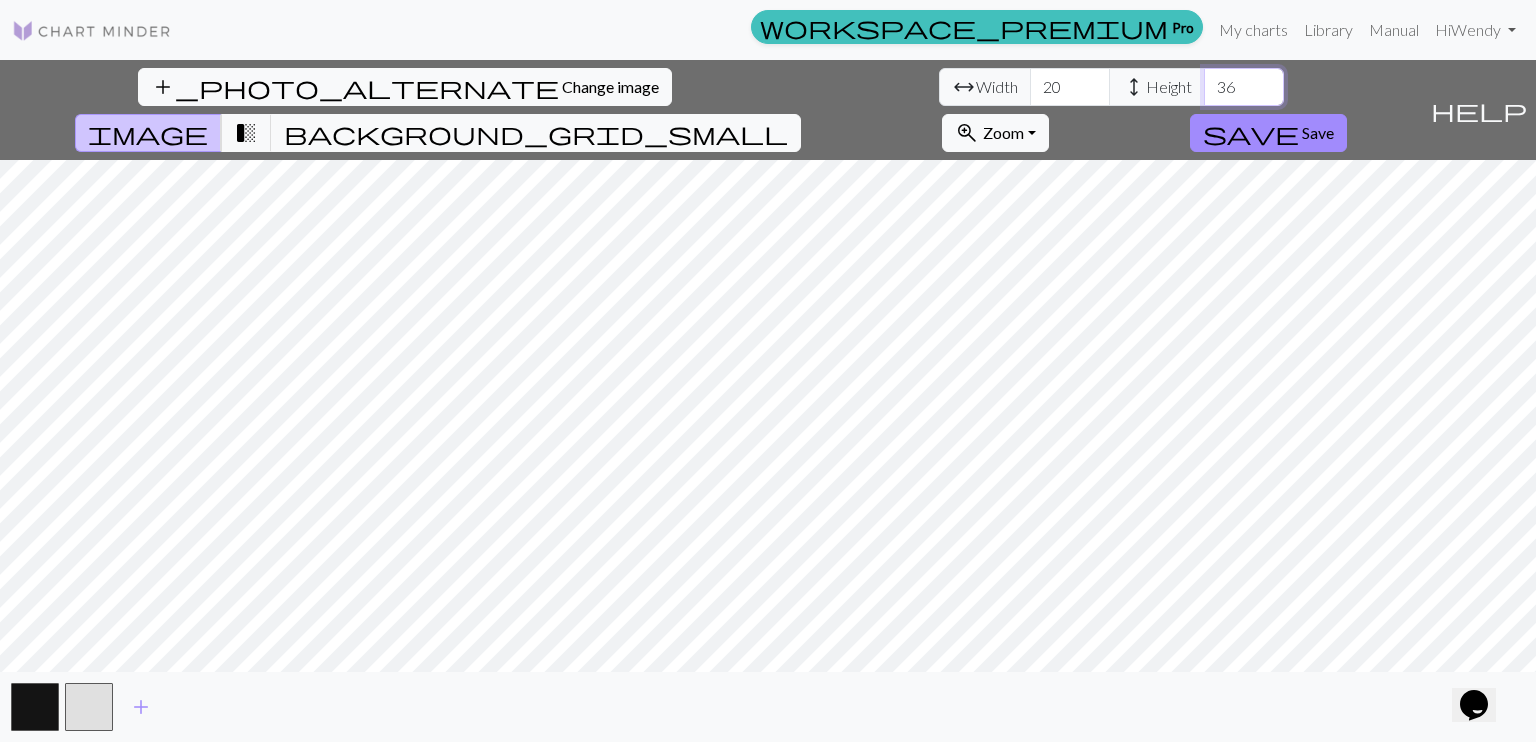 click on "36" at bounding box center (1244, 87) 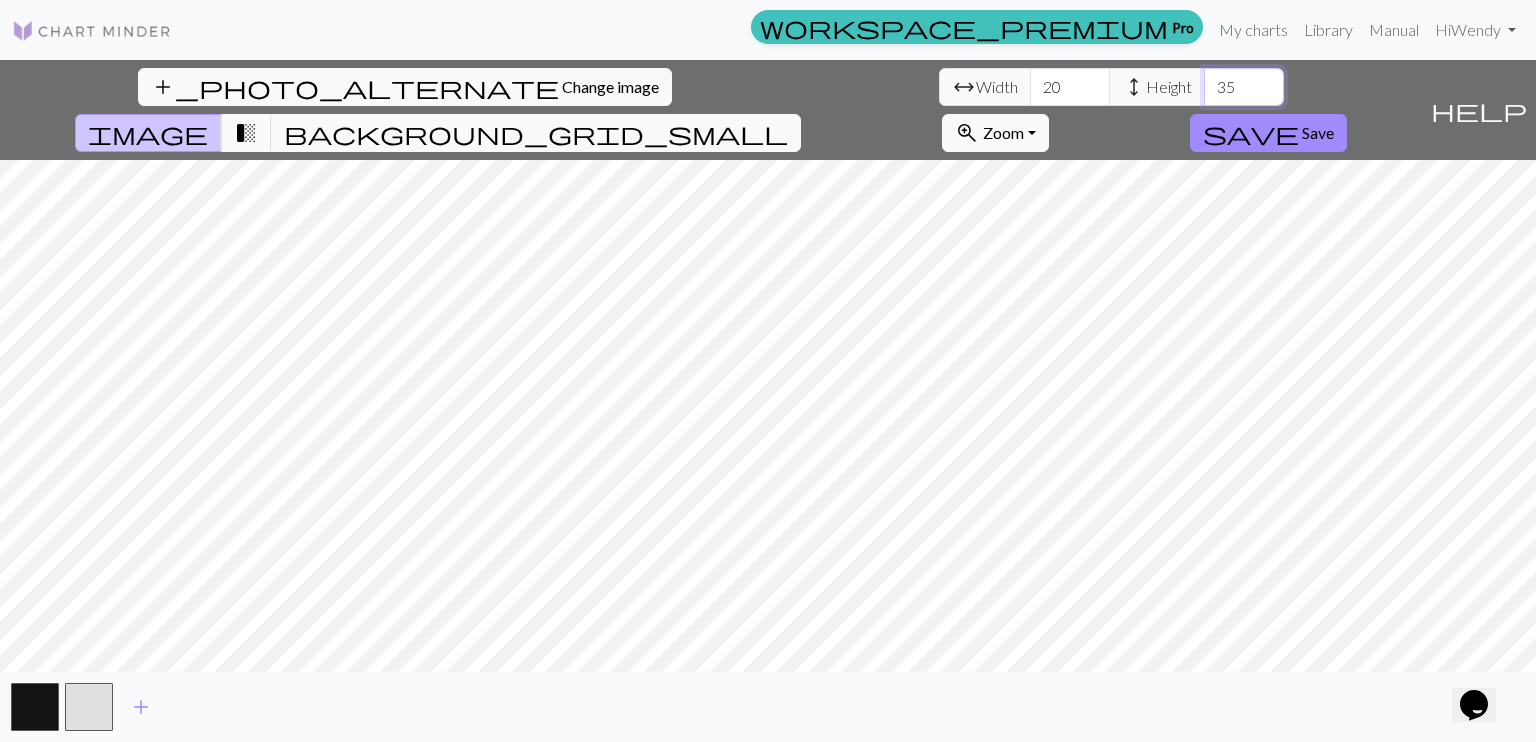 click on "35" at bounding box center (1244, 87) 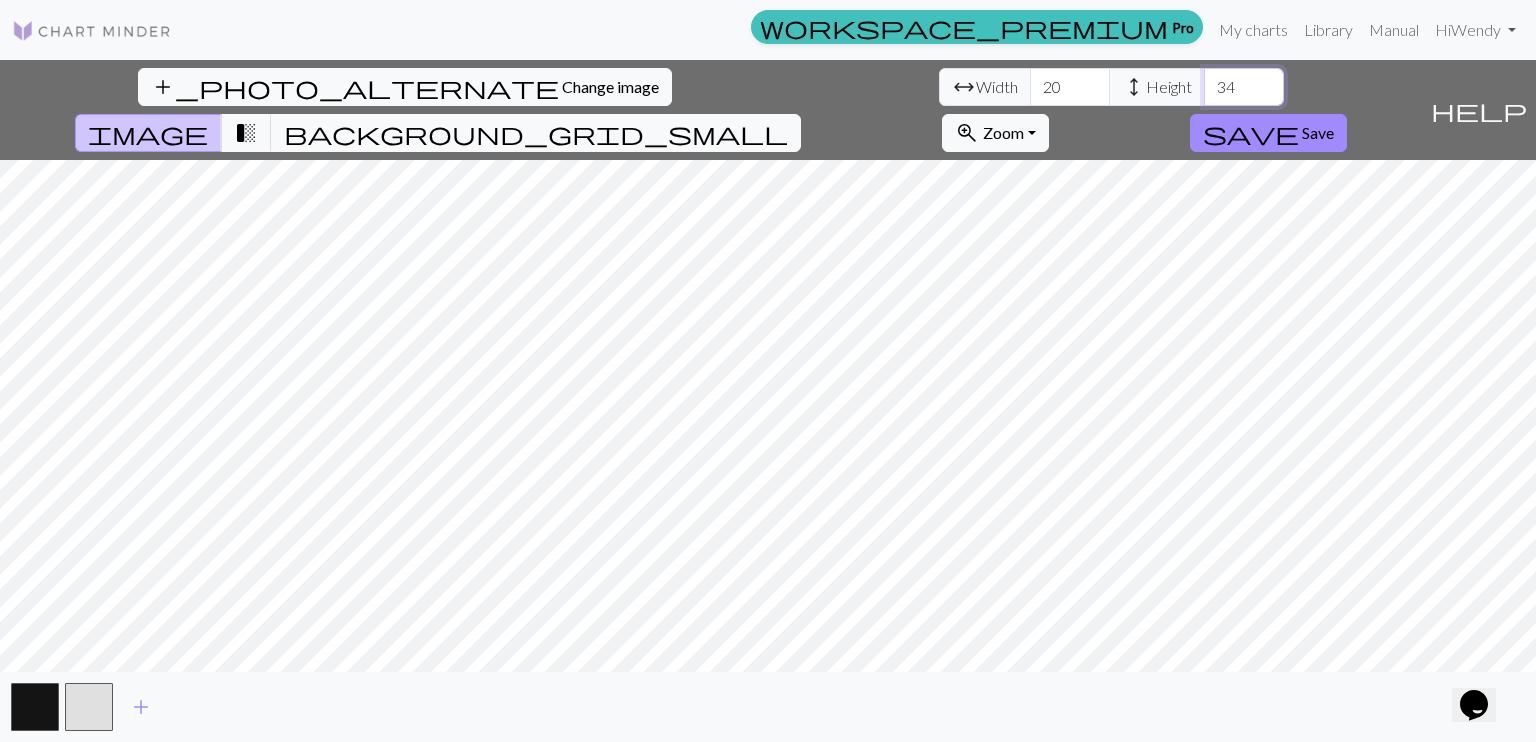 click on "34" at bounding box center [1244, 87] 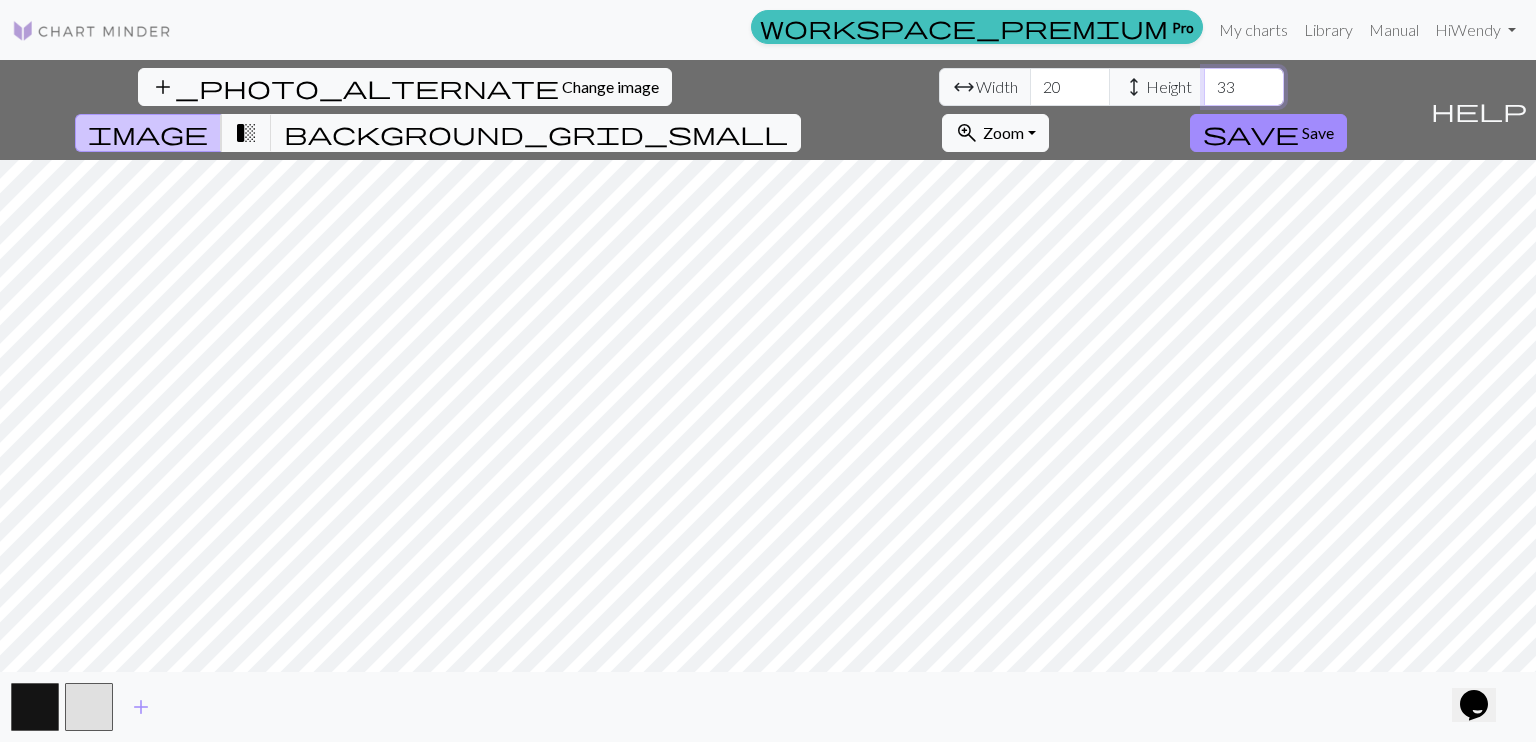 click on "33" at bounding box center [1244, 87] 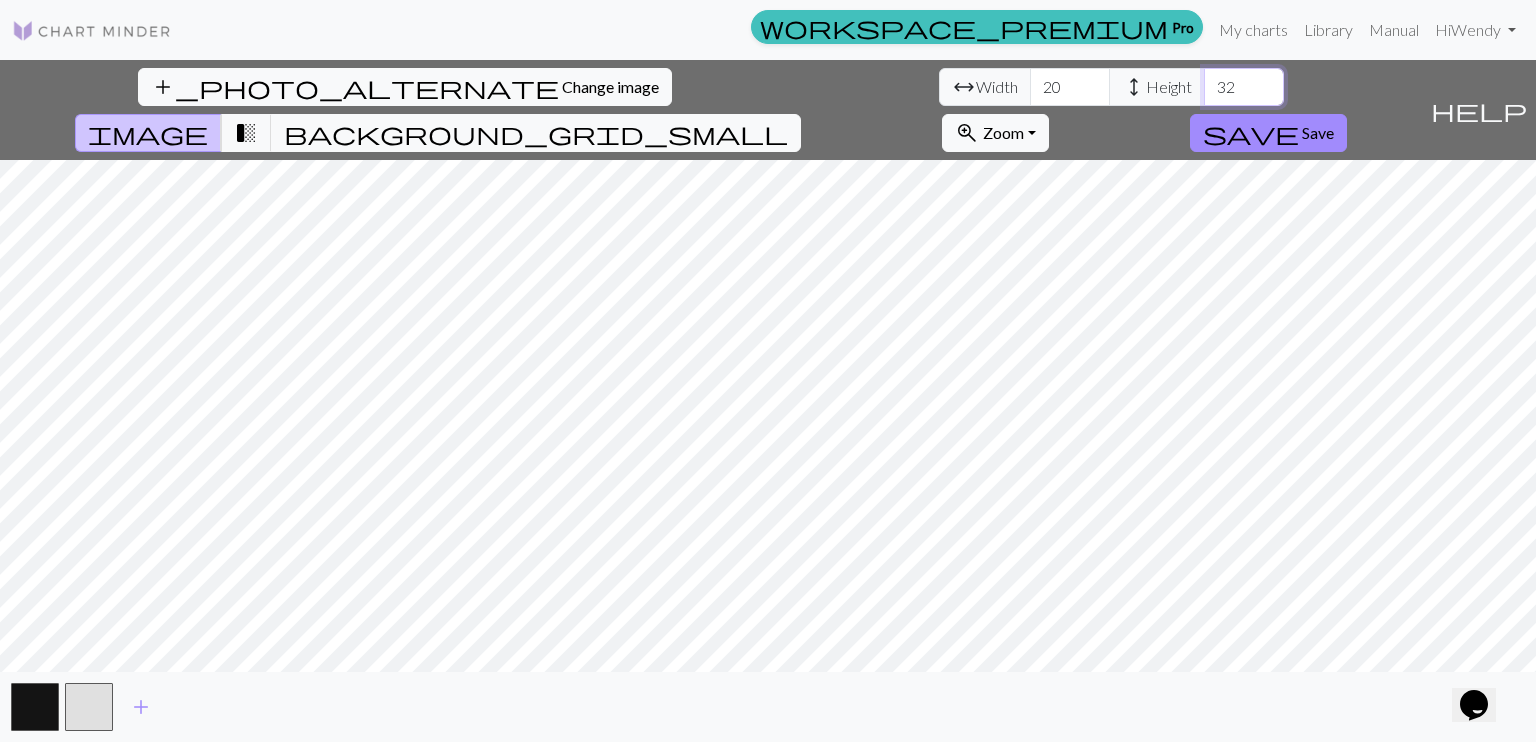 click on "32" at bounding box center [1244, 87] 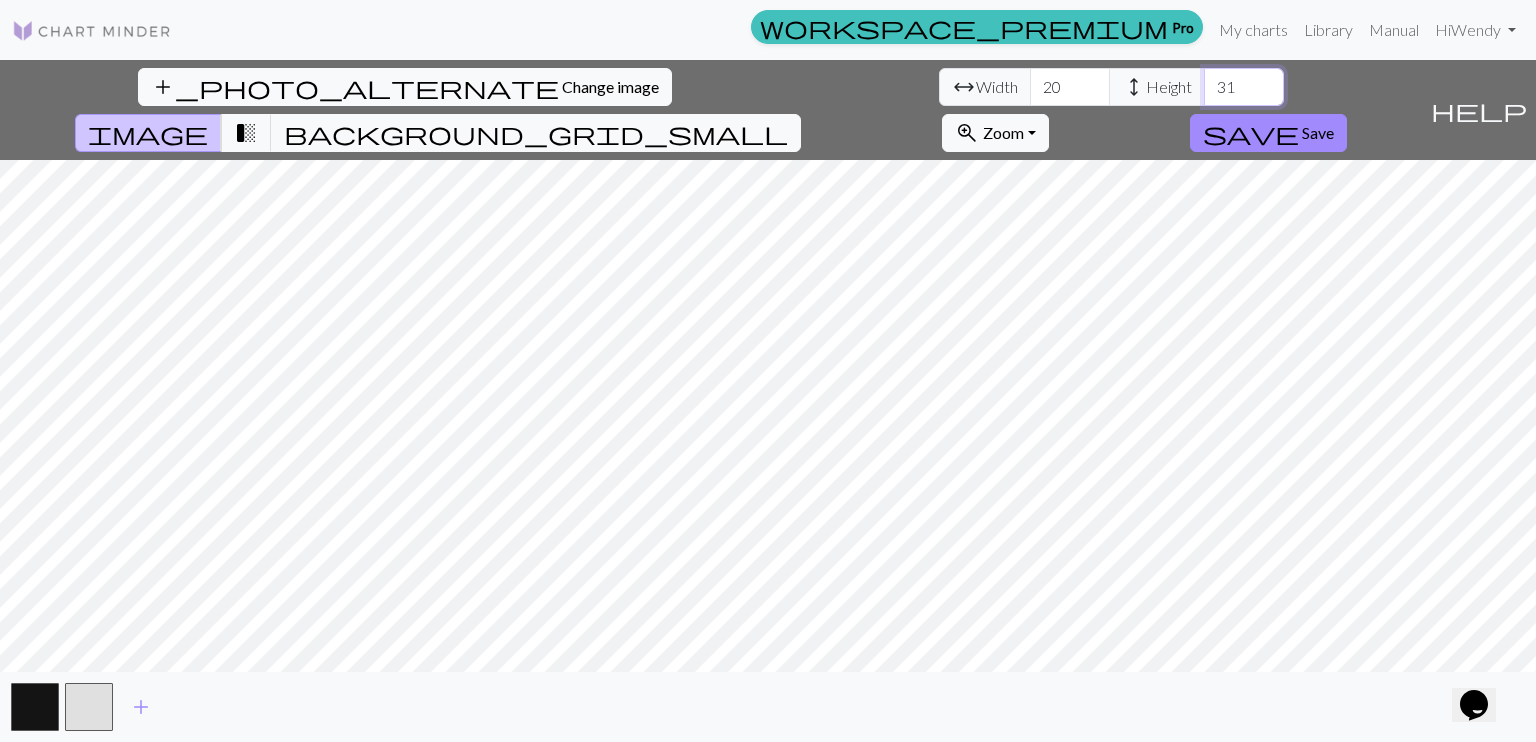 click on "31" at bounding box center [1244, 87] 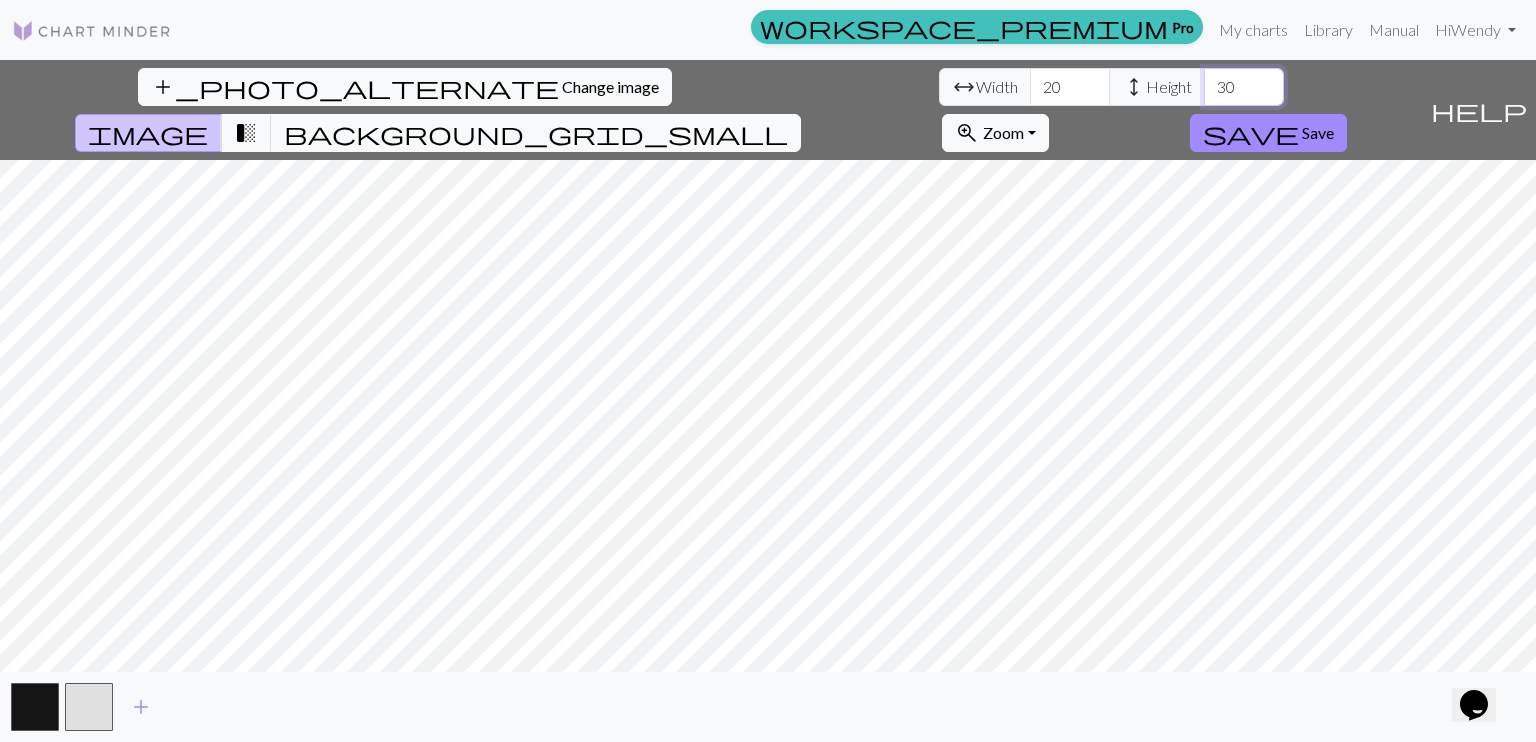 click on "30" at bounding box center (1244, 87) 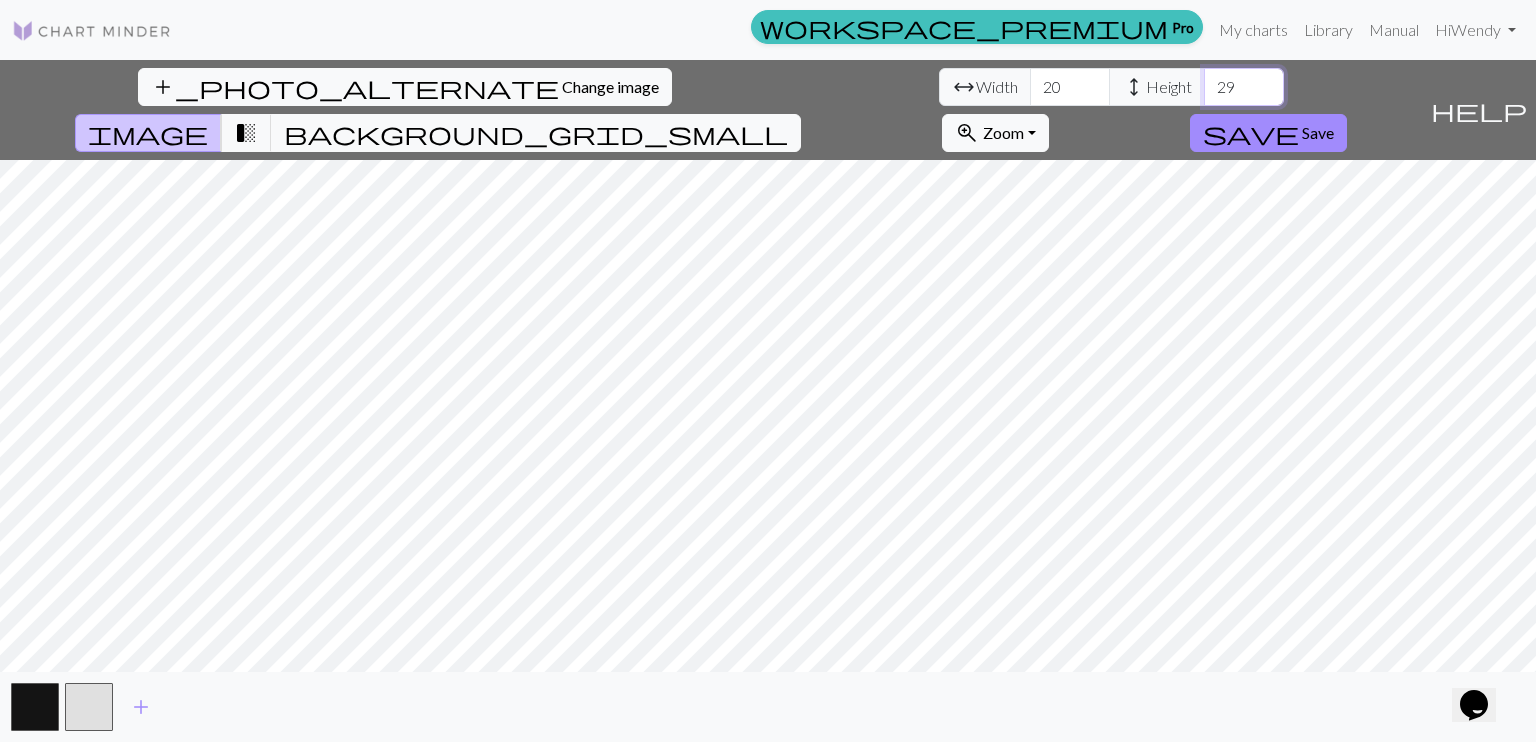 type on "29" 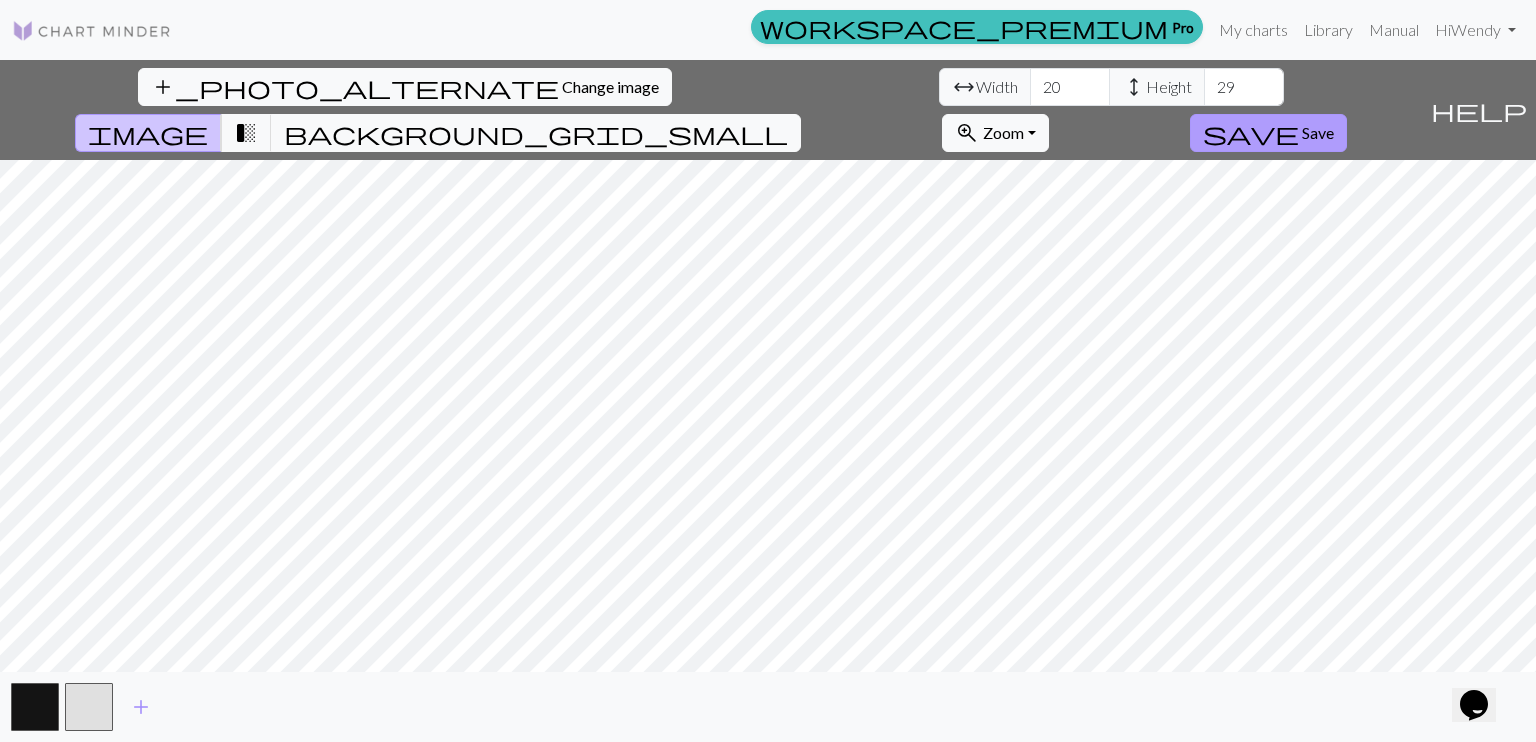 click on "Save" at bounding box center (1318, 132) 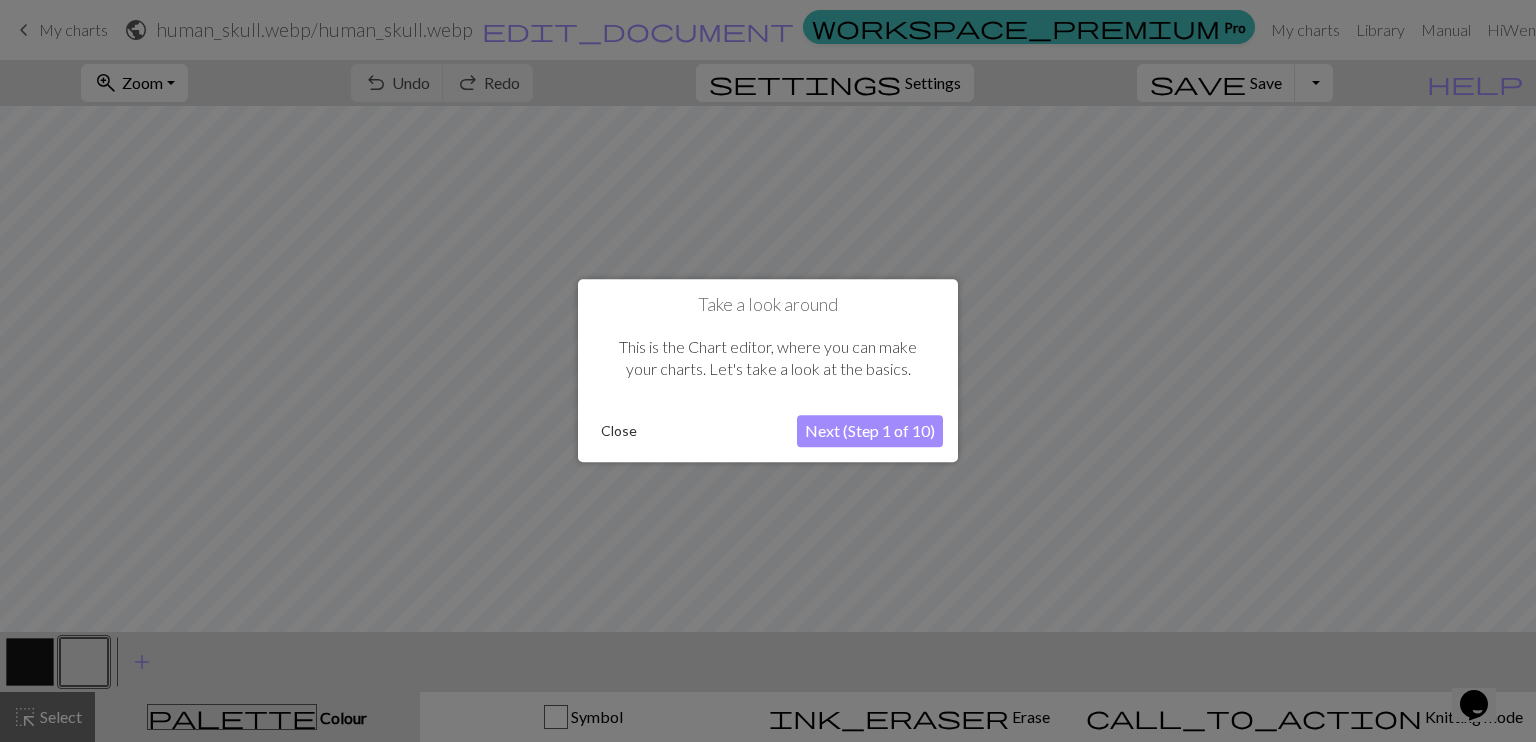 click on "Next (Step 1 of 10)" at bounding box center (870, 432) 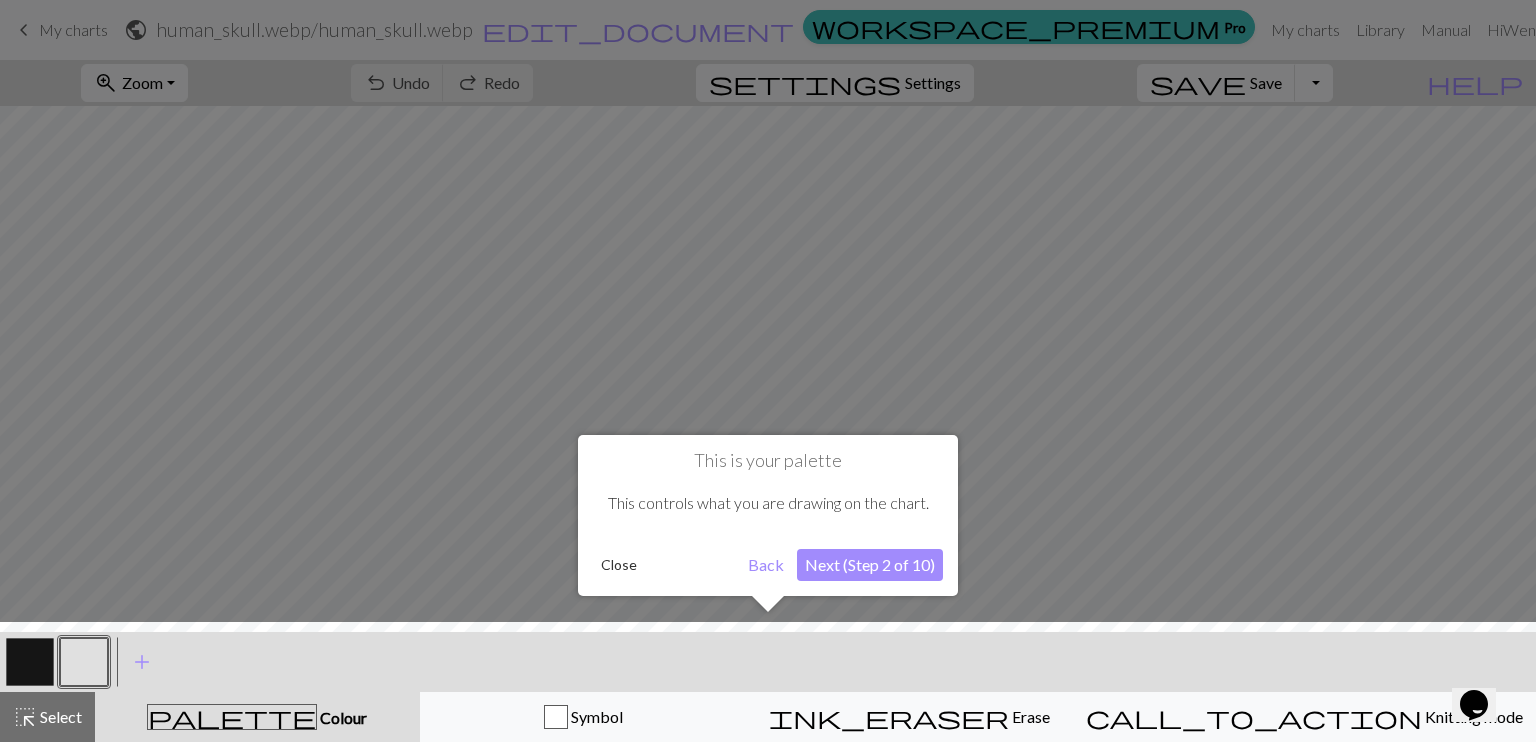 click on "Next (Step 2 of 10)" at bounding box center [870, 565] 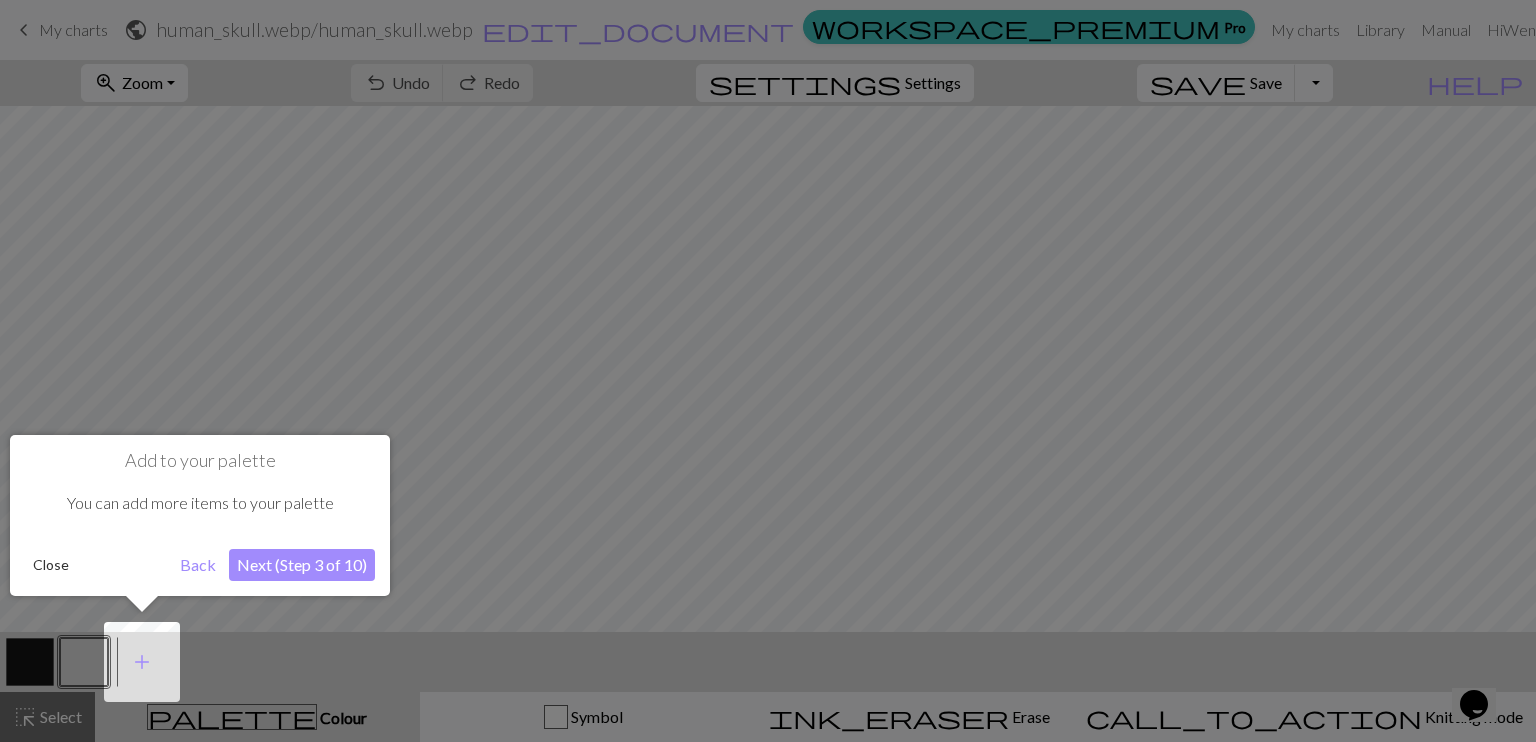 click on "Next (Step 3 of 10)" at bounding box center (302, 565) 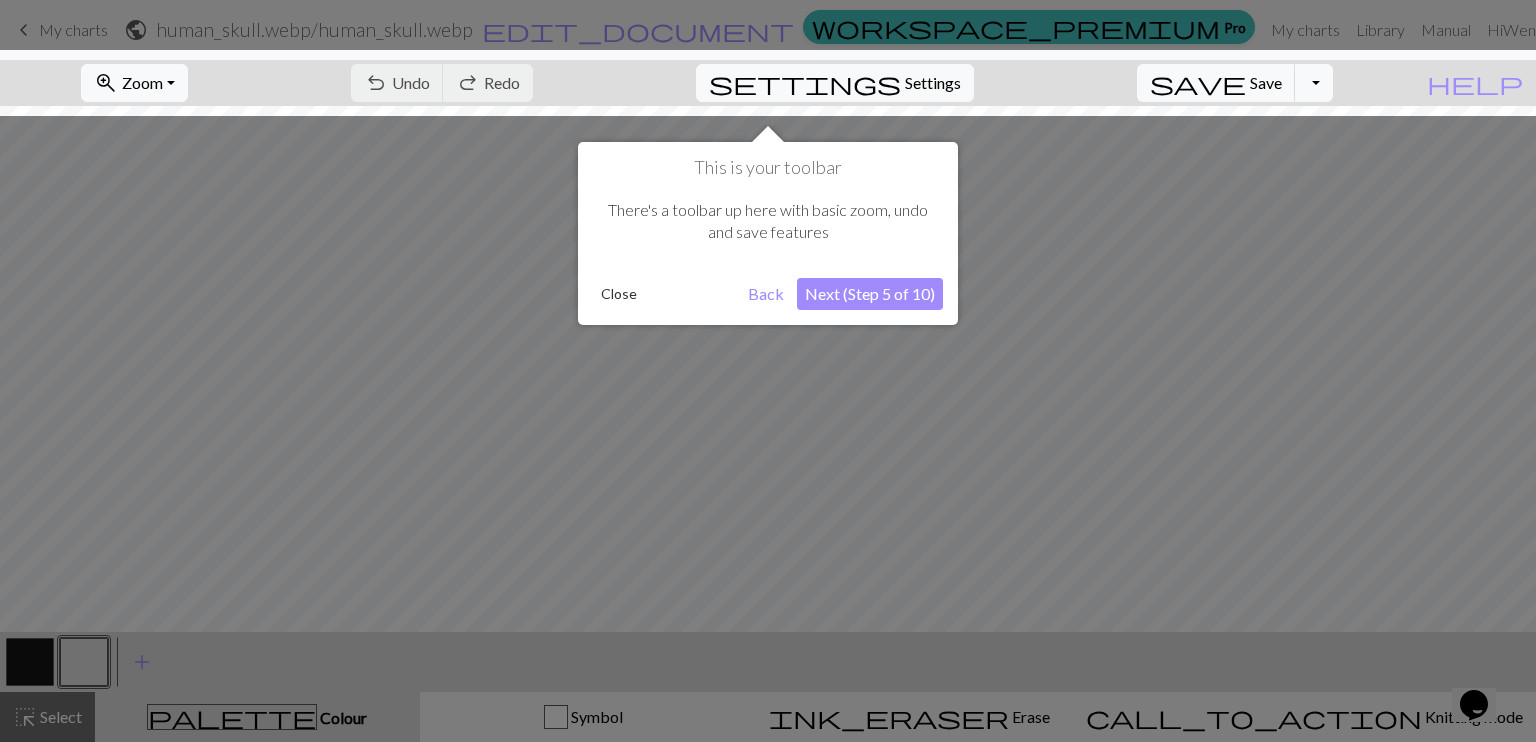 click on "Next (Step 5 of 10)" at bounding box center (870, 294) 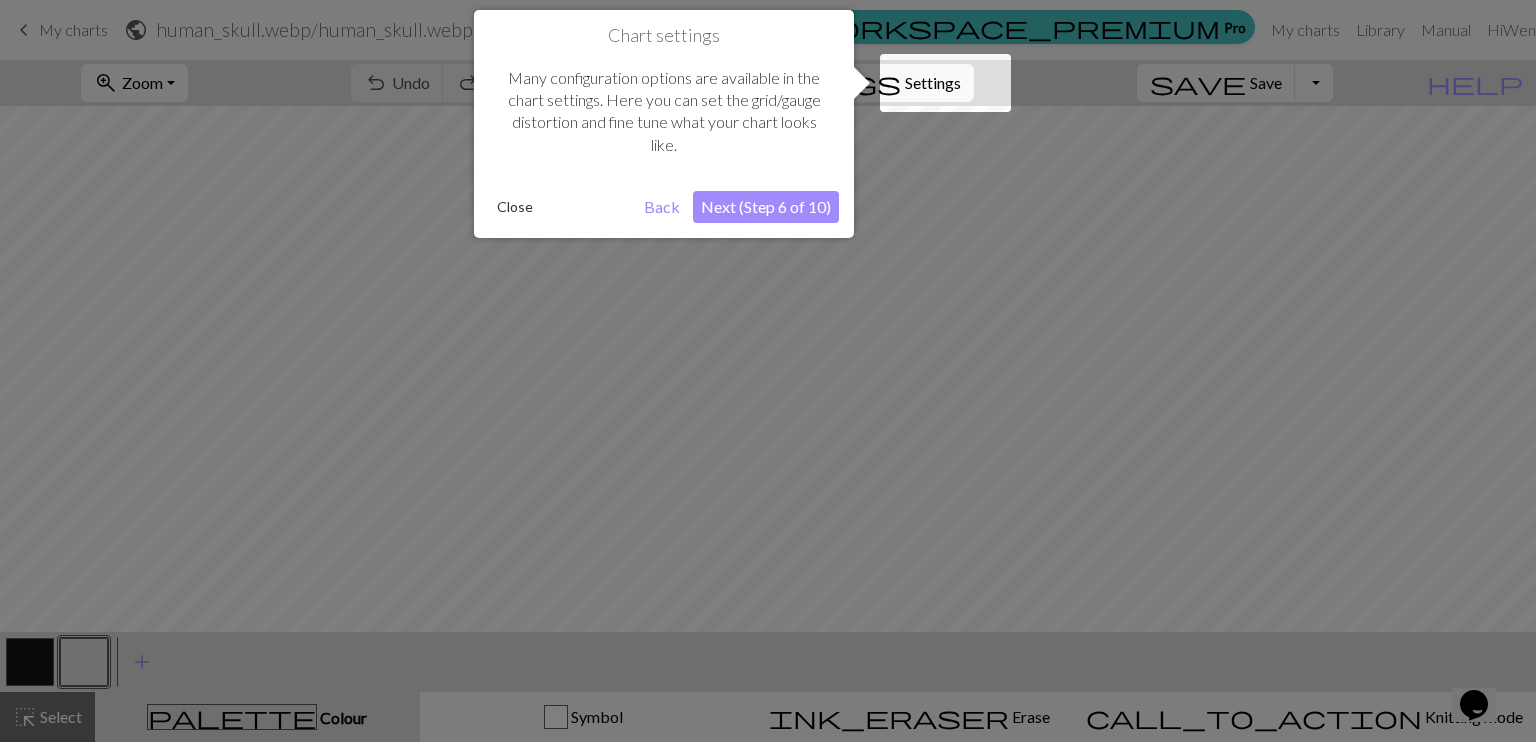 click on "Next (Step 6 of 10)" at bounding box center (766, 207) 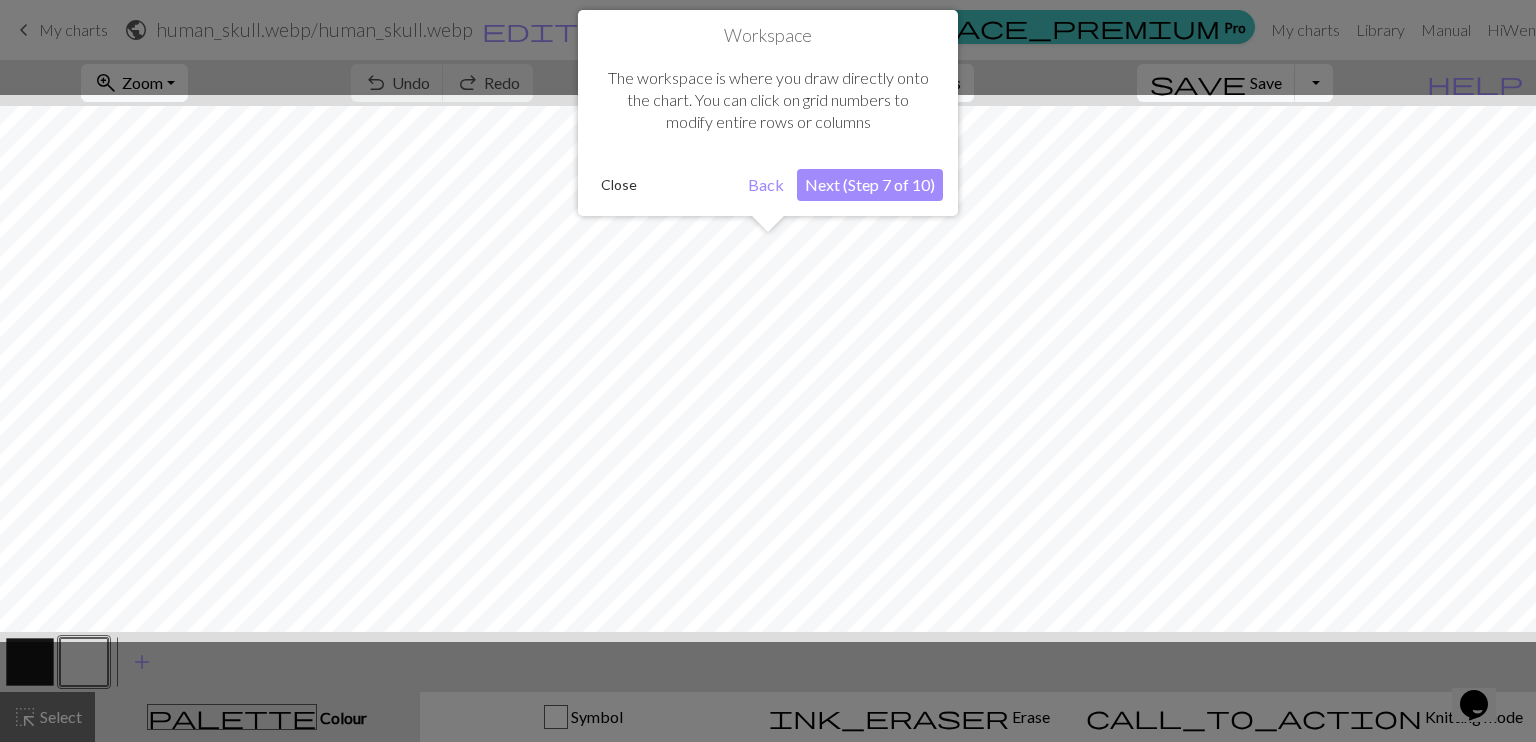 click on "Next (Step 7 of 10)" at bounding box center [870, 185] 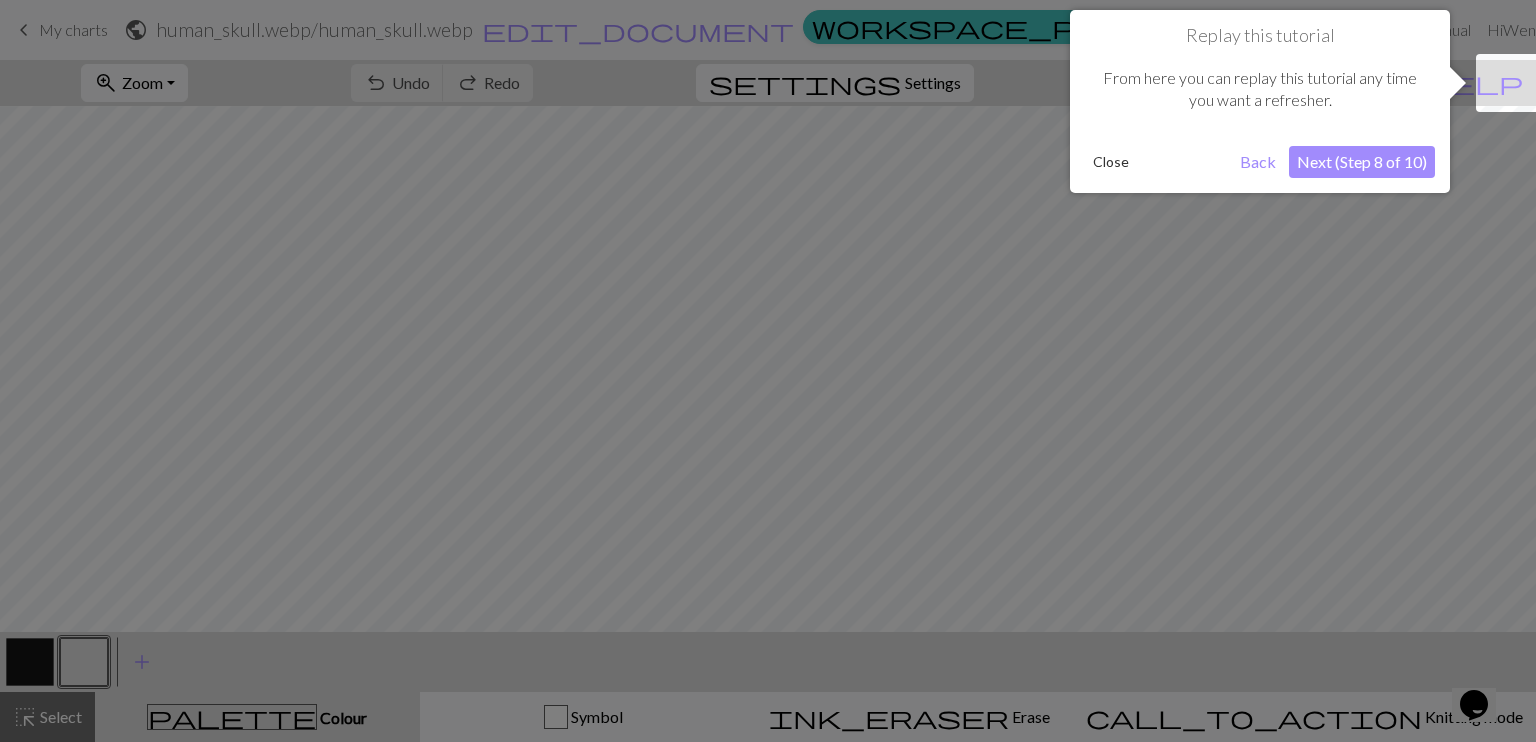 click on "Next (Step 8 of 10)" at bounding box center (1362, 162) 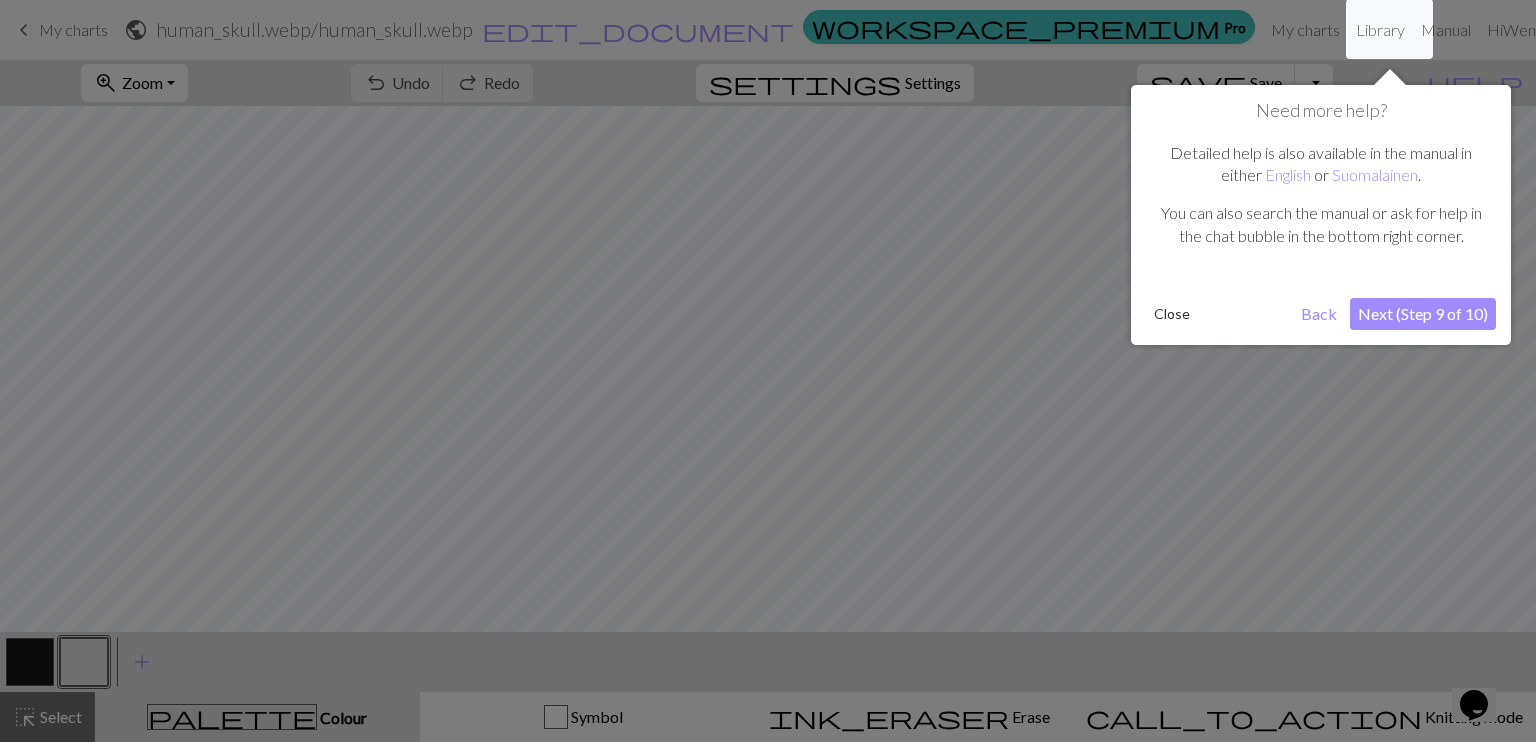 click on "Next (Step 9 of 10)" at bounding box center [1423, 314] 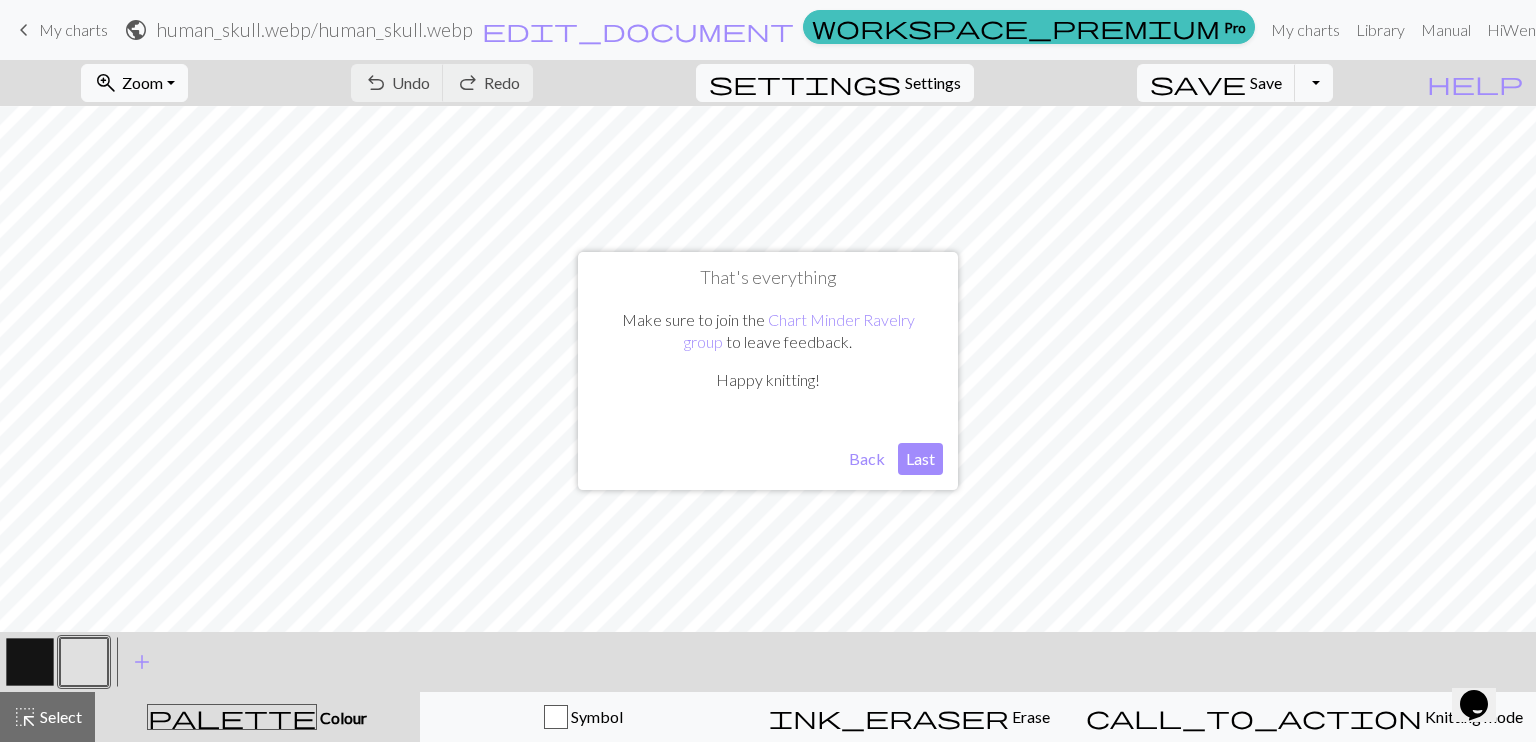 click on "Last" at bounding box center (920, 459) 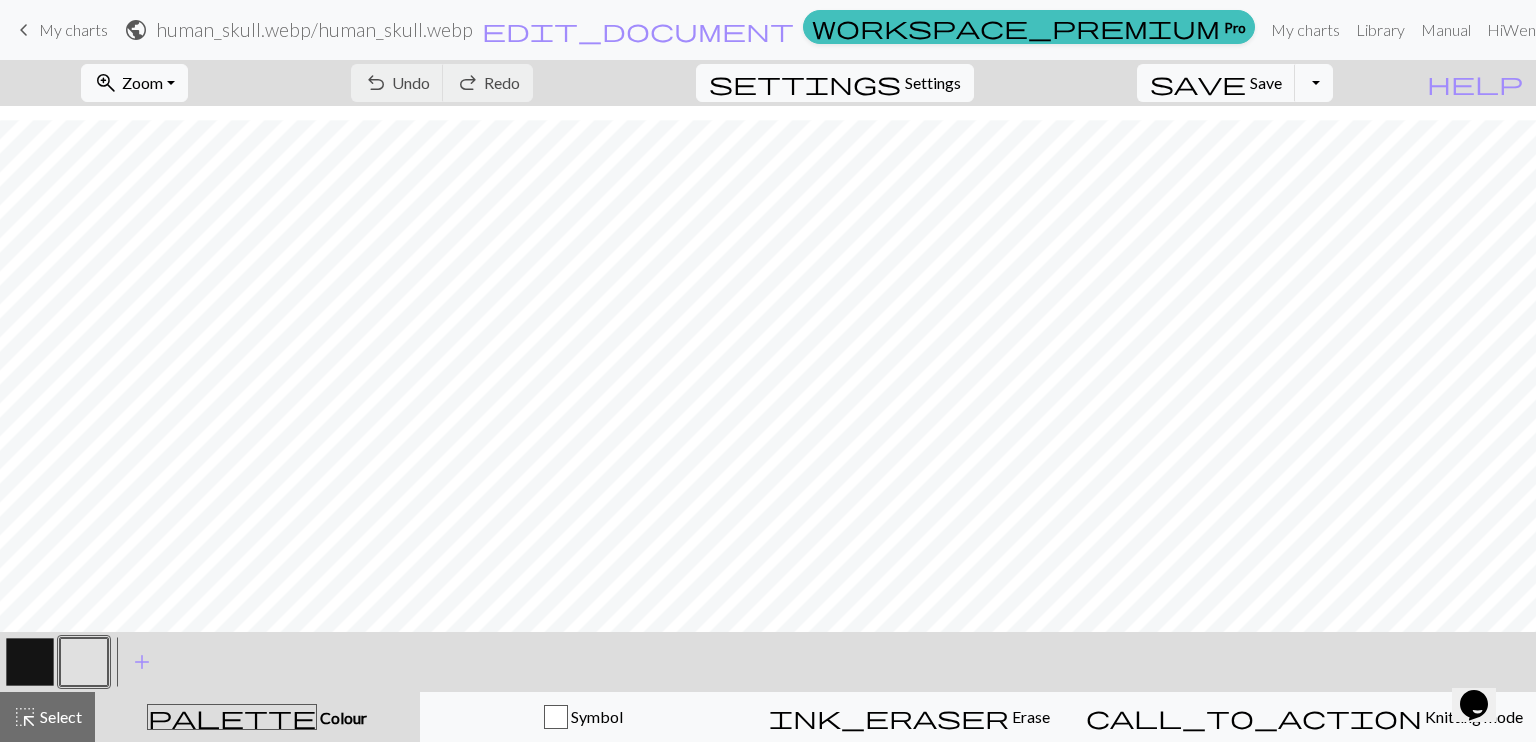 scroll, scrollTop: 158, scrollLeft: 0, axis: vertical 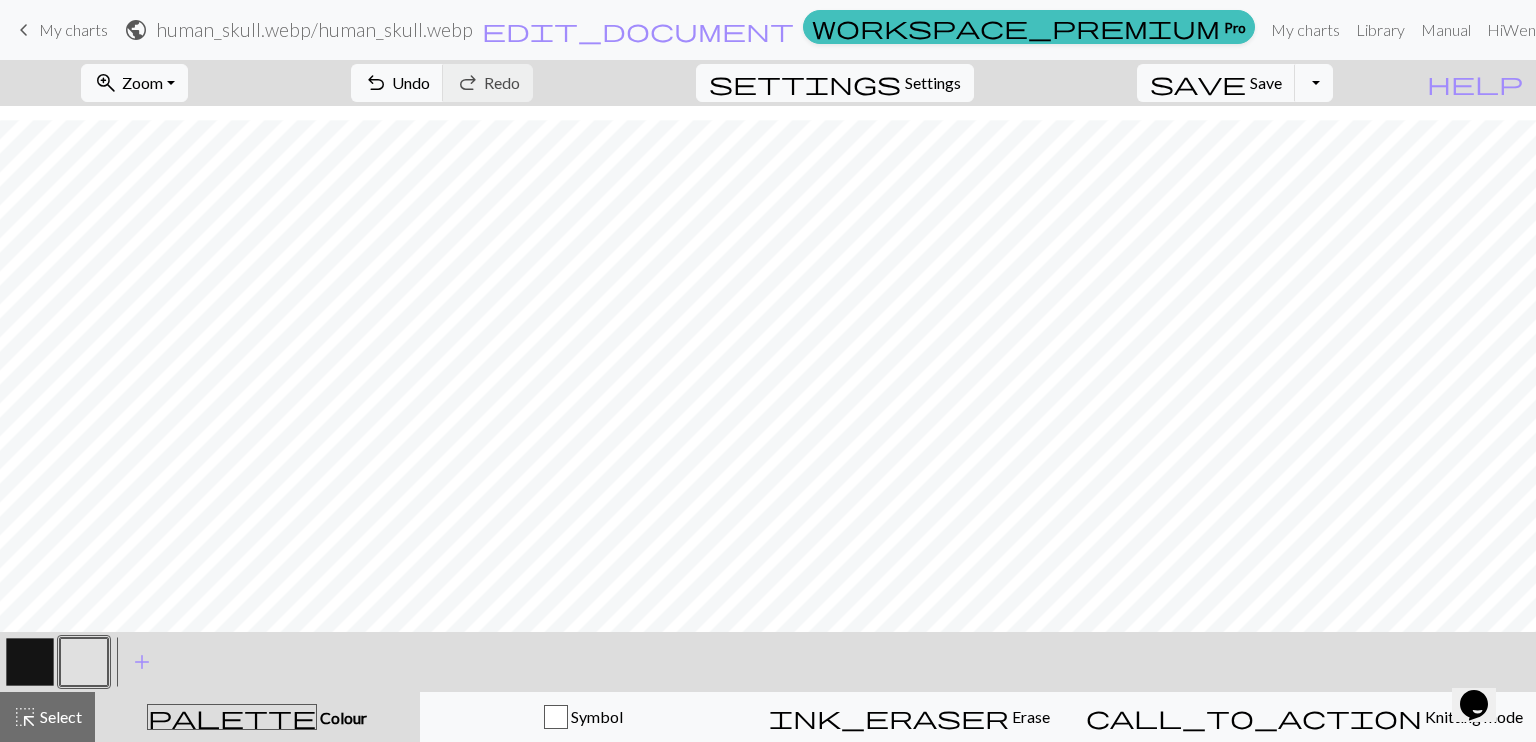 click at bounding box center (30, 662) 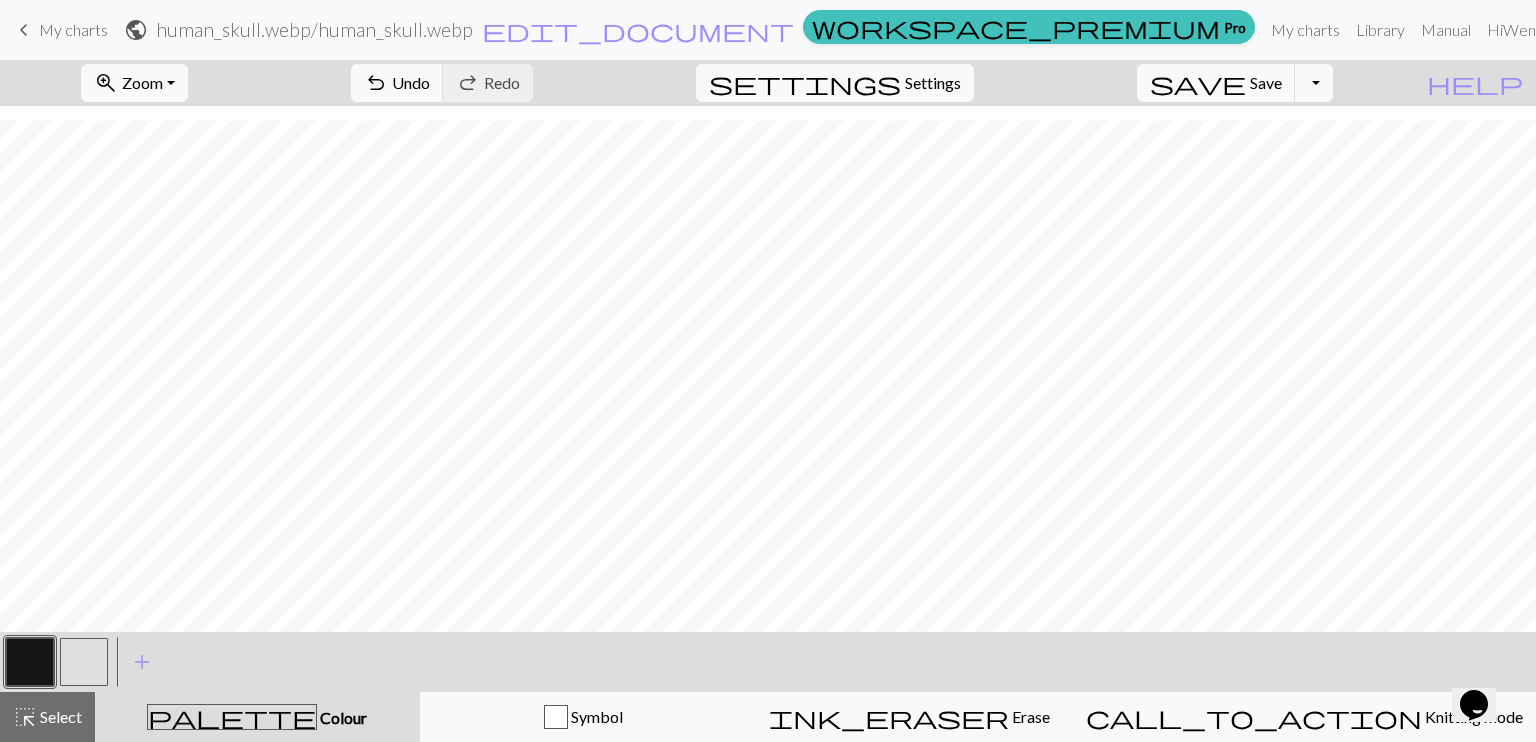 click at bounding box center (84, 662) 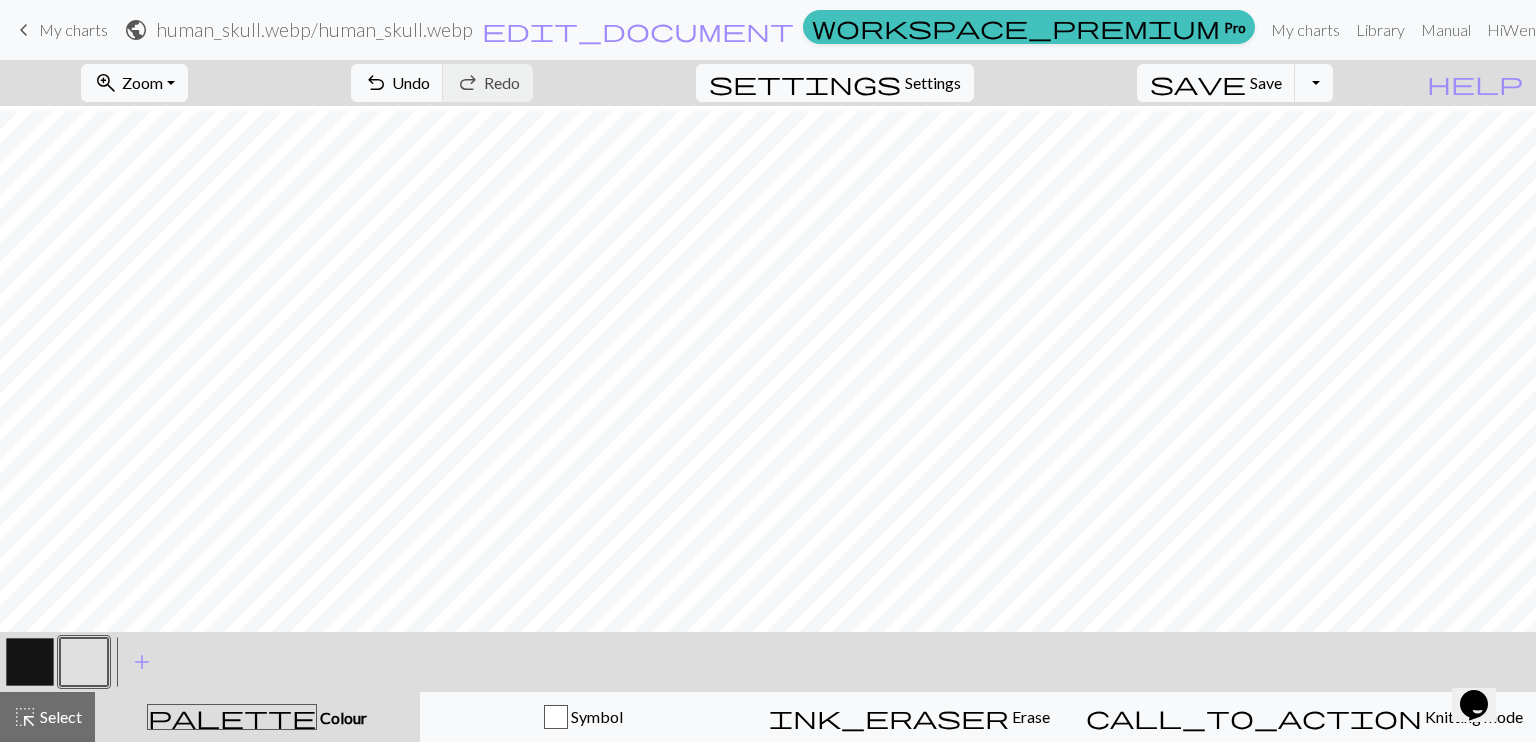 scroll, scrollTop: 0, scrollLeft: 0, axis: both 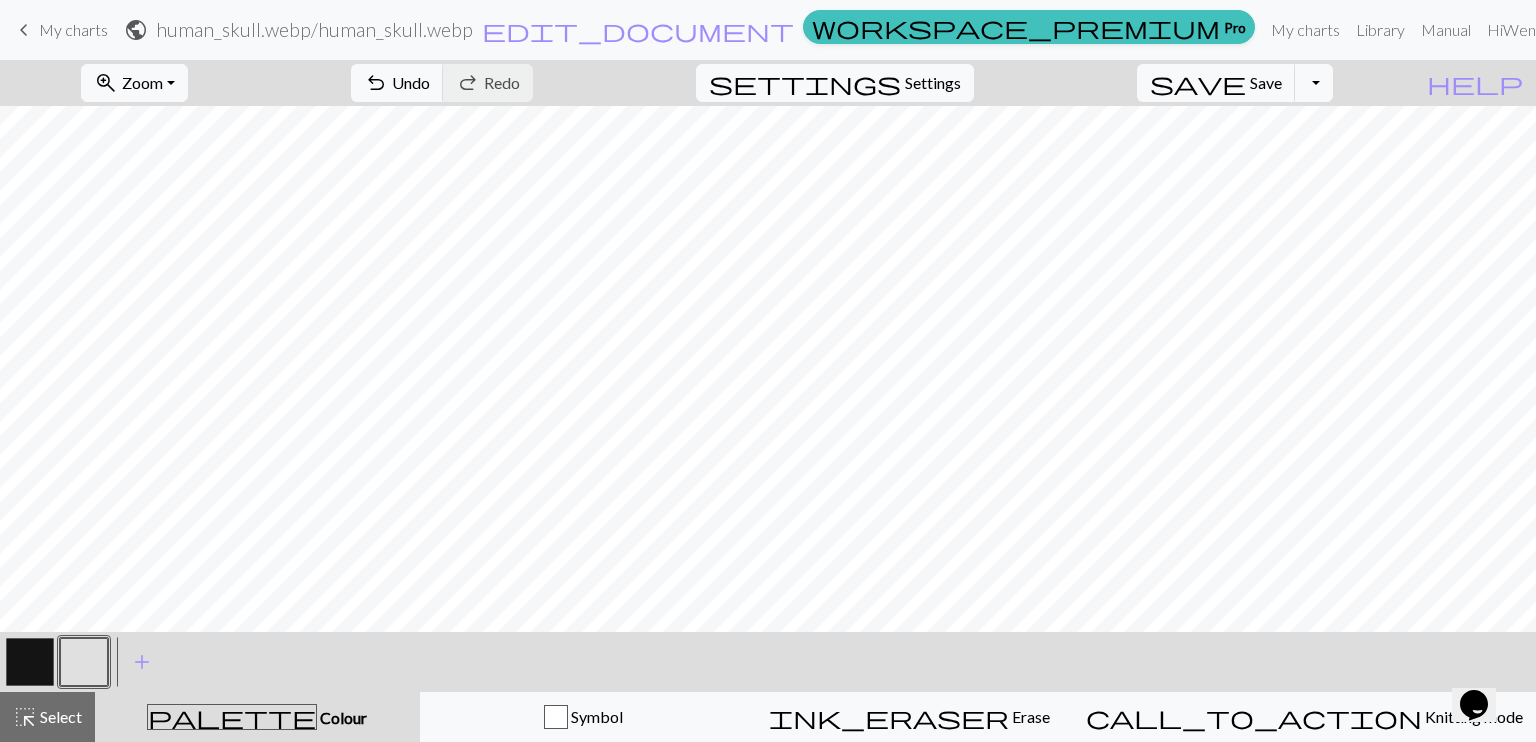 click at bounding box center (30, 662) 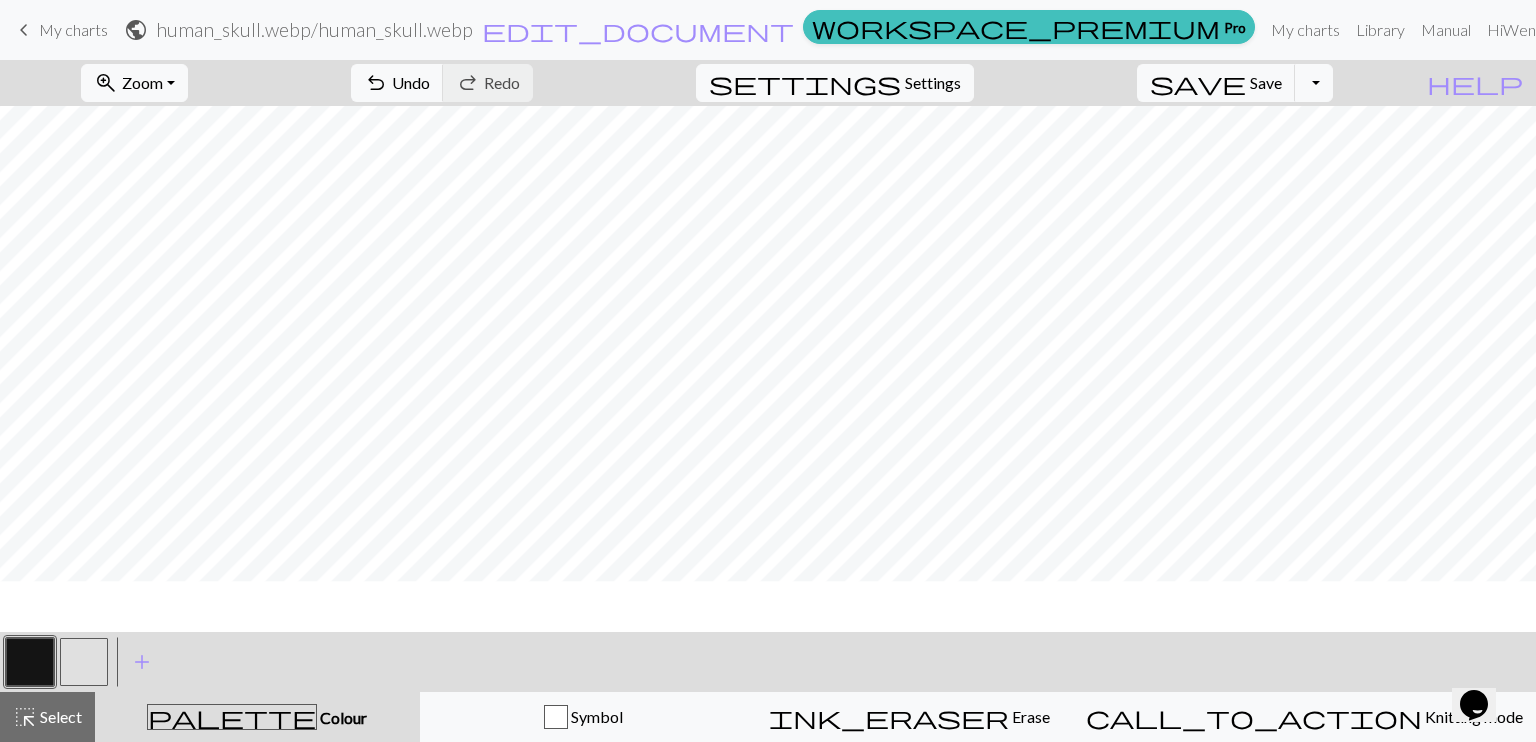 scroll, scrollTop: 0, scrollLeft: 0, axis: both 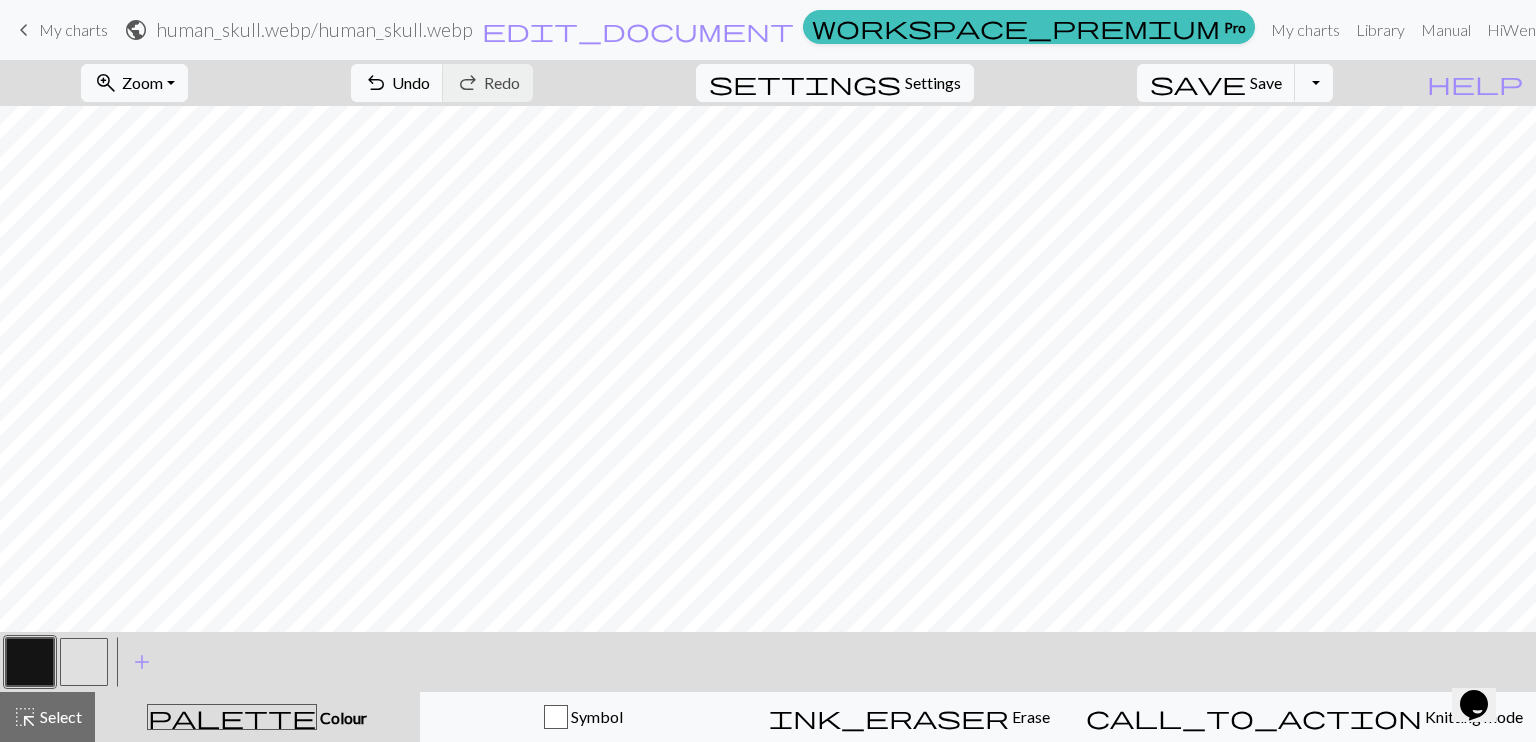 click at bounding box center (30, 662) 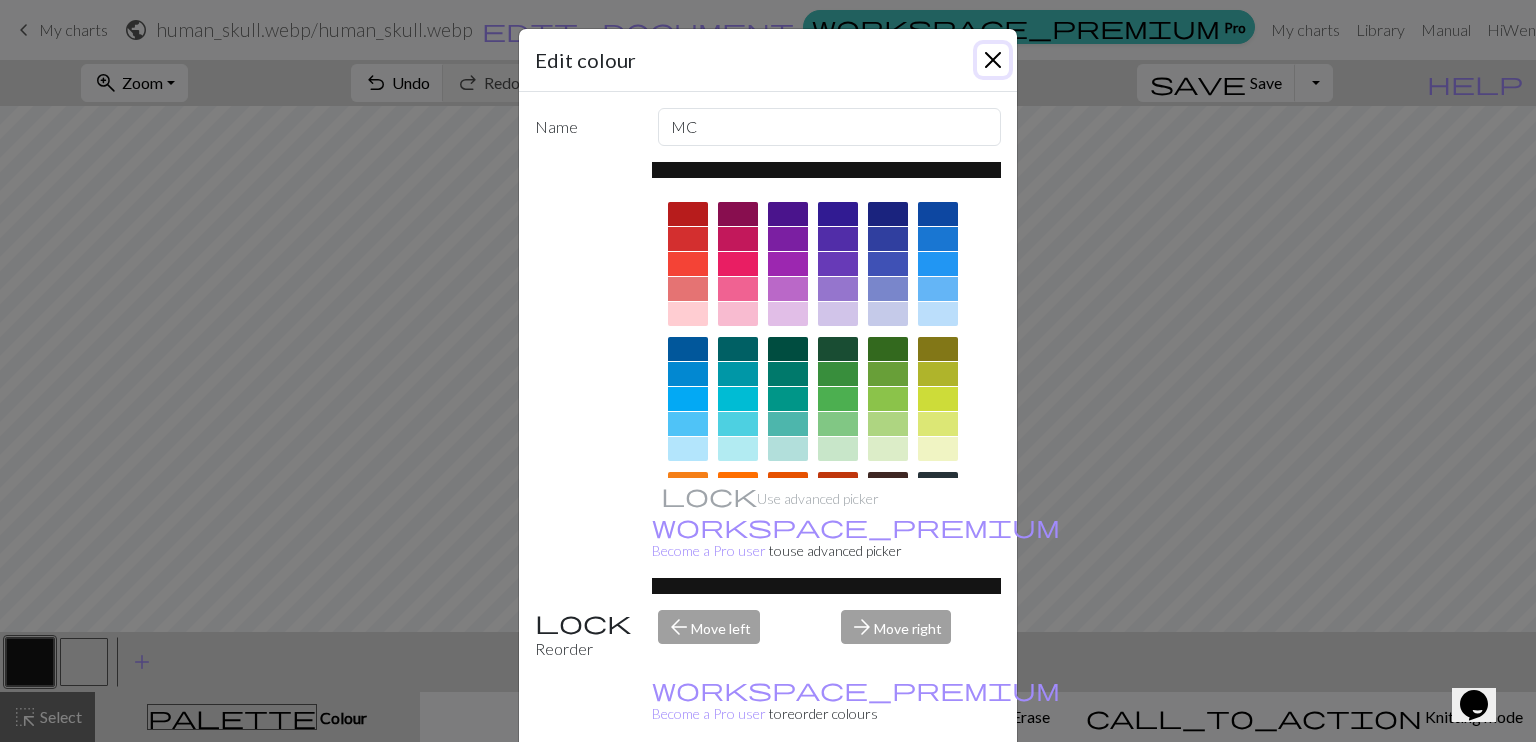 click at bounding box center [993, 60] 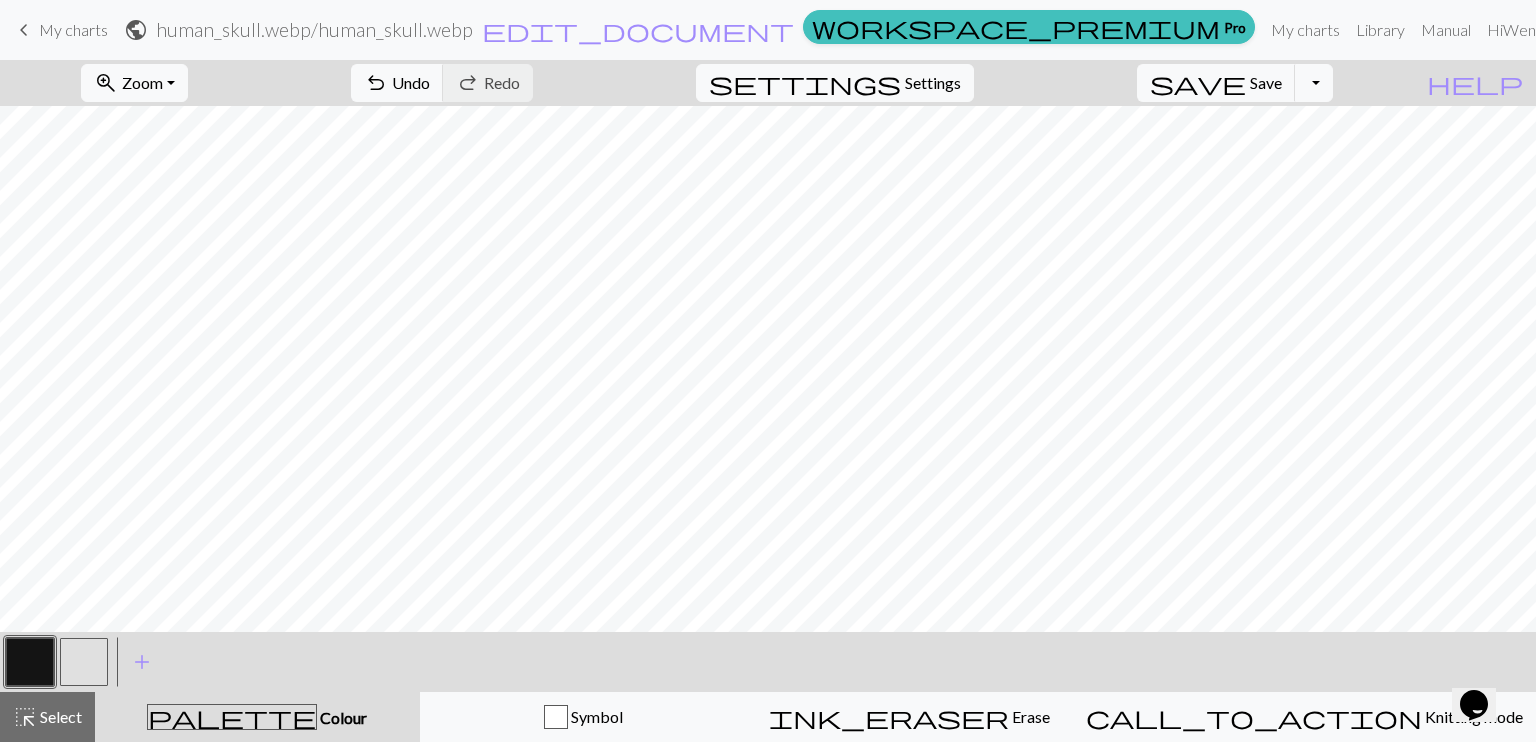 click at bounding box center (30, 662) 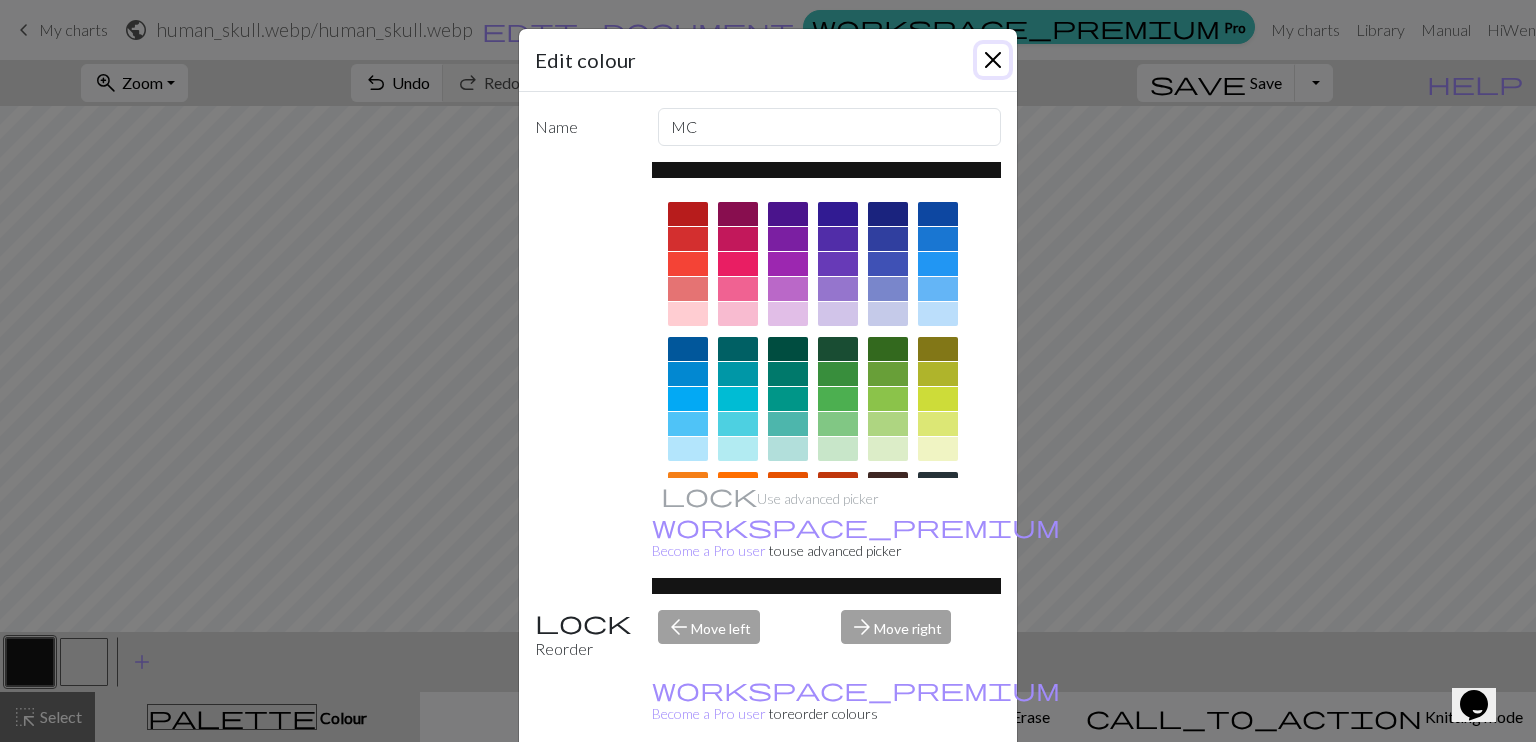 click at bounding box center (993, 60) 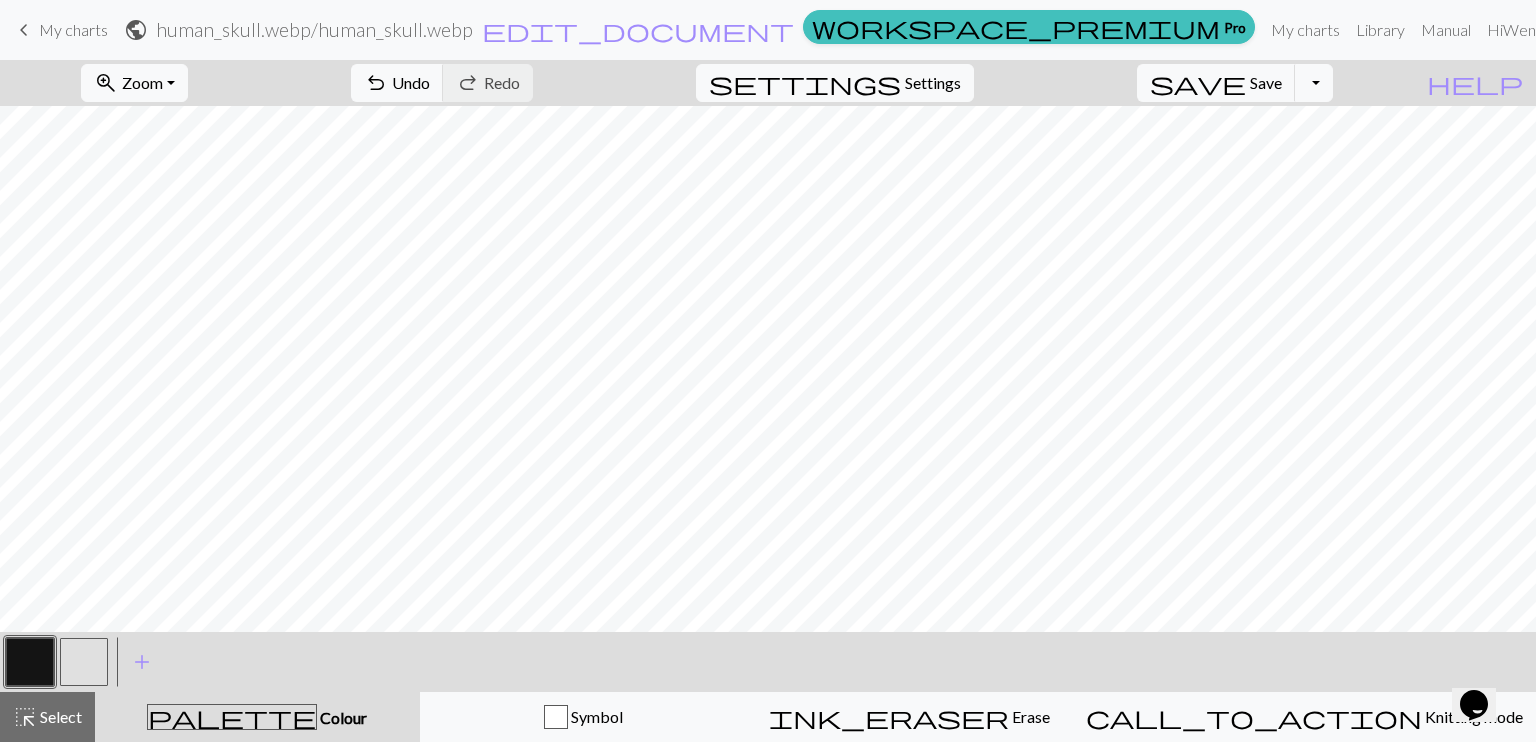 click at bounding box center (84, 662) 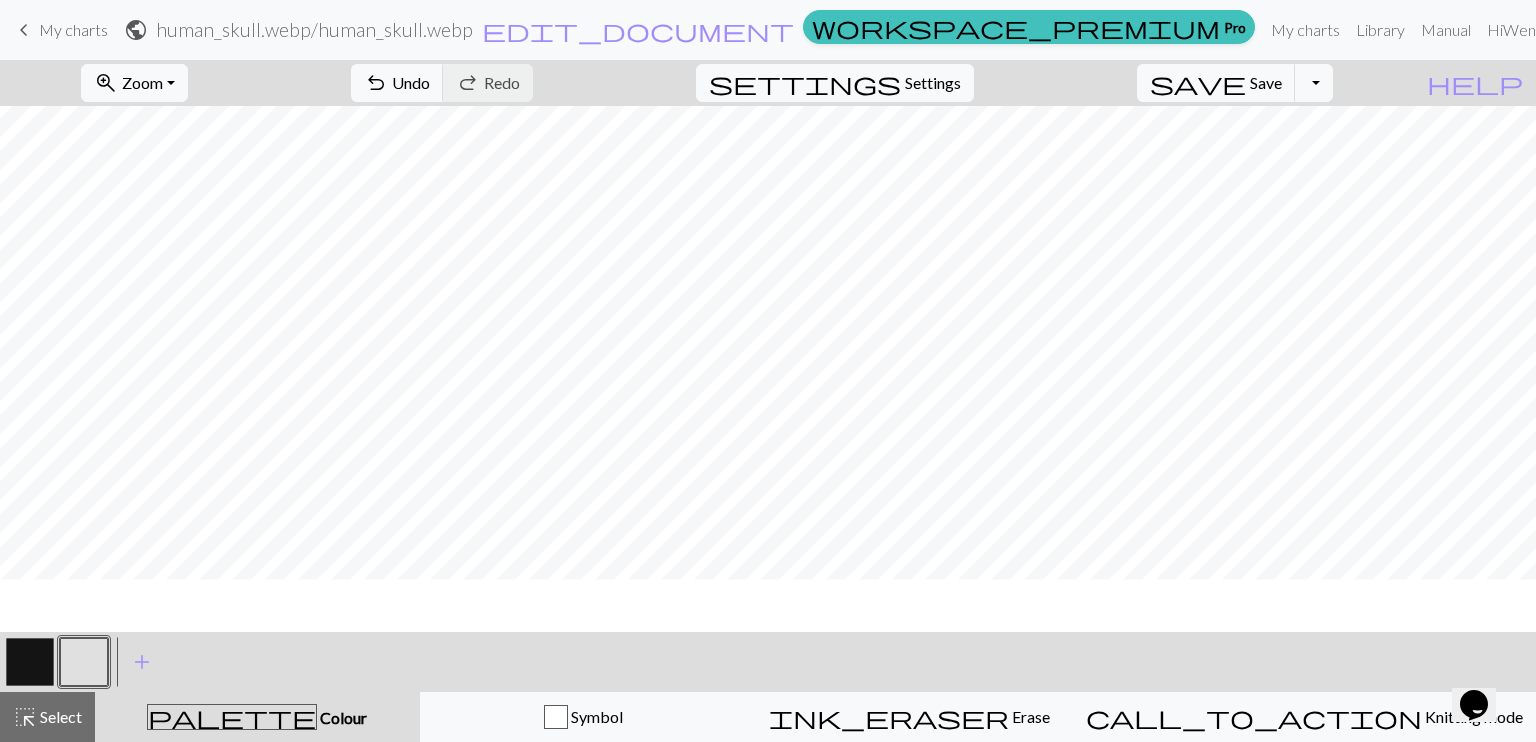 scroll, scrollTop: 0, scrollLeft: 0, axis: both 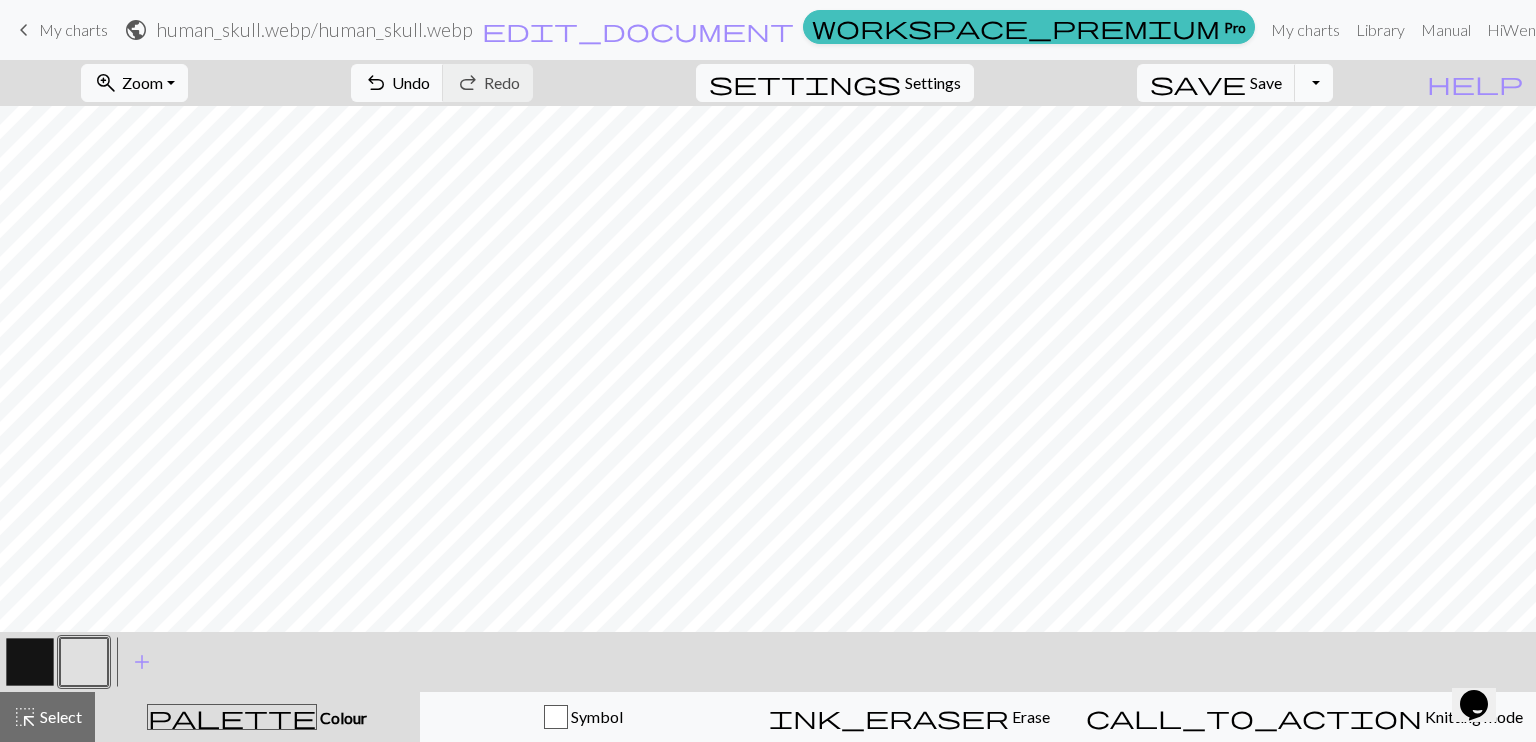 click on "Toggle Dropdown" at bounding box center (1314, 83) 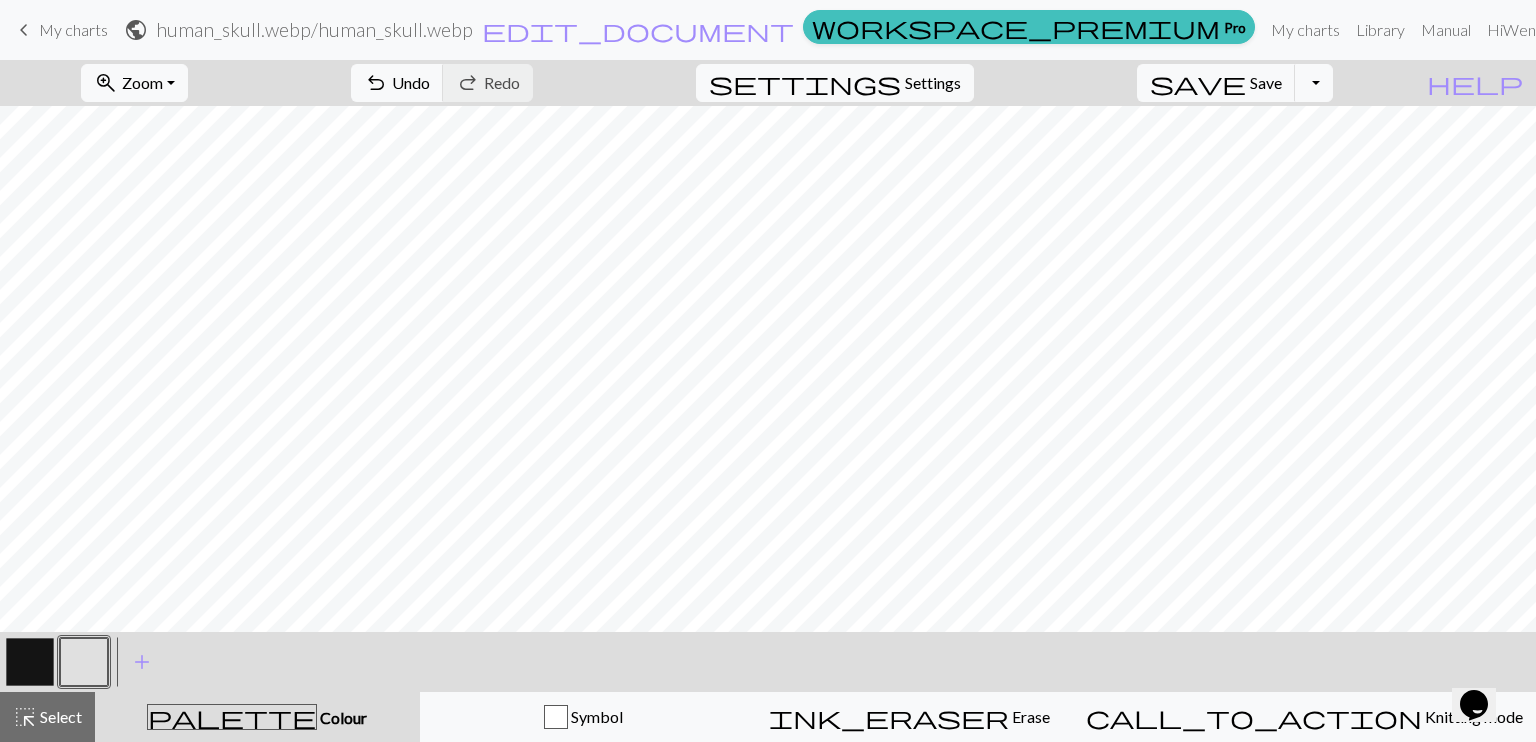 click on "My charts" at bounding box center [73, 29] 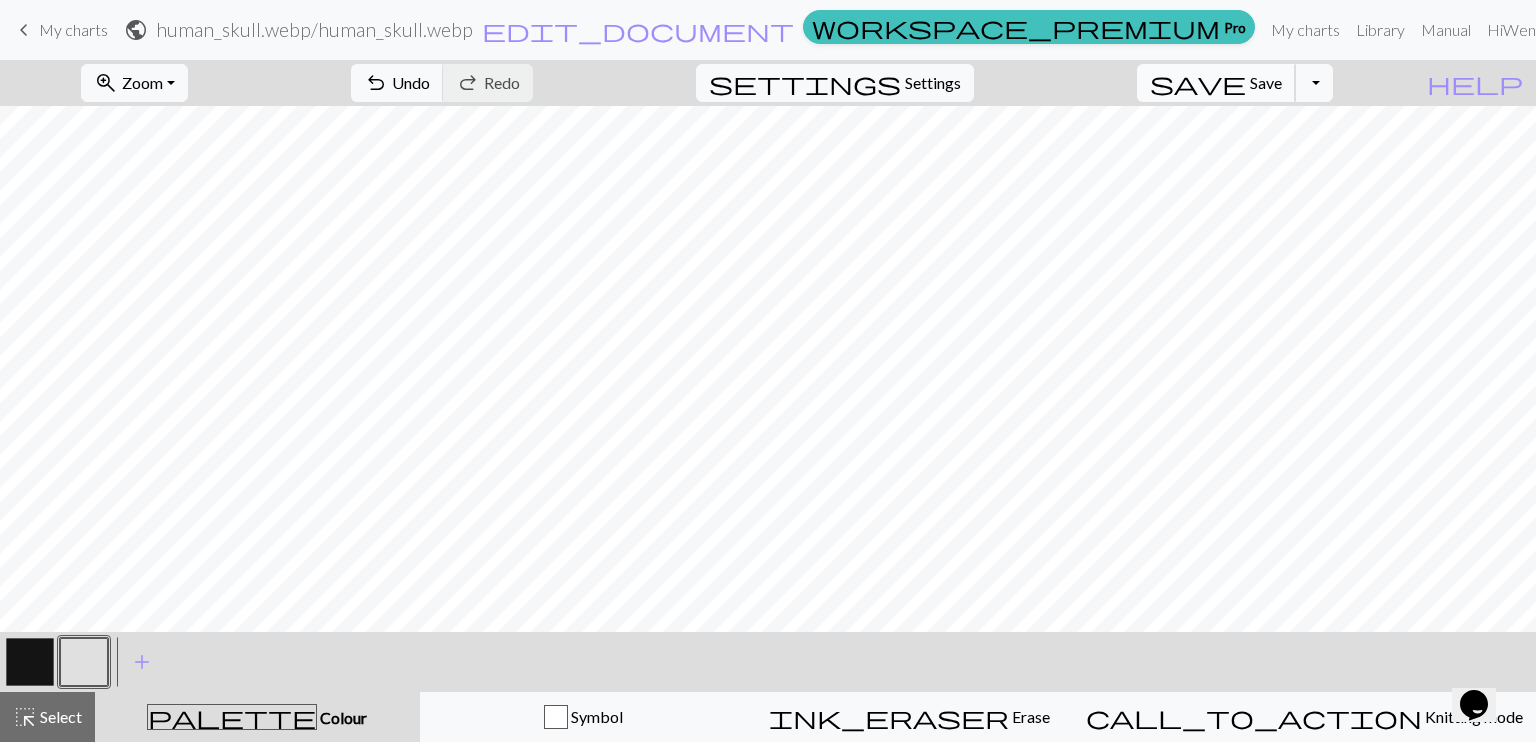 click on "Save" at bounding box center (1266, 82) 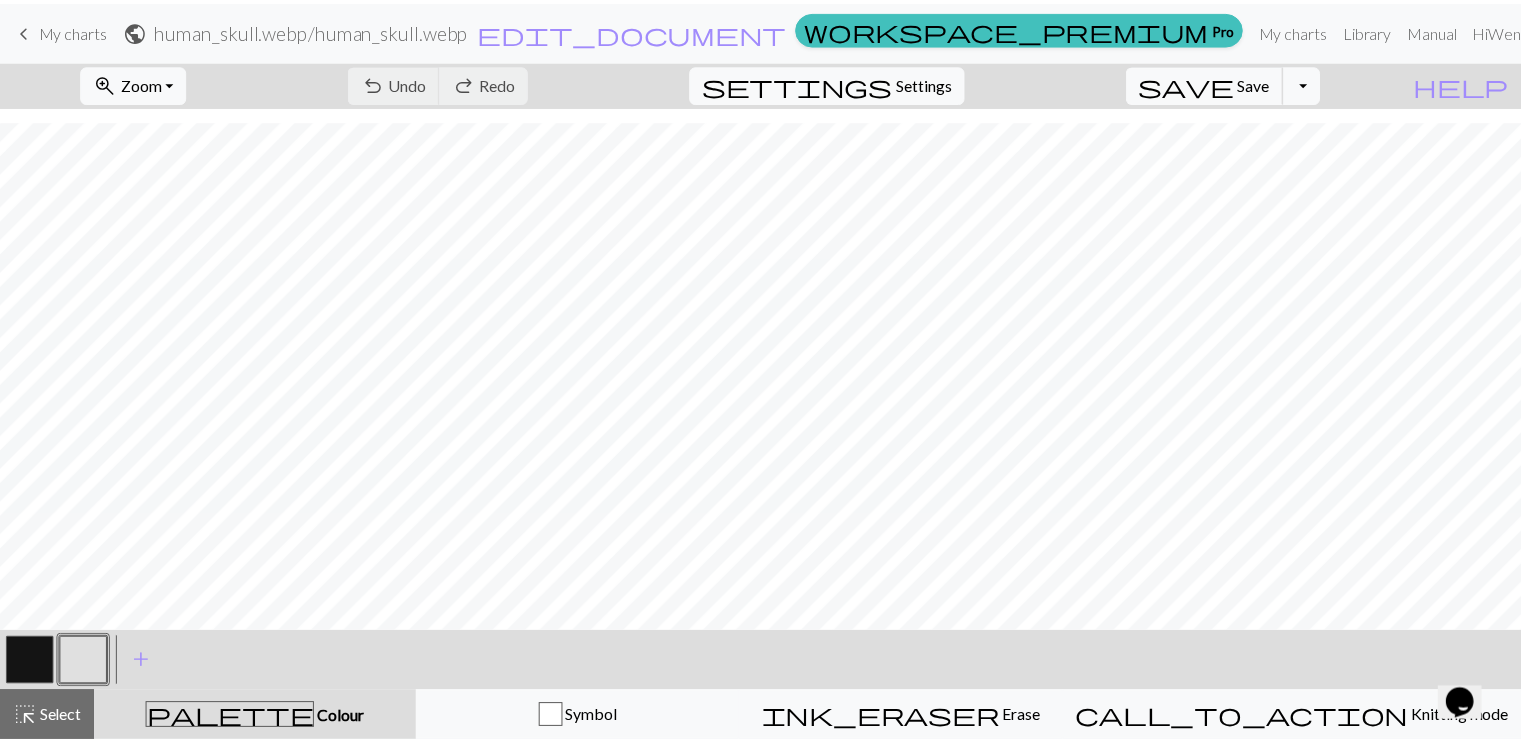 scroll, scrollTop: 0, scrollLeft: 0, axis: both 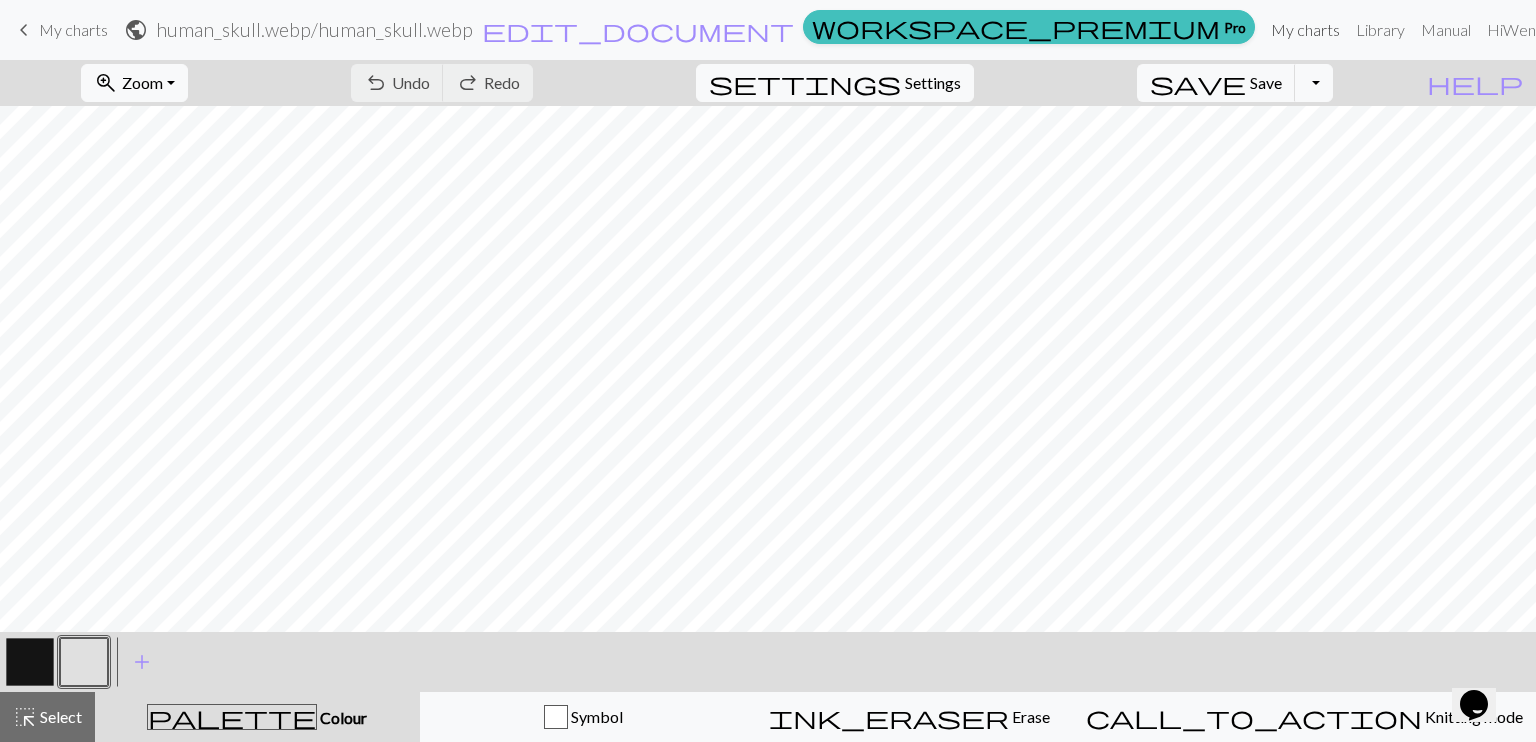 click on "My charts" at bounding box center (1305, 30) 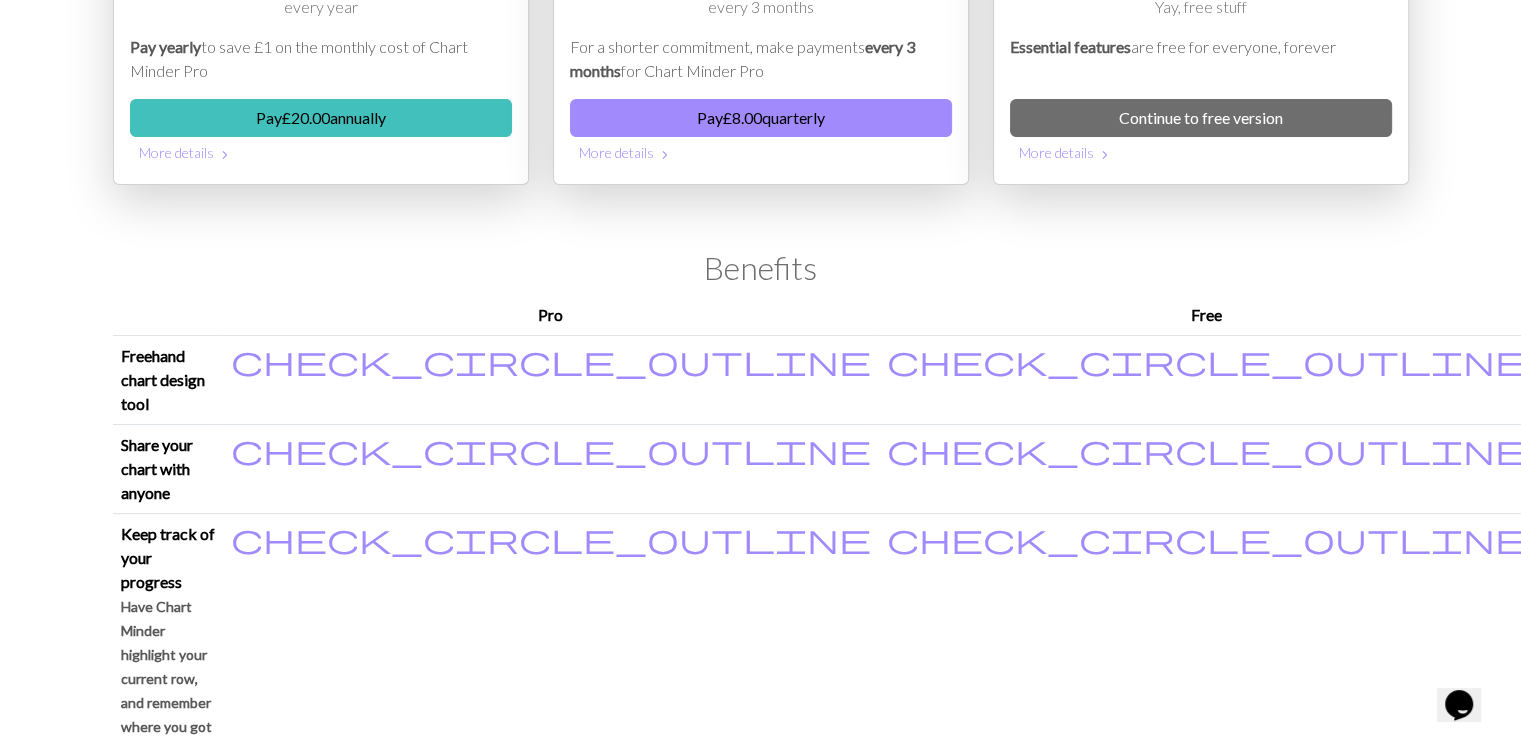scroll, scrollTop: 0, scrollLeft: 0, axis: both 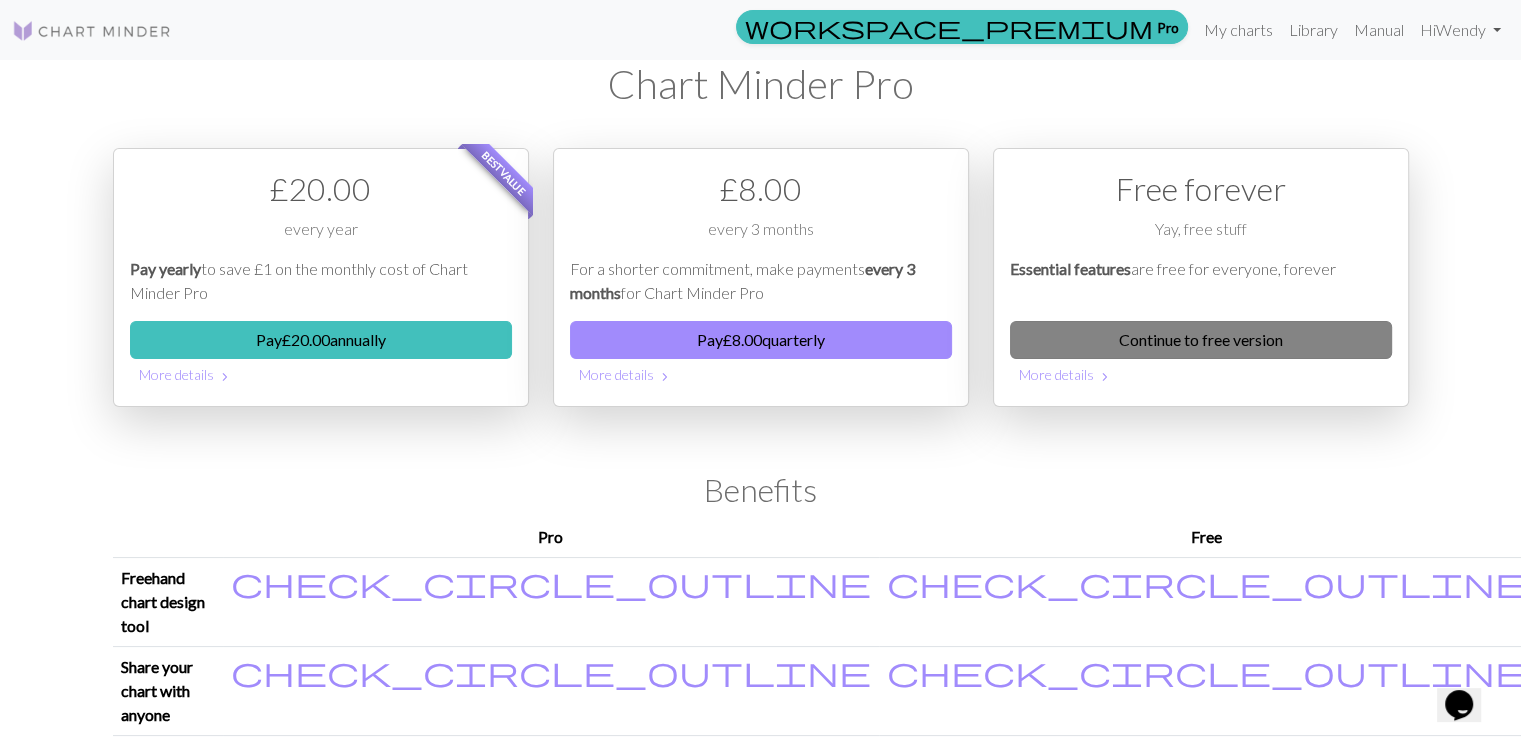 click on "Continue to free version" at bounding box center [1201, 340] 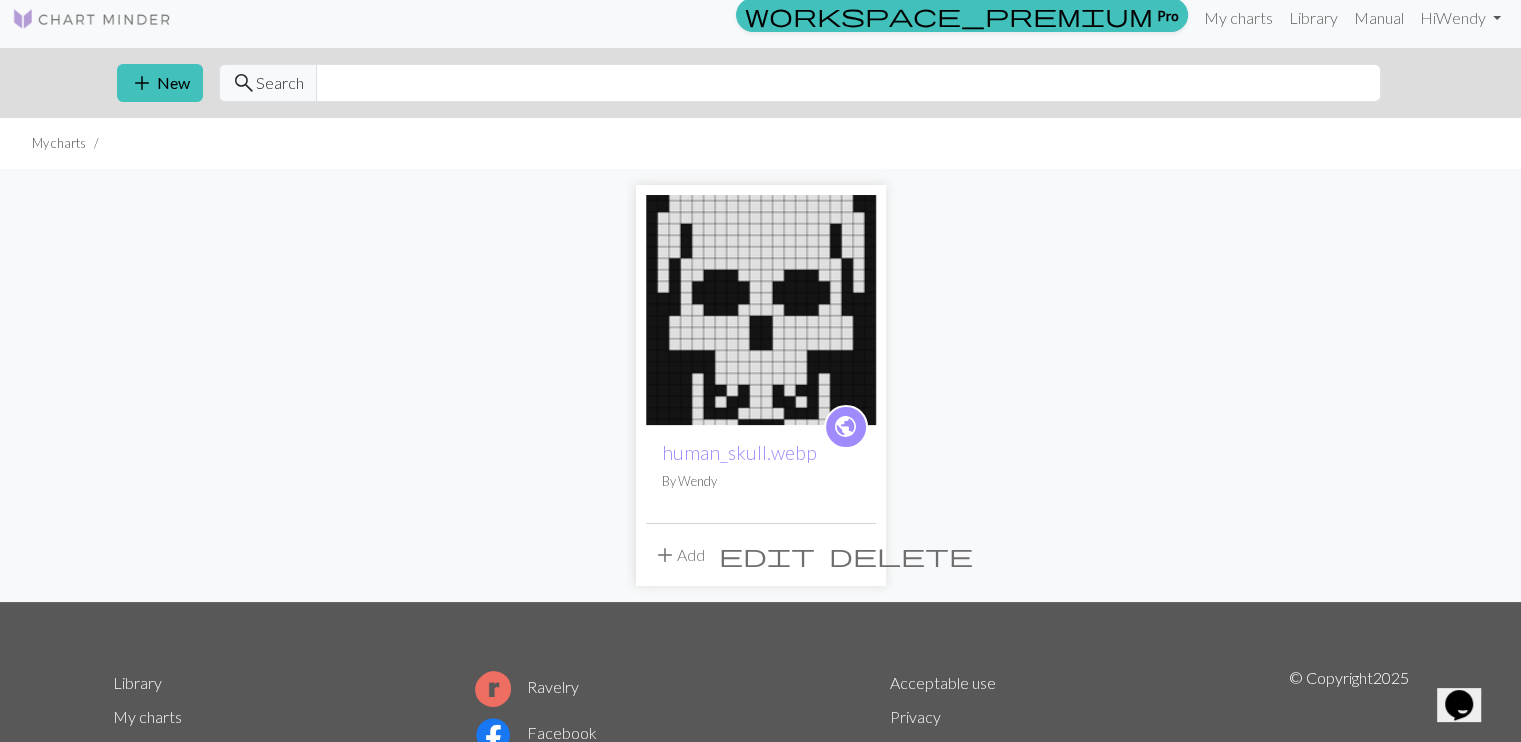 scroll, scrollTop: 0, scrollLeft: 0, axis: both 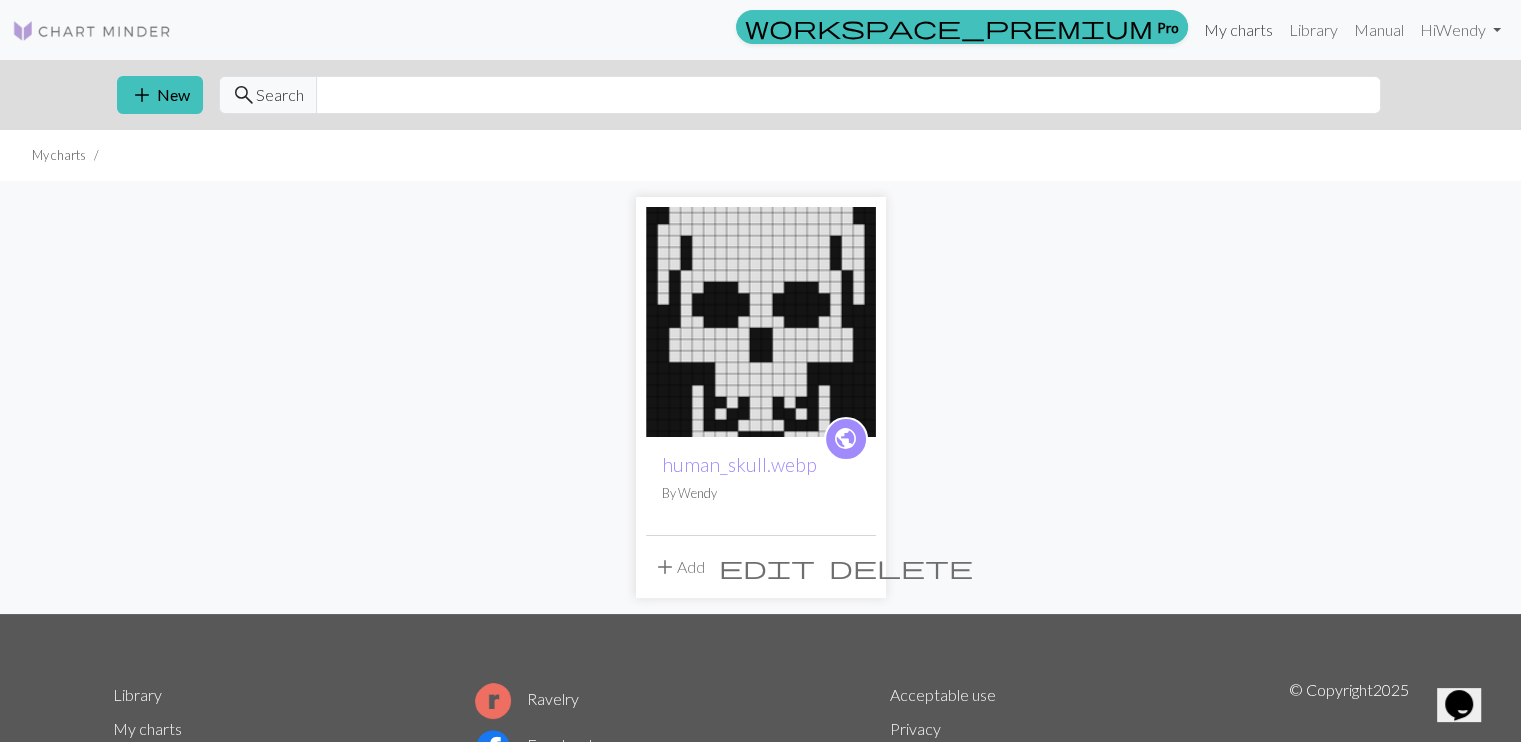 click on "My charts" at bounding box center (1238, 30) 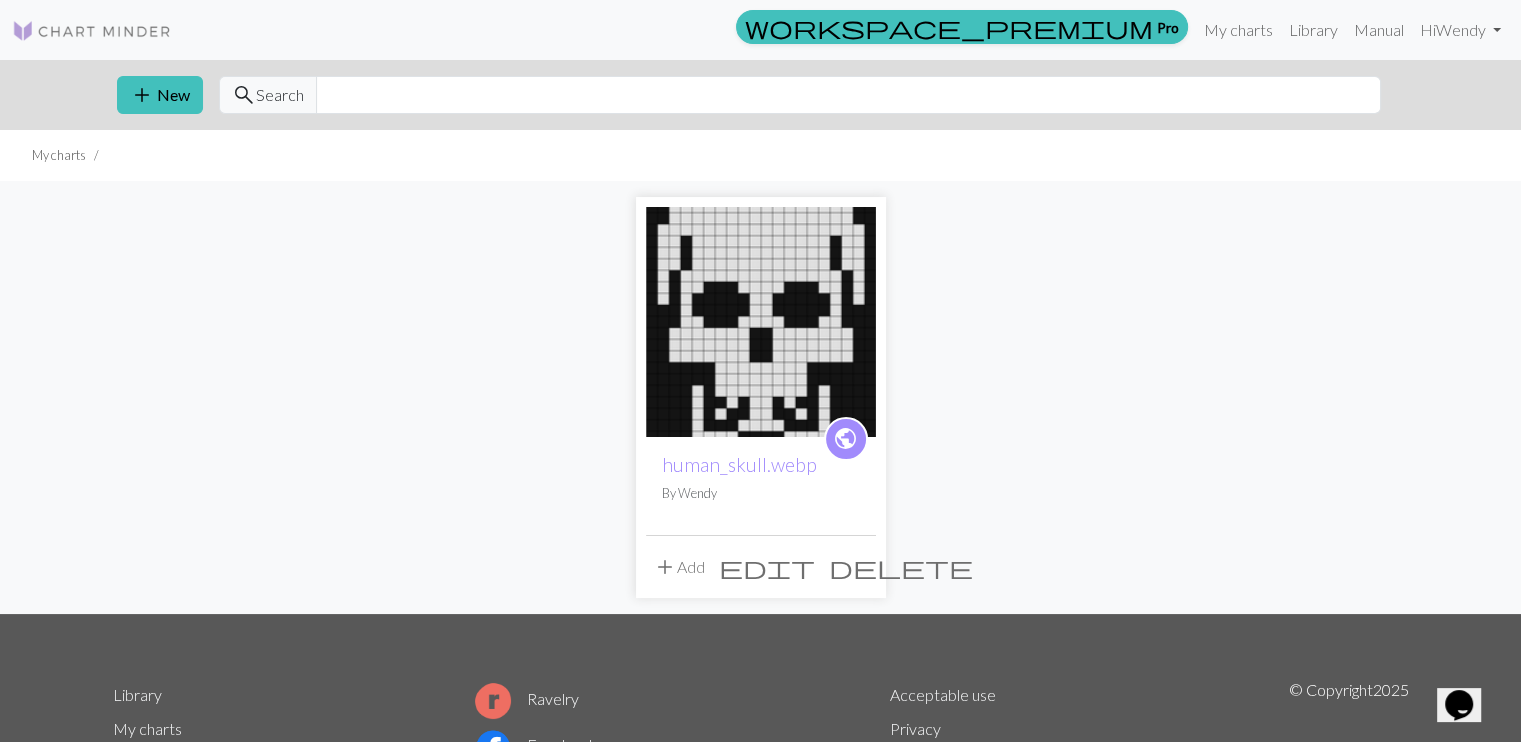 click on "delete" at bounding box center [901, 567] 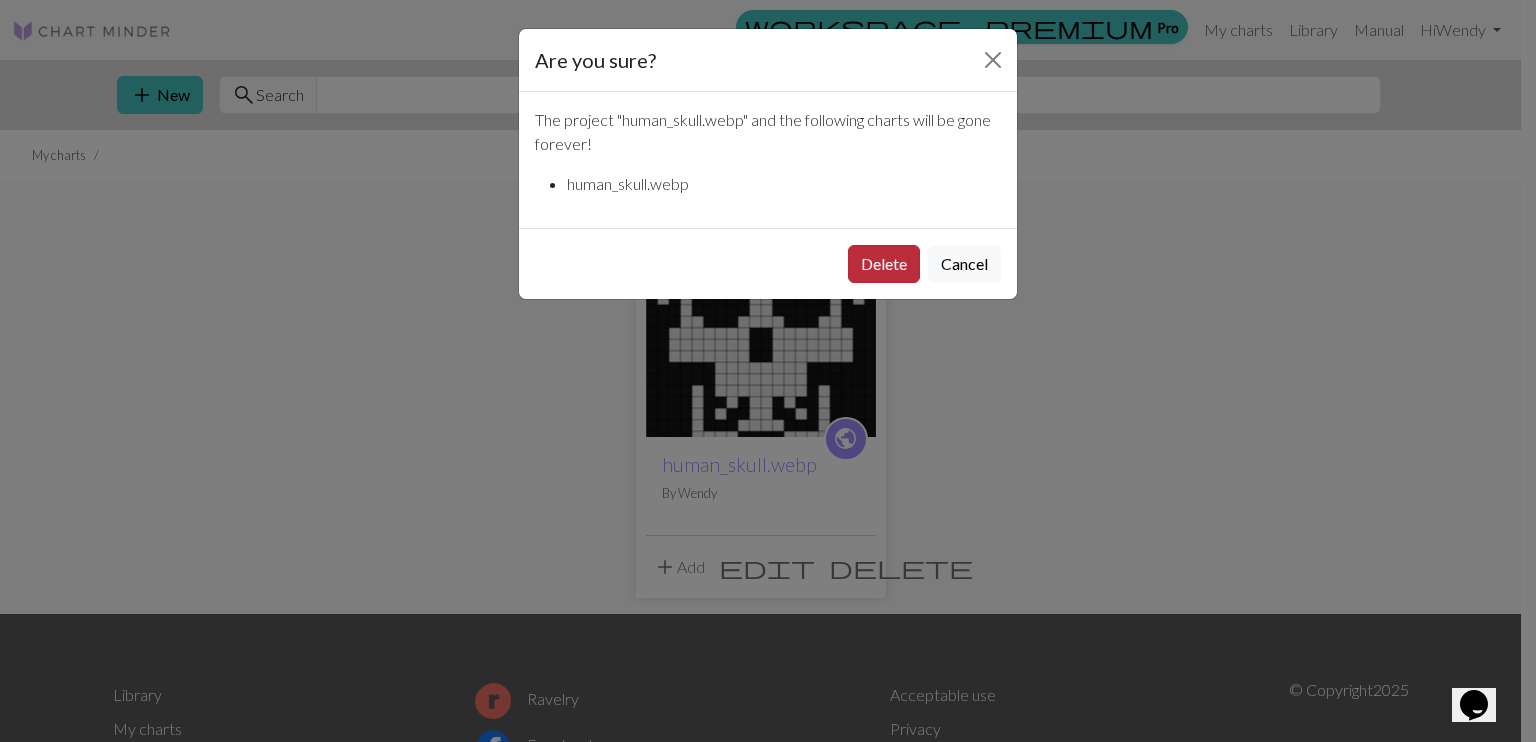 click on "Delete" at bounding box center [884, 264] 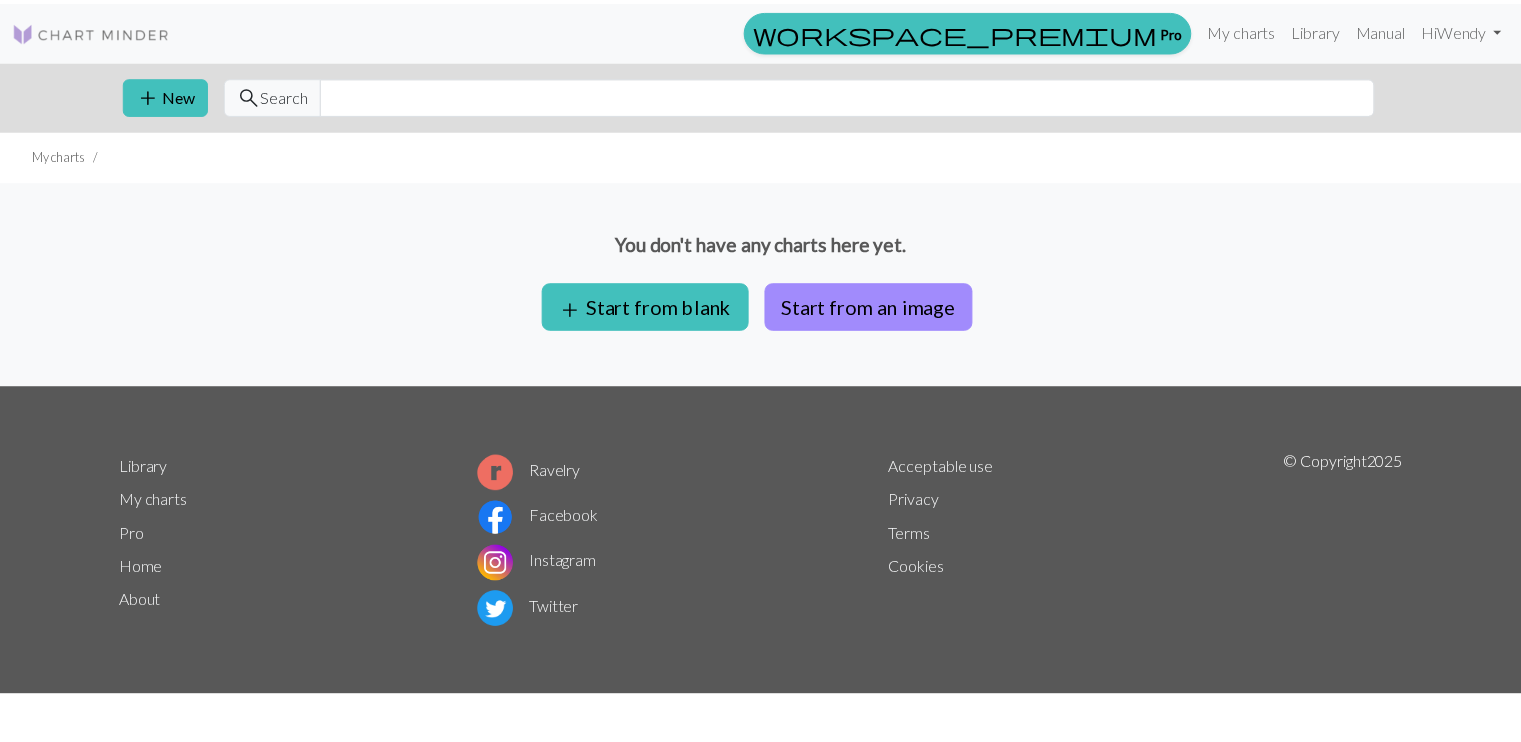 scroll, scrollTop: 0, scrollLeft: 0, axis: both 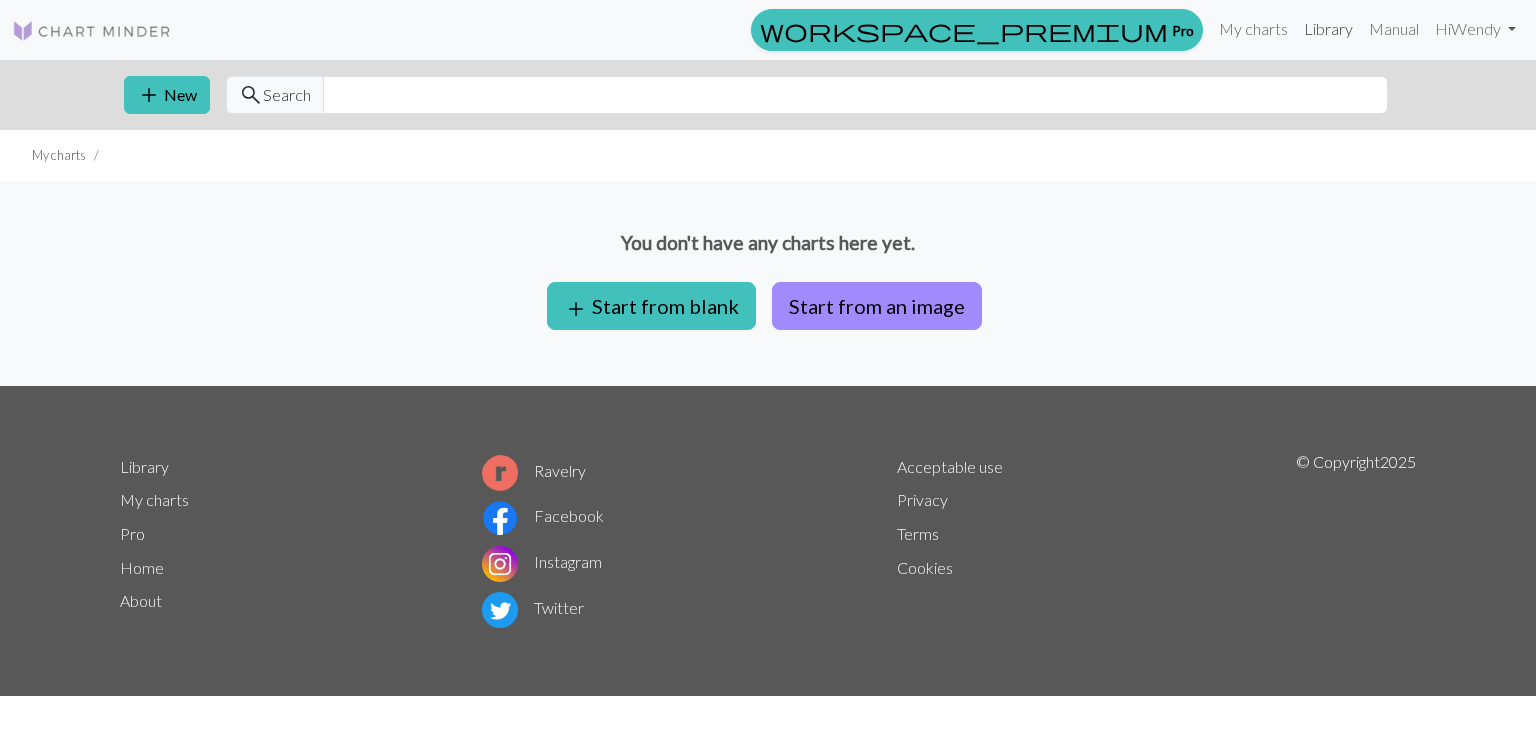 click on "Library" at bounding box center (1328, 29) 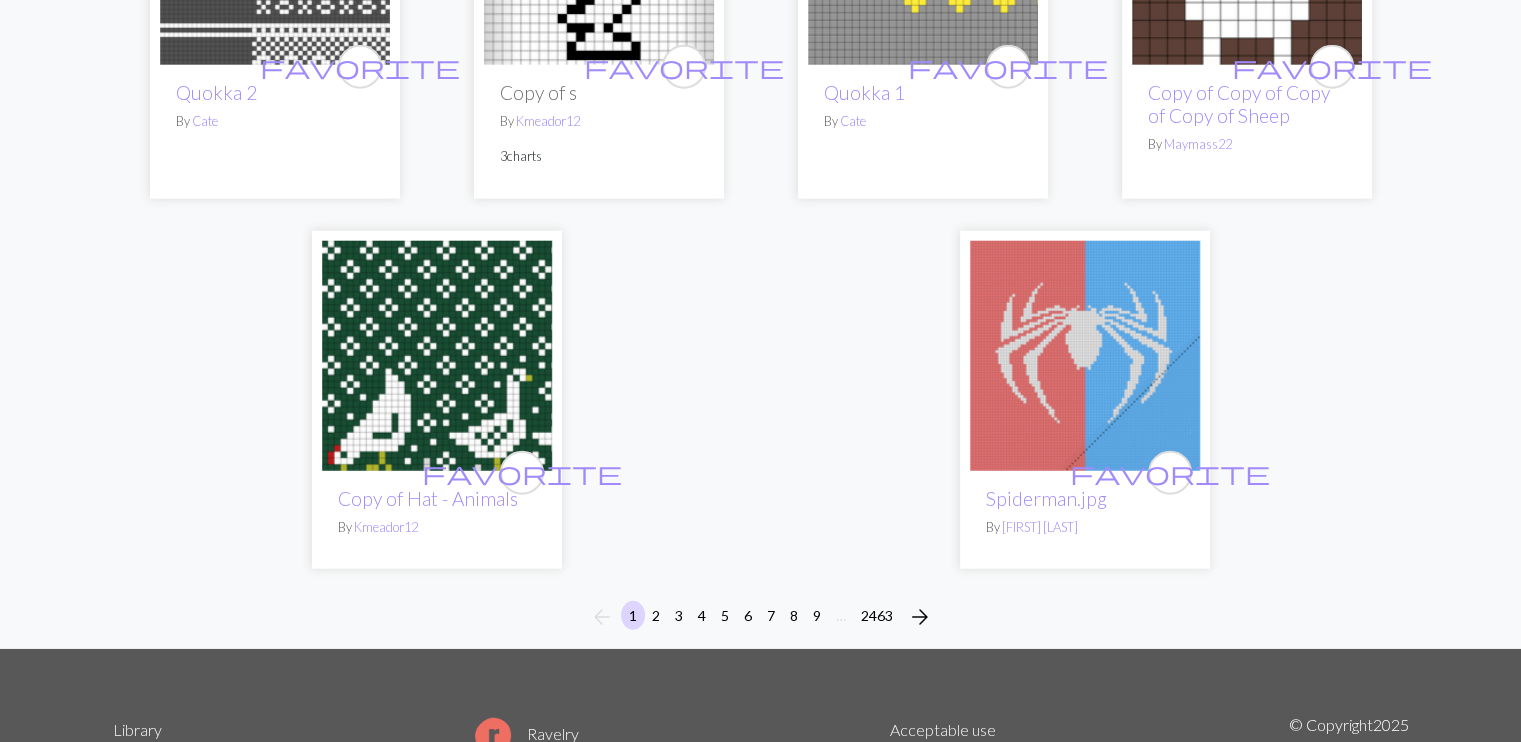 scroll, scrollTop: 5000, scrollLeft: 0, axis: vertical 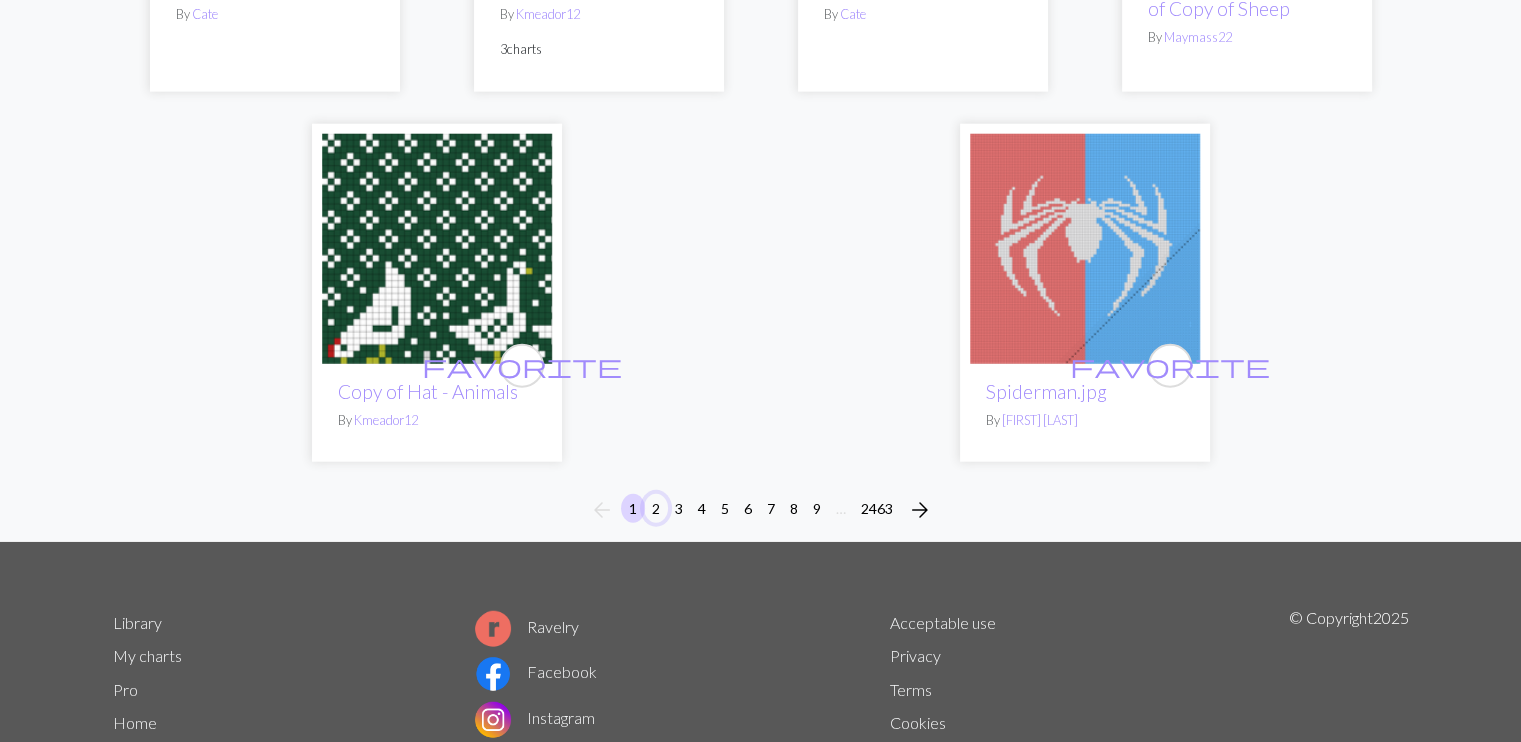 click on "2" at bounding box center [656, 508] 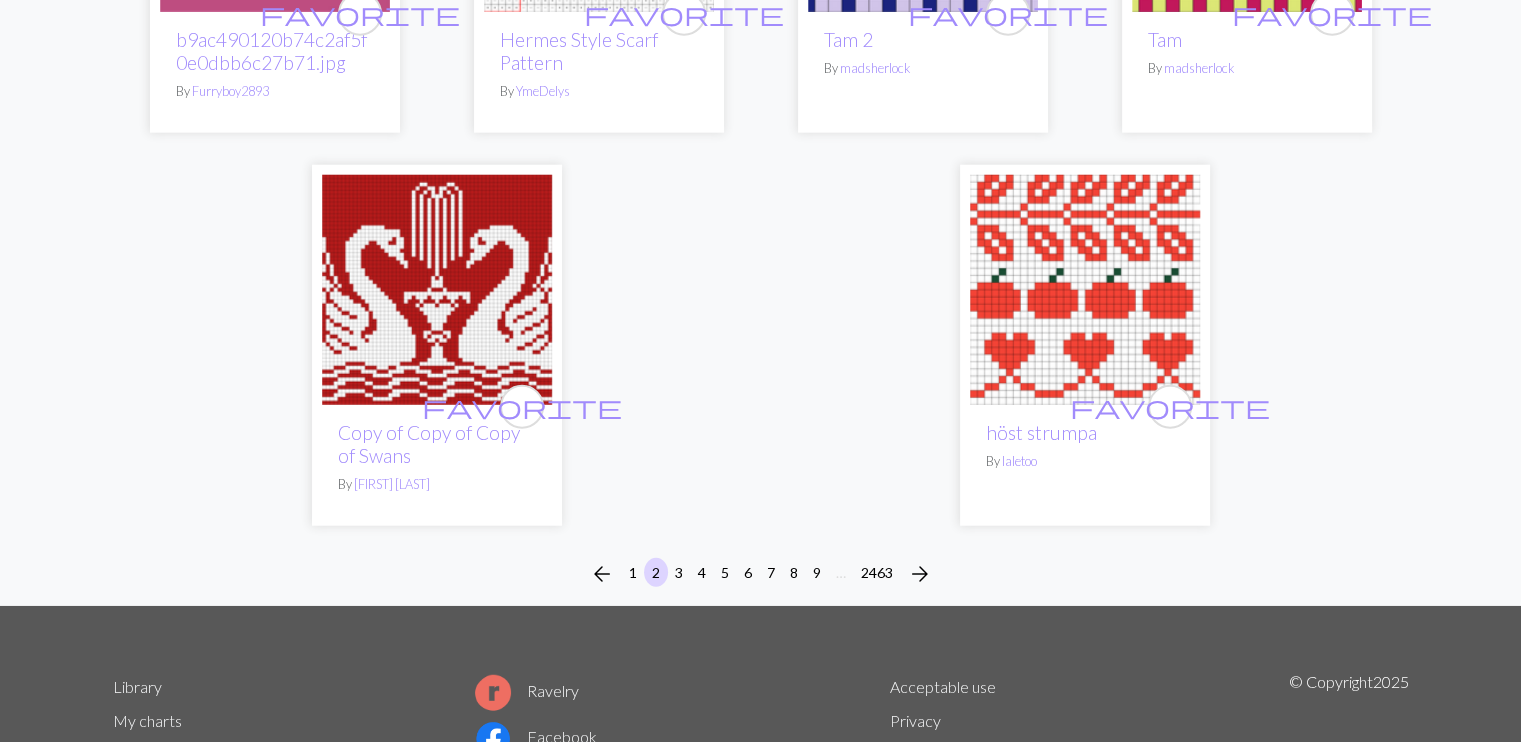 scroll, scrollTop: 5100, scrollLeft: 0, axis: vertical 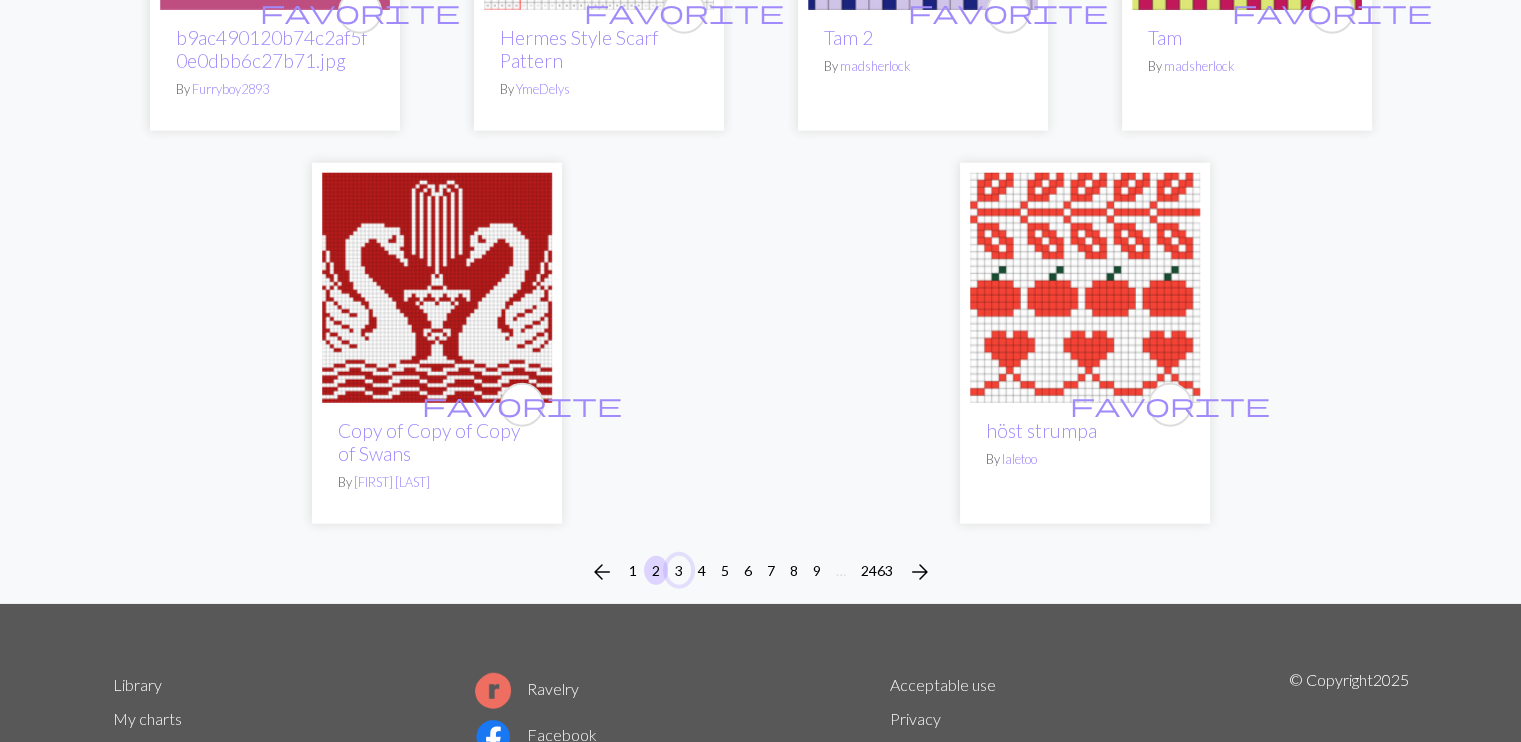 click on "3" at bounding box center [679, 570] 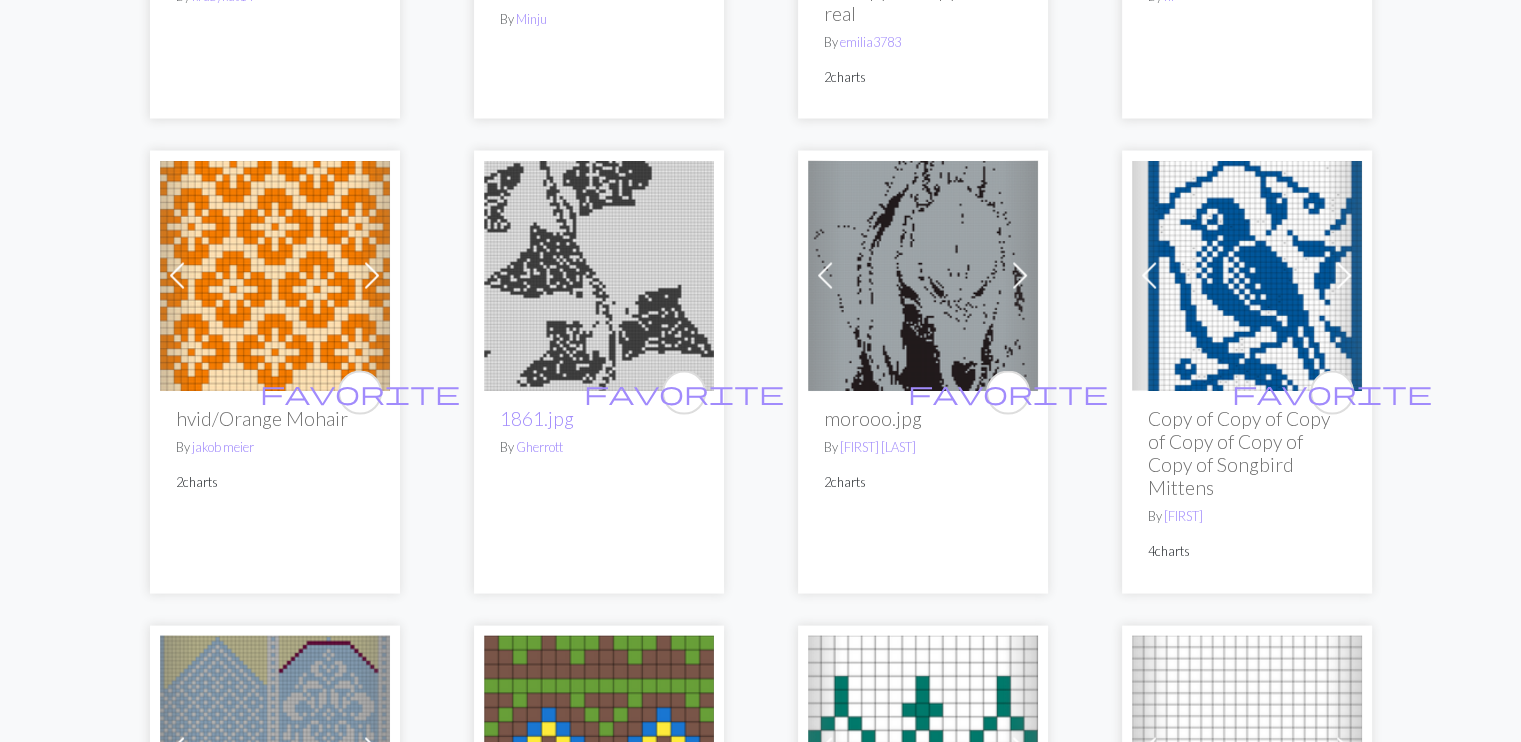 scroll, scrollTop: 4500, scrollLeft: 0, axis: vertical 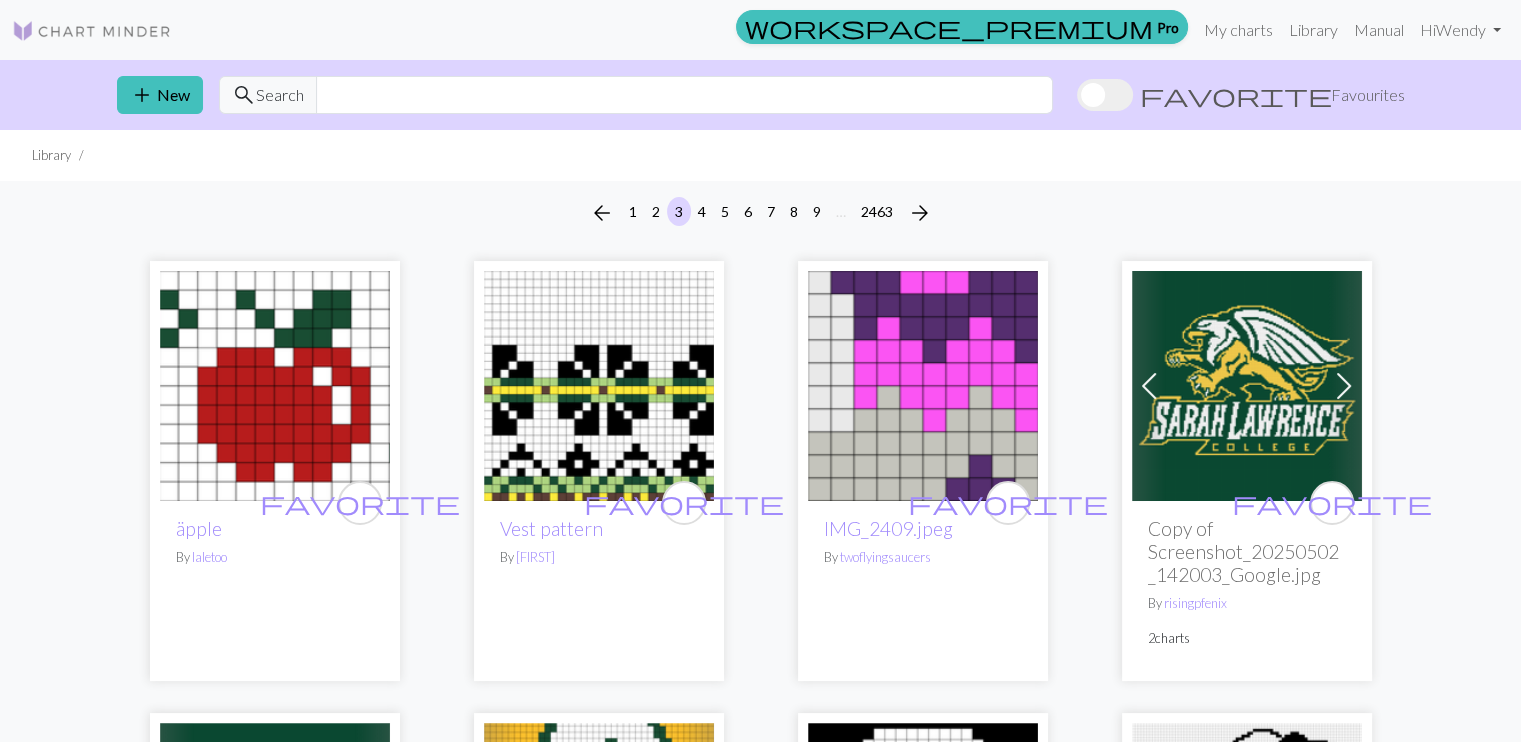 click at bounding box center (92, 31) 